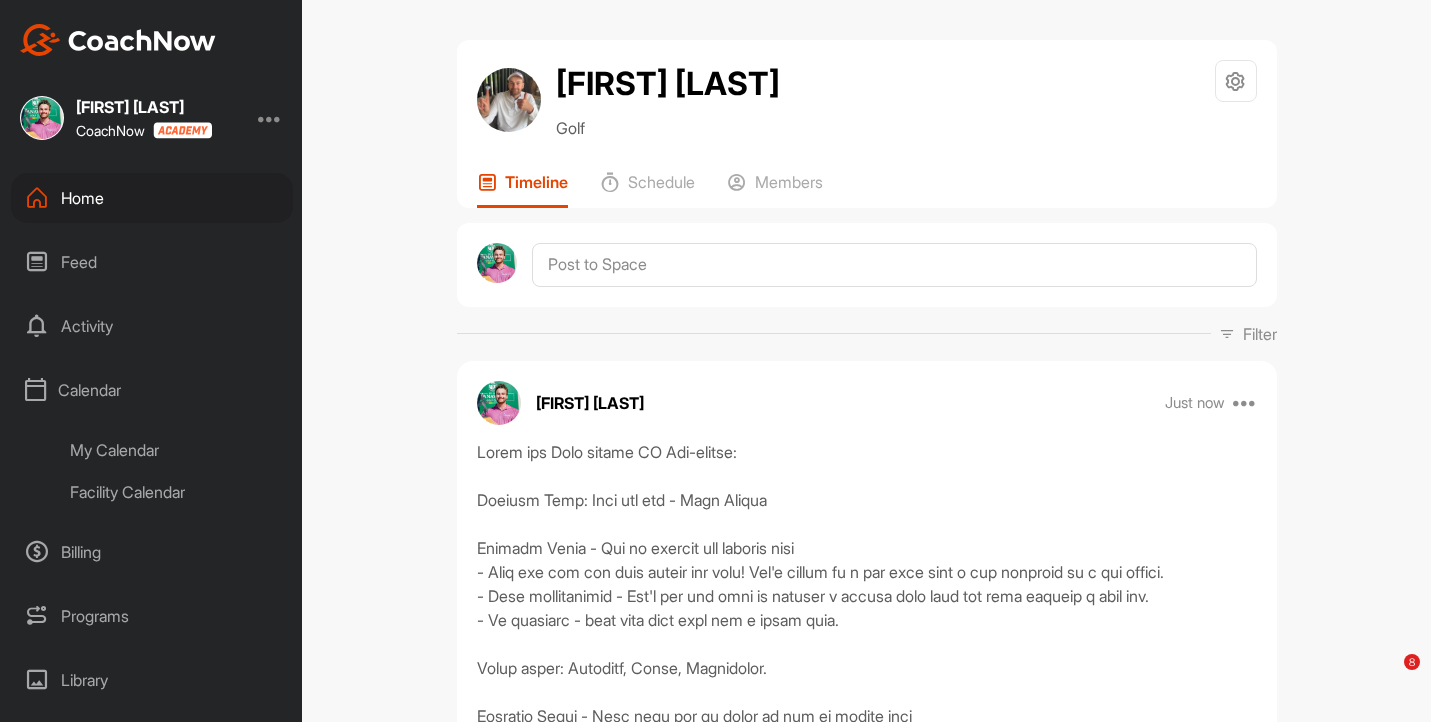 scroll, scrollTop: 0, scrollLeft: 0, axis: both 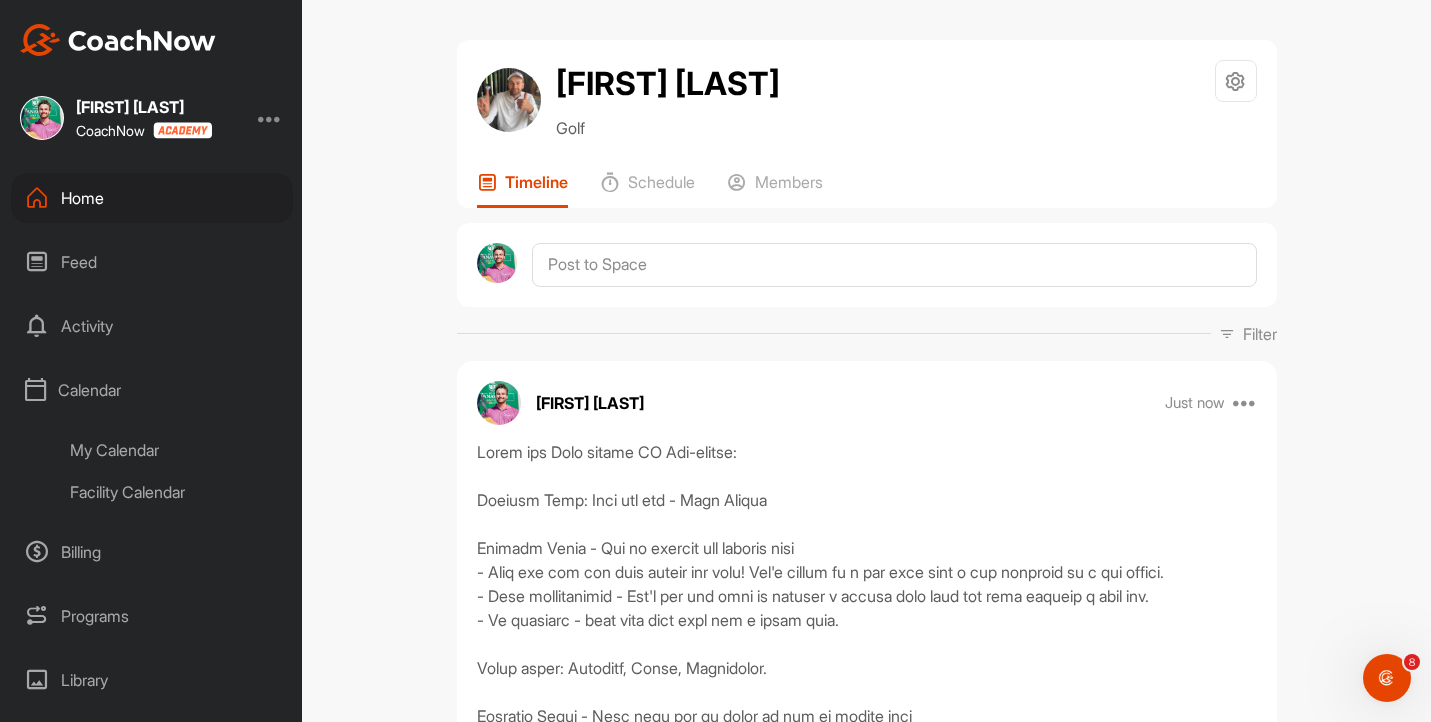 click on "Home" at bounding box center [152, 198] 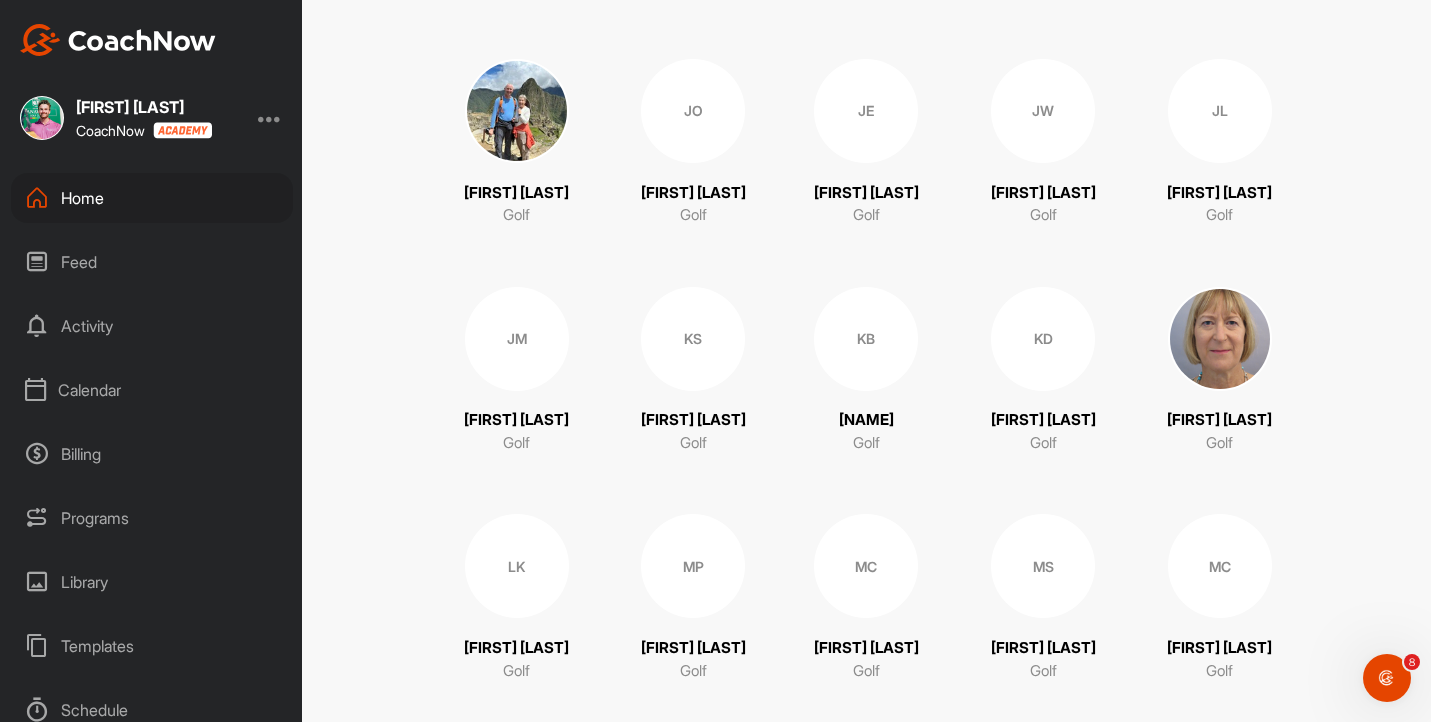 scroll, scrollTop: 1296, scrollLeft: 0, axis: vertical 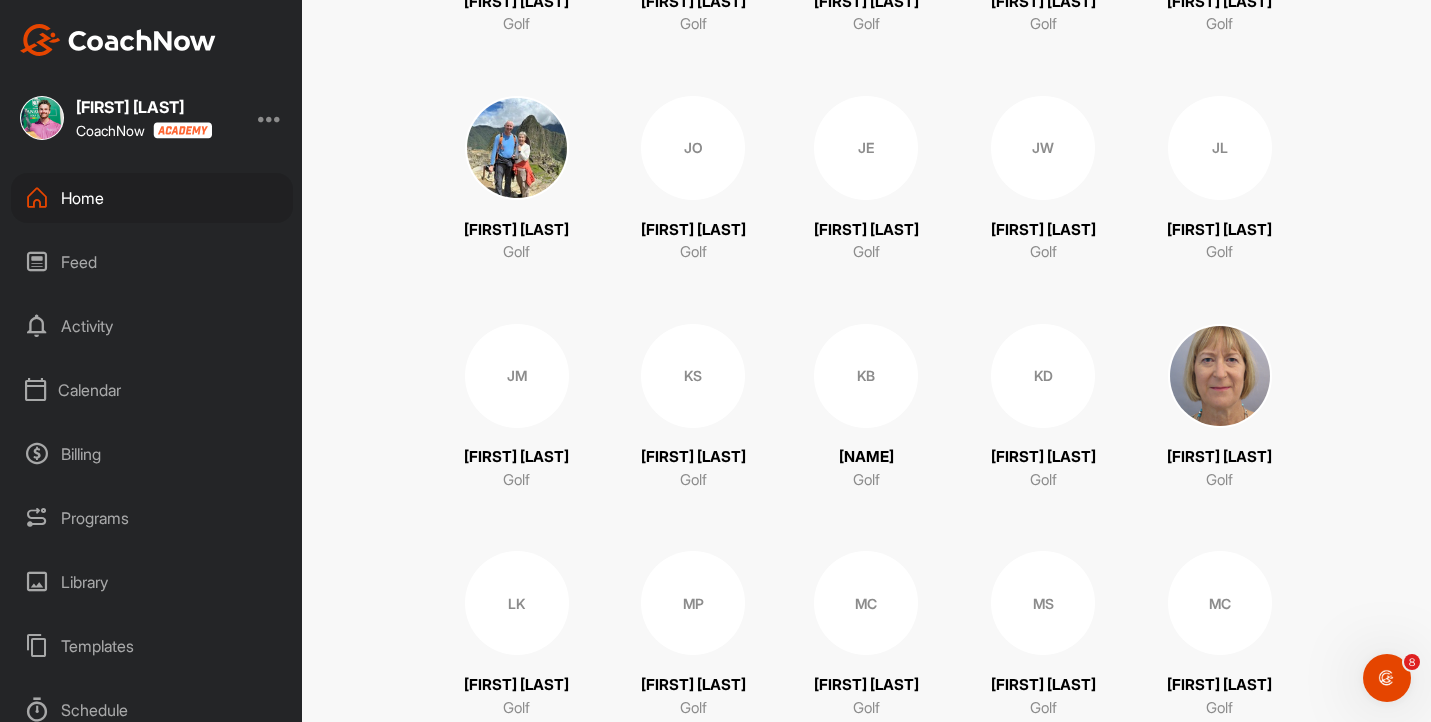 click at bounding box center (517, 148) 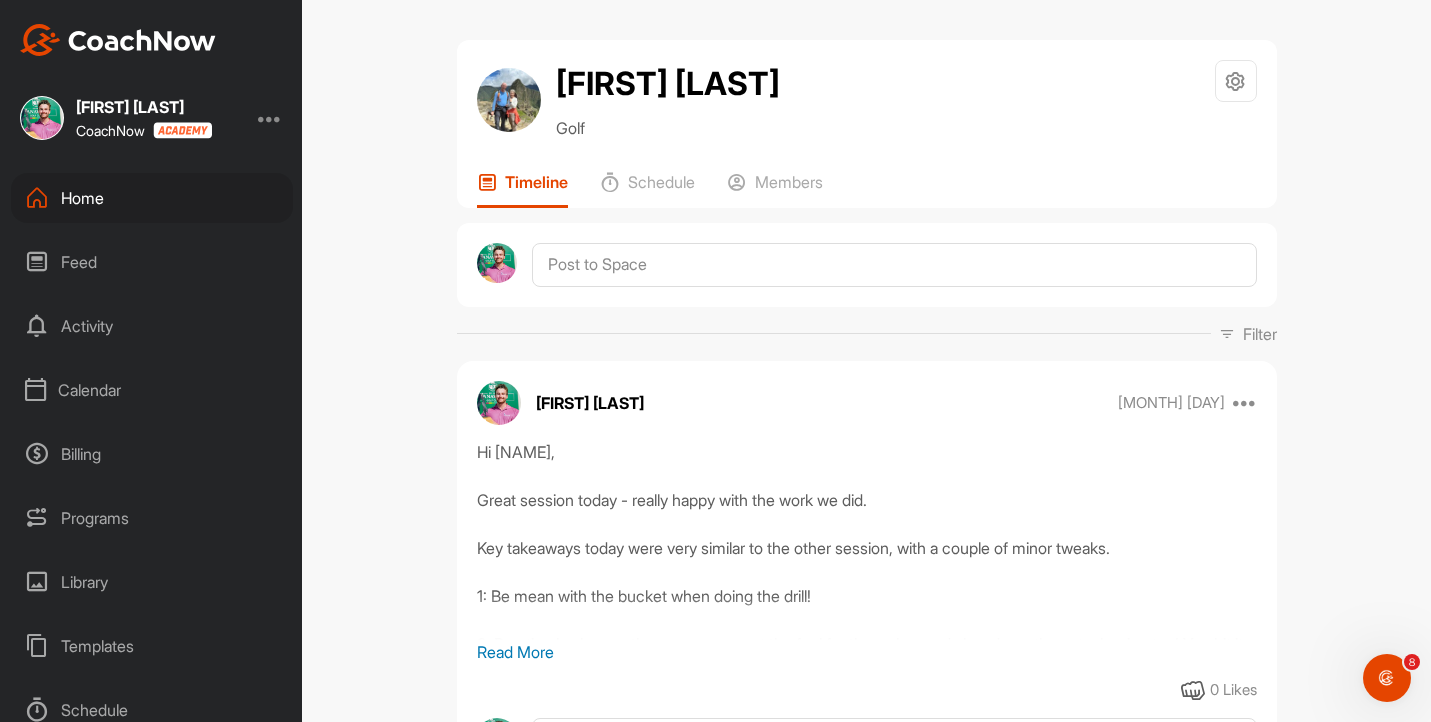 click on "Home" at bounding box center (152, 198) 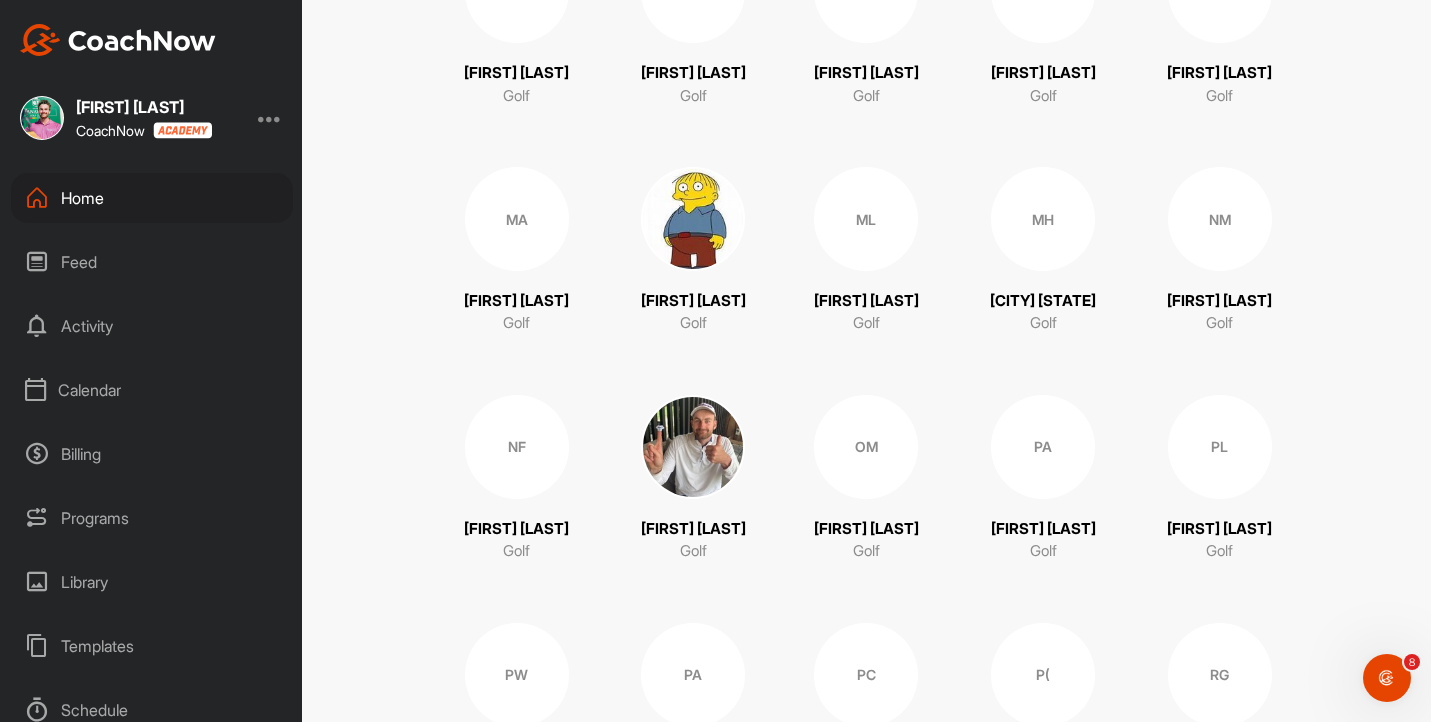 scroll, scrollTop: 1794, scrollLeft: 0, axis: vertical 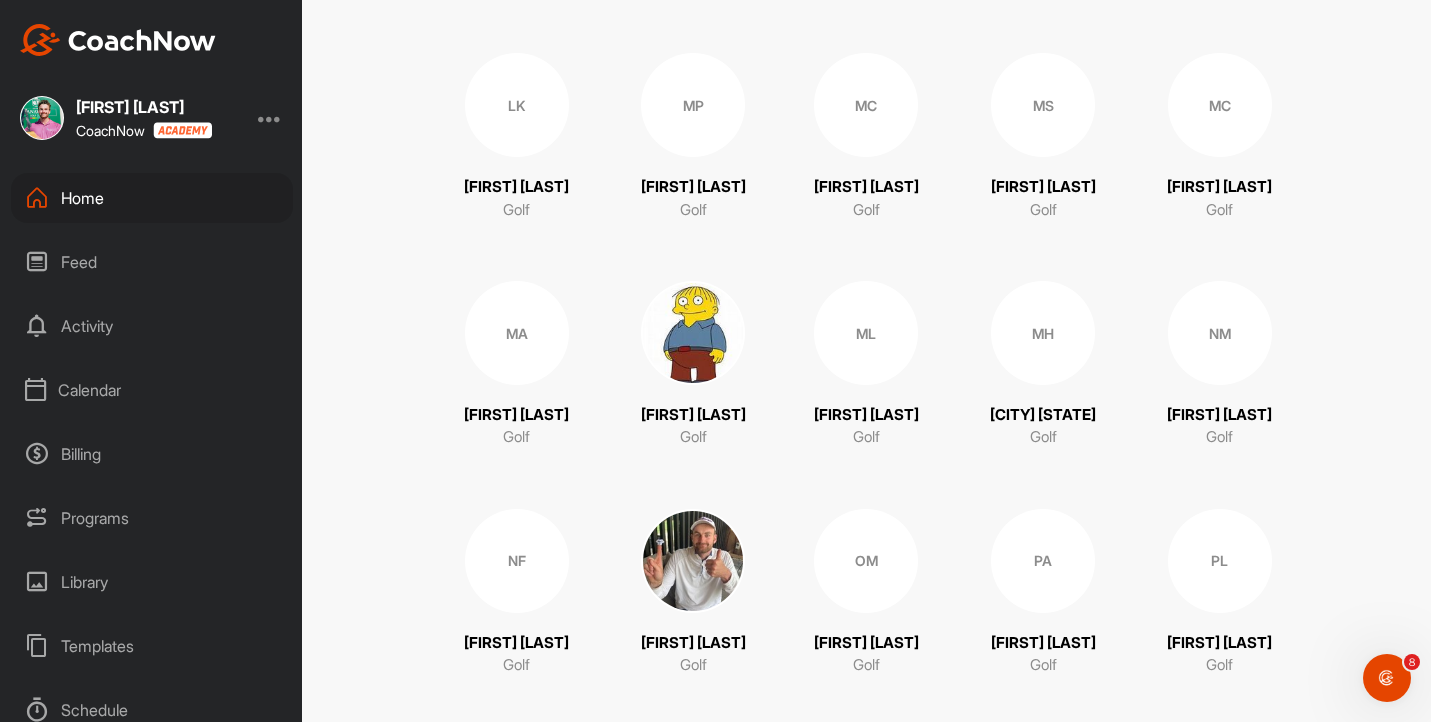 click on "MH" at bounding box center [1043, 333] 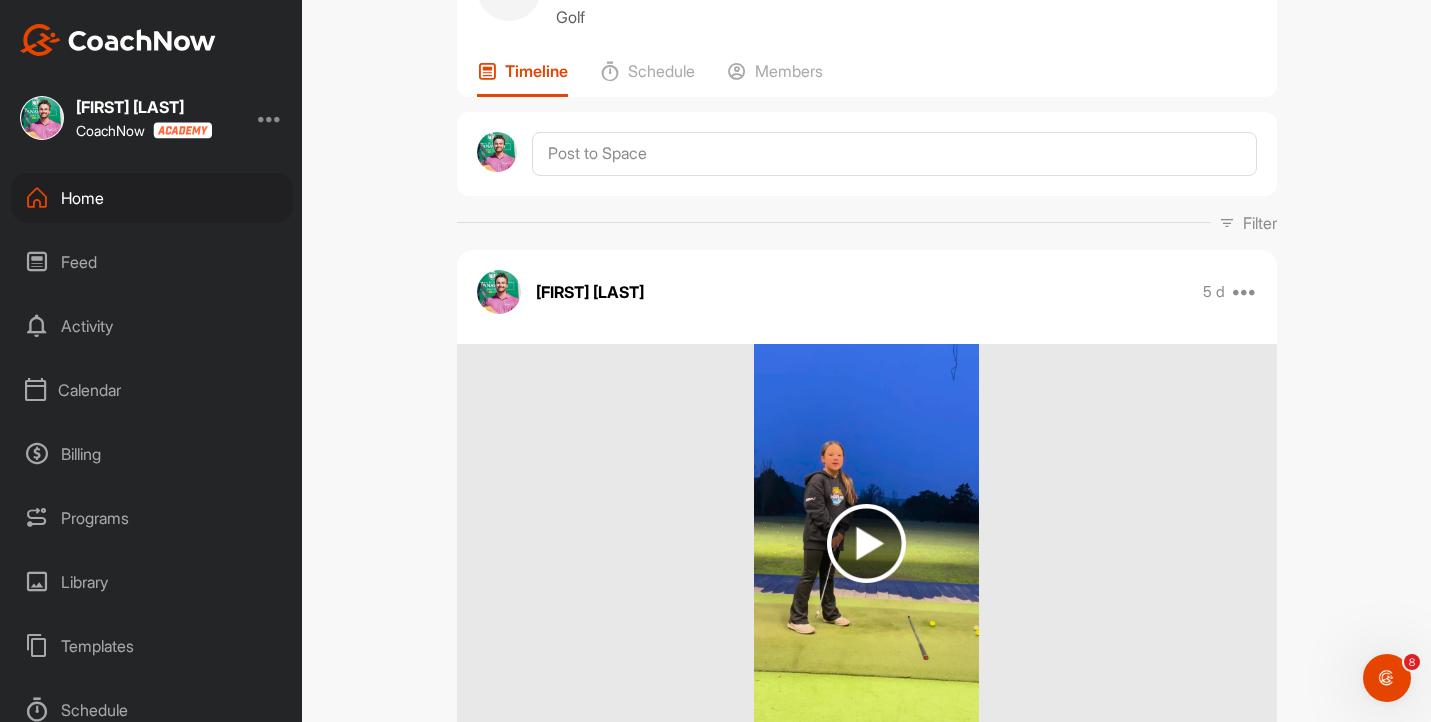 scroll, scrollTop: 0, scrollLeft: 0, axis: both 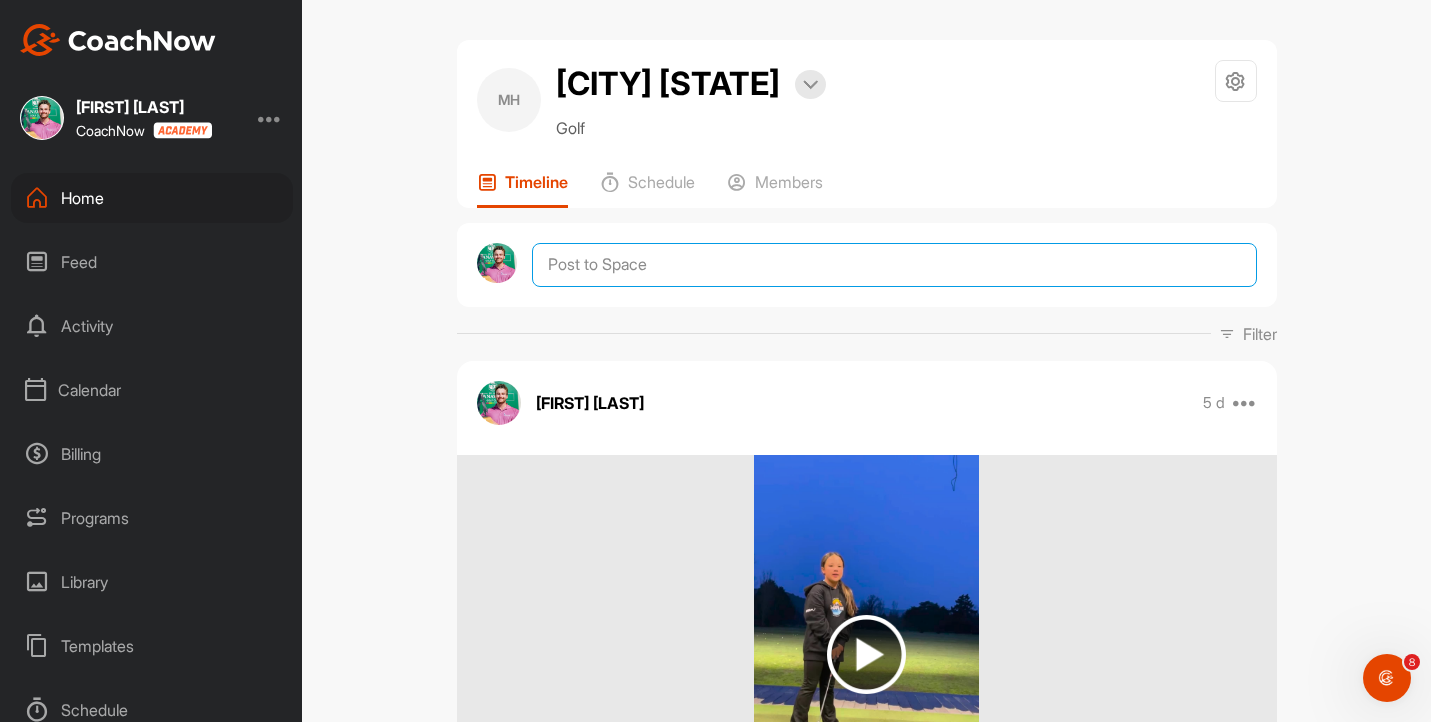 click at bounding box center (894, 265) 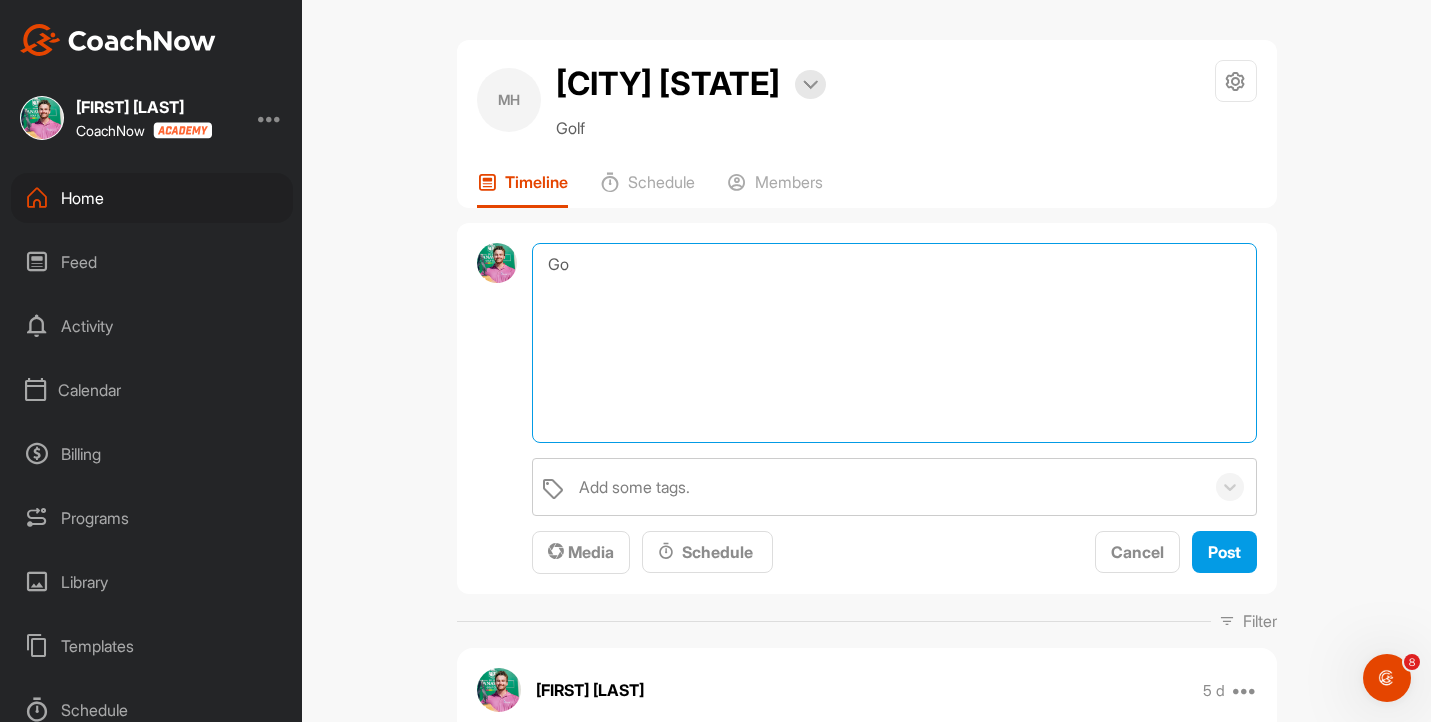type on "G" 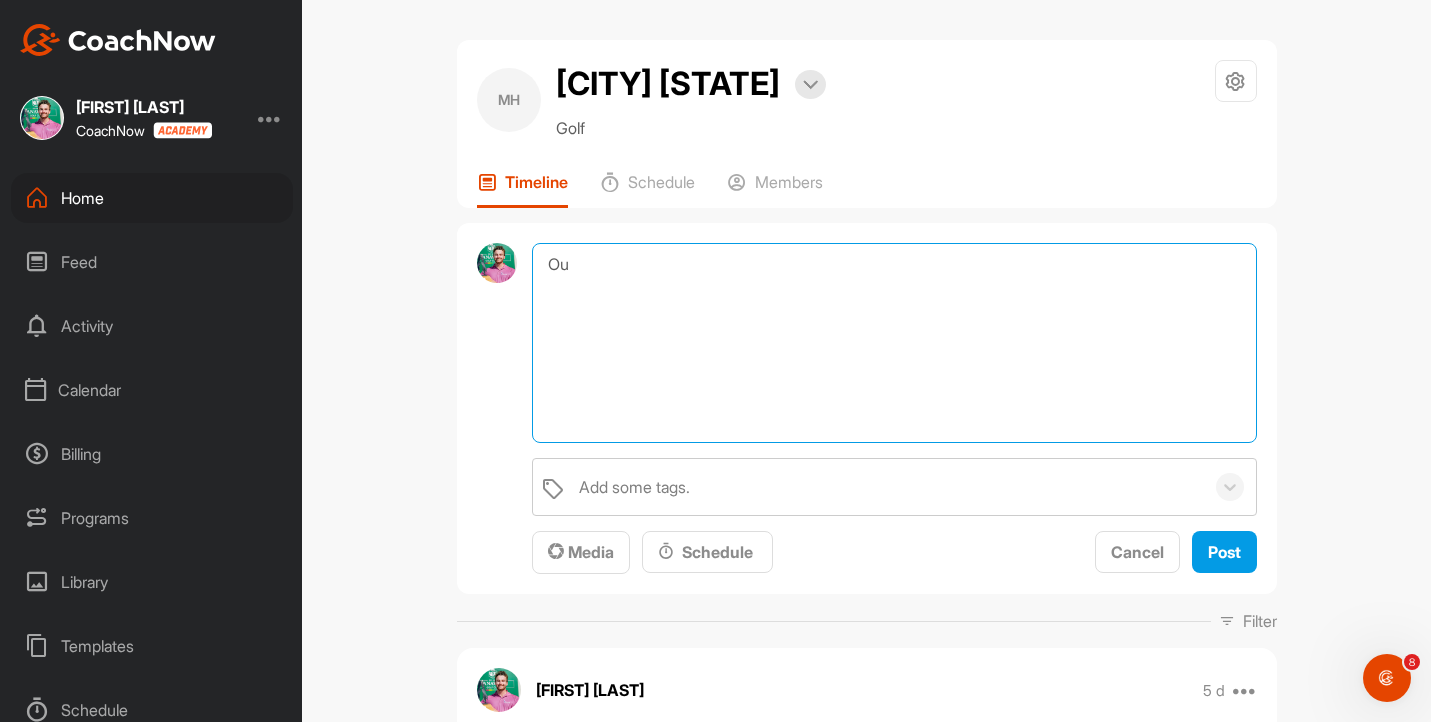 type on "O" 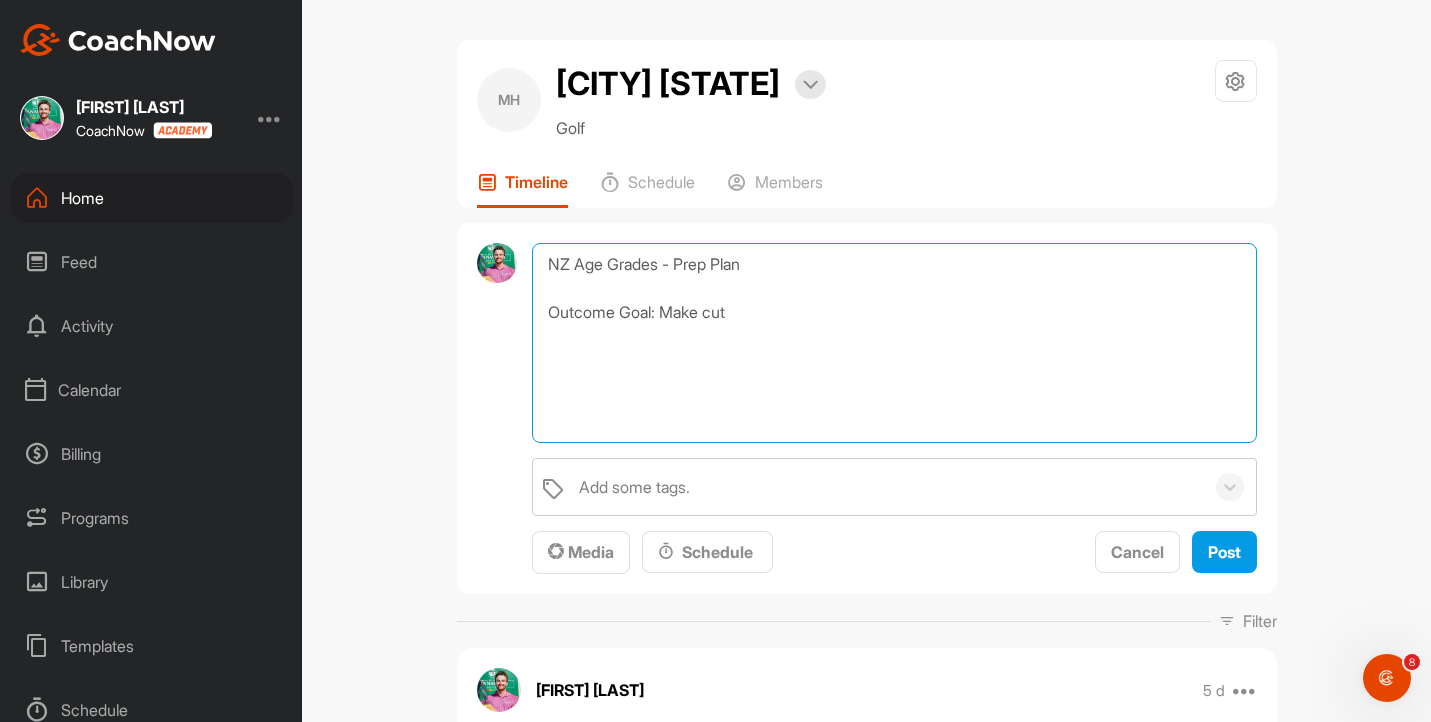 click on "NZ Age Grades - Prep Plan
Outcome Goal: Make cut" at bounding box center (894, 343) 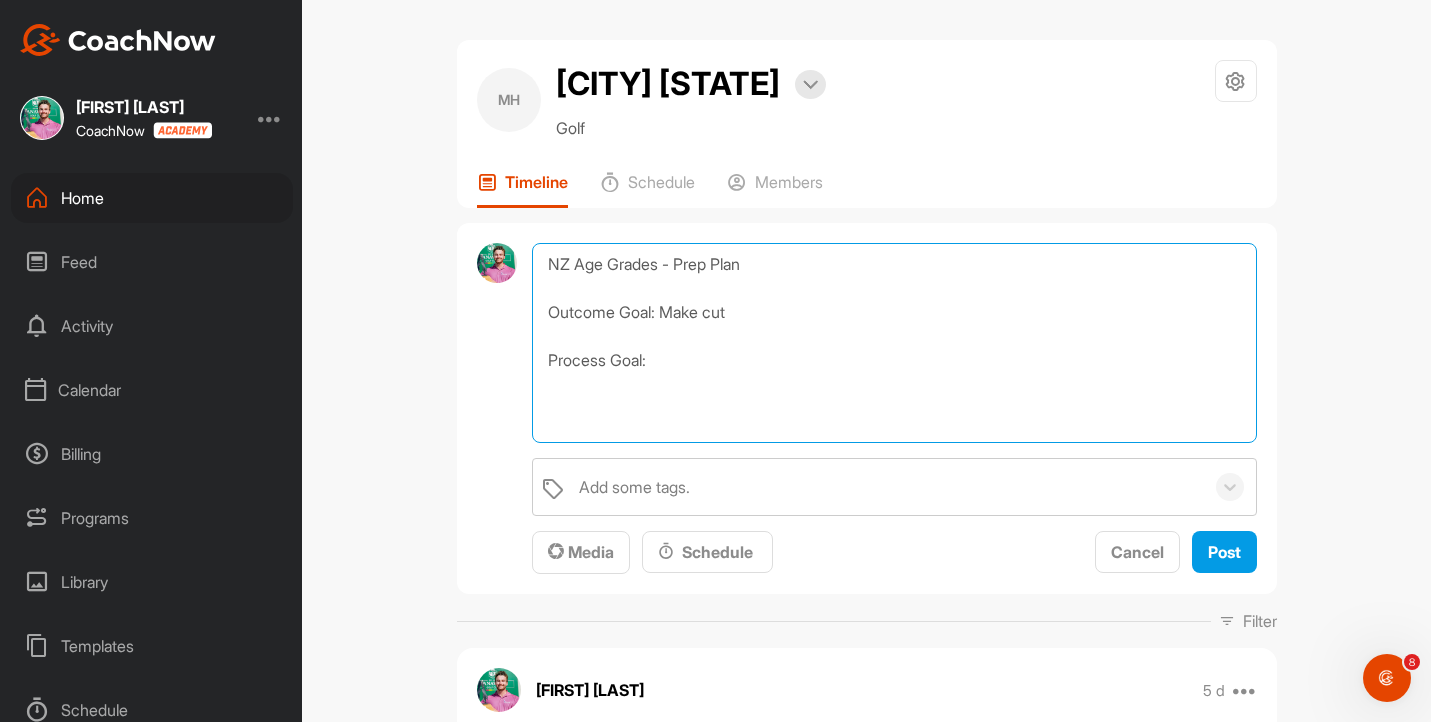 drag, startPoint x: 752, startPoint y: 313, endPoint x: 533, endPoint y: 316, distance: 219.02055 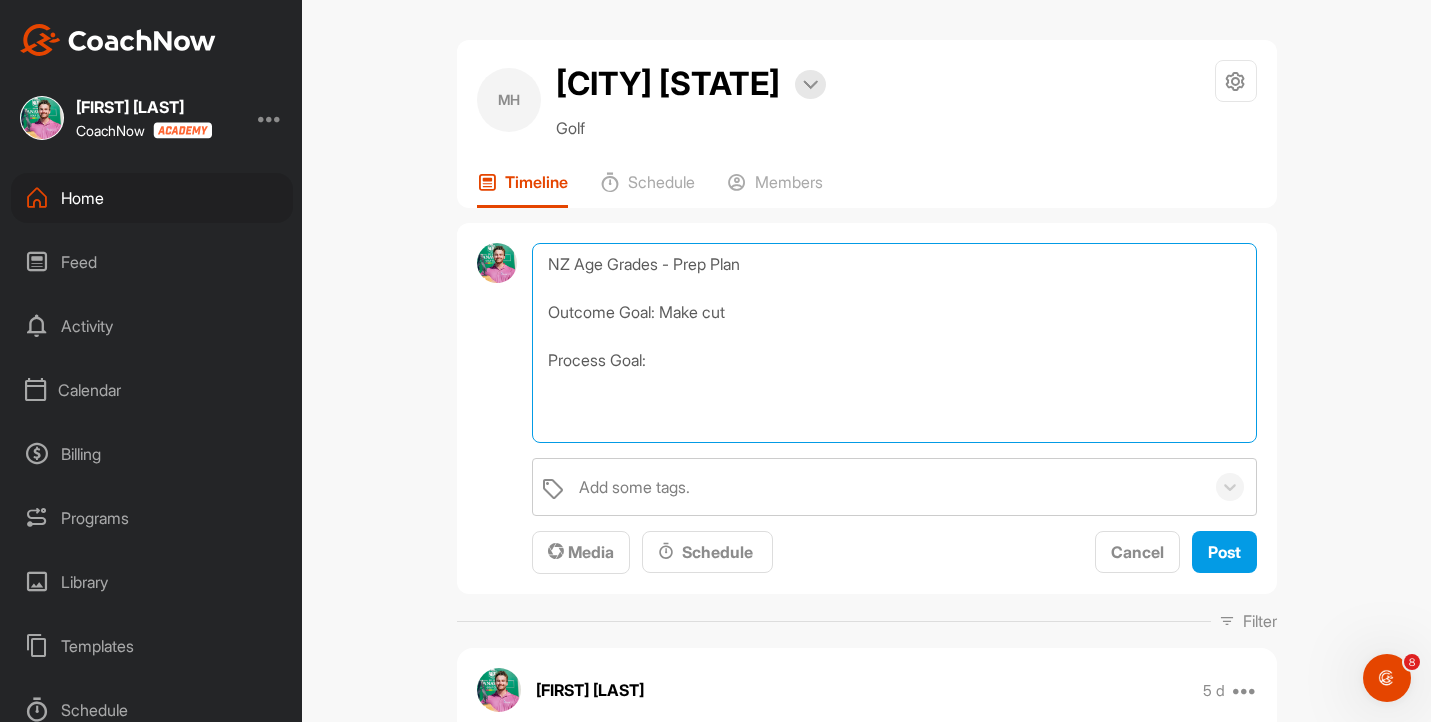 click on "NZ Age Grades - Prep Plan
Outcome Goal: Make cut
Process Goal:" at bounding box center [894, 343] 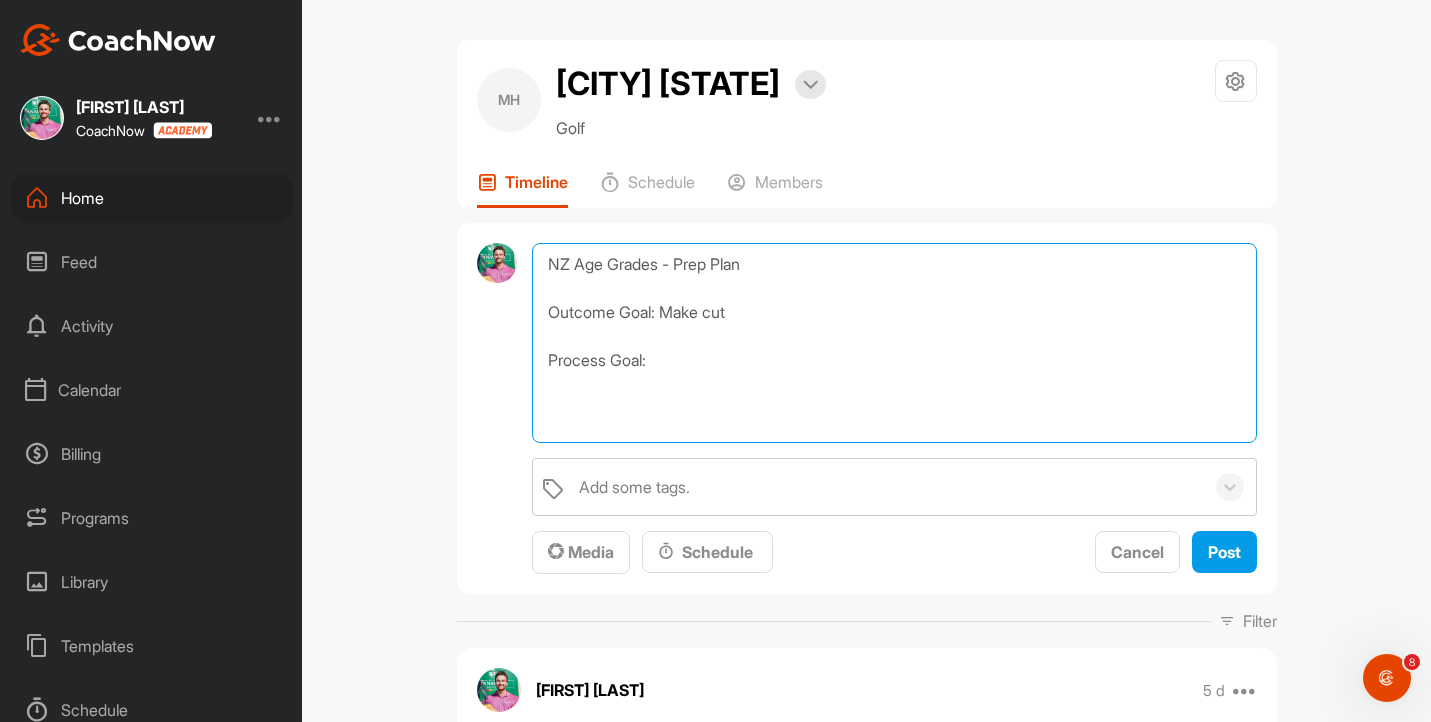drag, startPoint x: 657, startPoint y: 358, endPoint x: 533, endPoint y: 356, distance: 124.01613 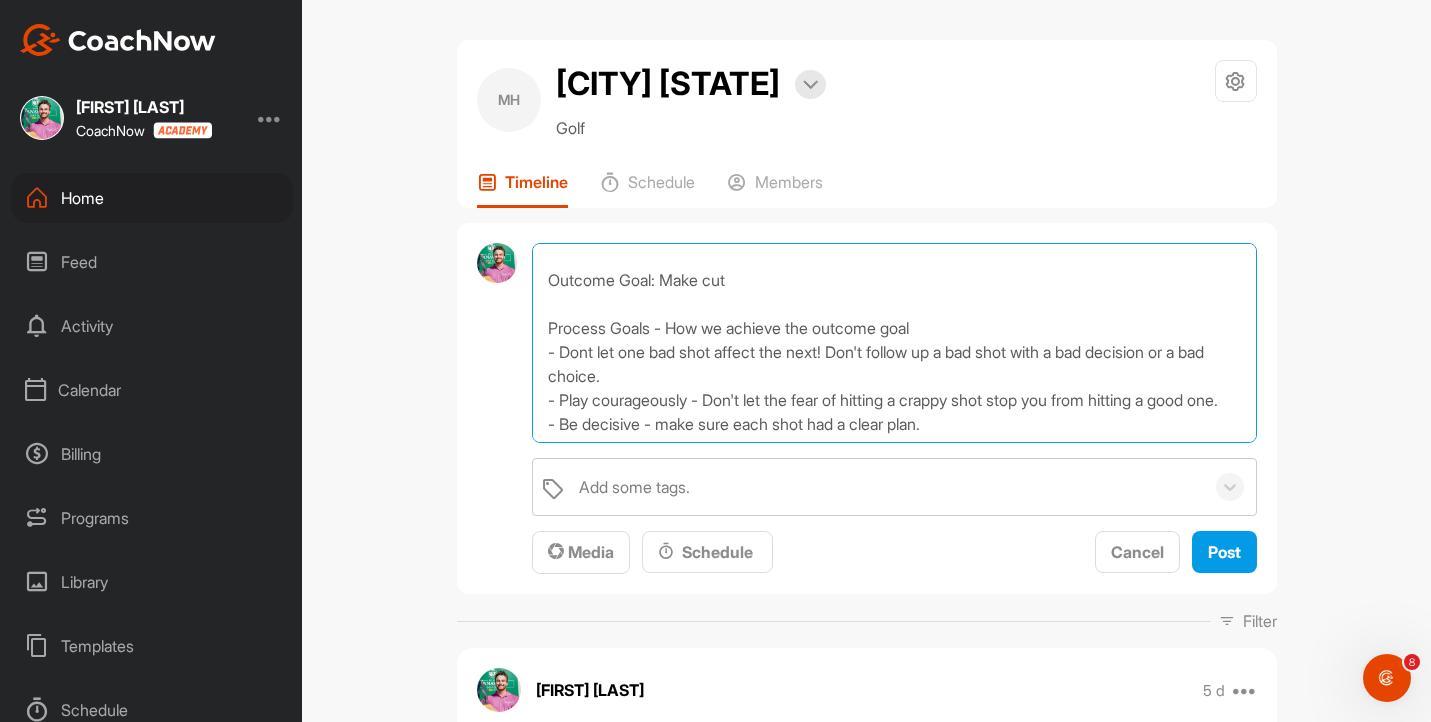 scroll, scrollTop: 25, scrollLeft: 0, axis: vertical 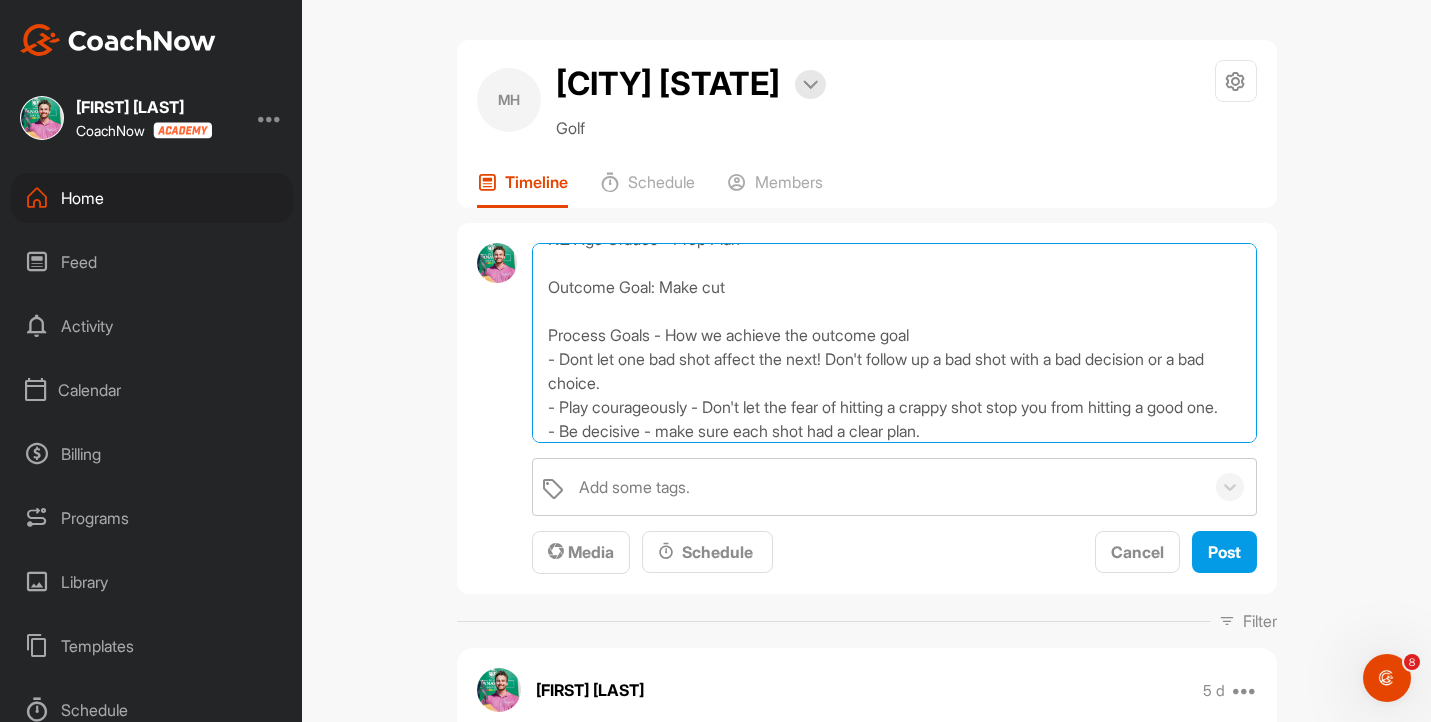 drag, startPoint x: 593, startPoint y: 430, endPoint x: 558, endPoint y: 404, distance: 43.60046 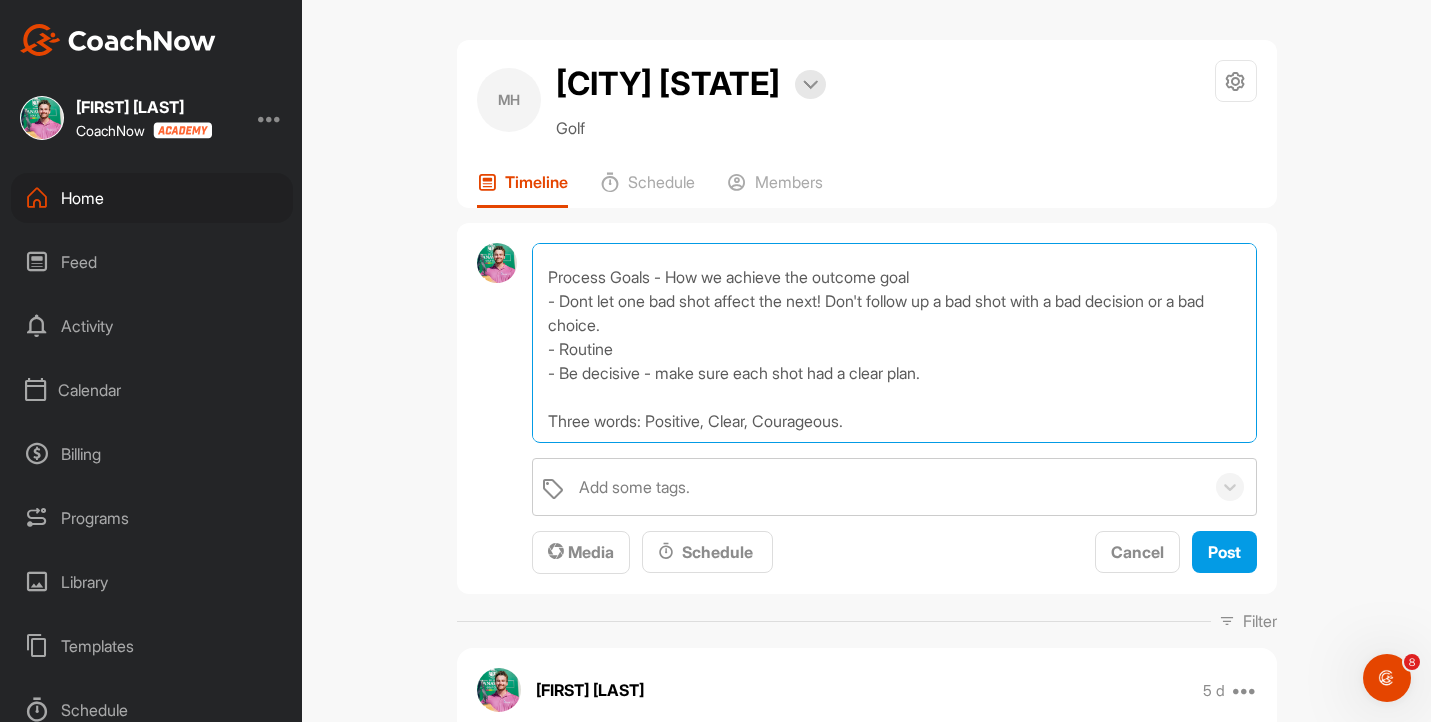 scroll, scrollTop: 105, scrollLeft: 0, axis: vertical 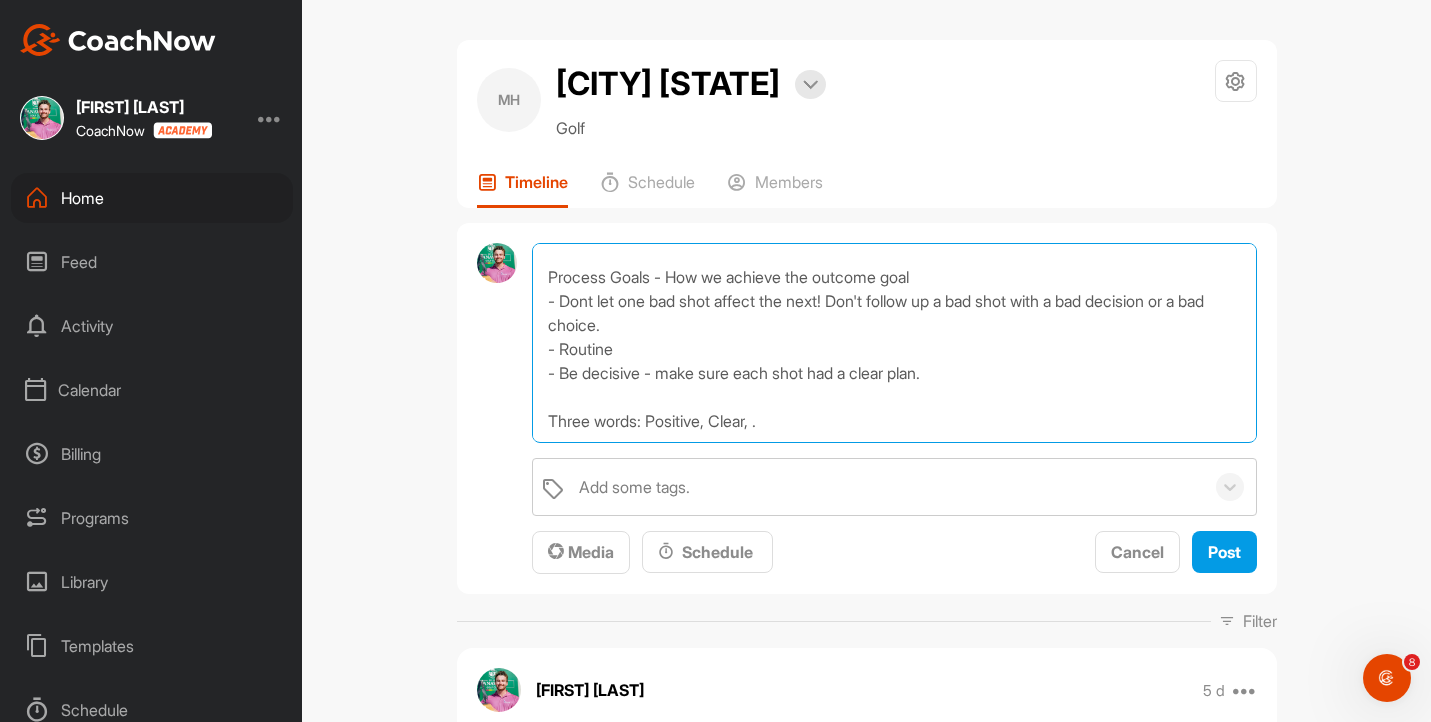 click on "NZ Age Grades - Prep Plan
Outcome Goal: Make cut
Process Goals - How we achieve the outcome goal
- Dont let one bad shot affect the next! Don't follow up a bad shot with a bad decision or a bad choice.
- Routine
- Be decisive - make sure each shot had a clear plan.
Three words: Positive, Clear, ." at bounding box center (894, 343) 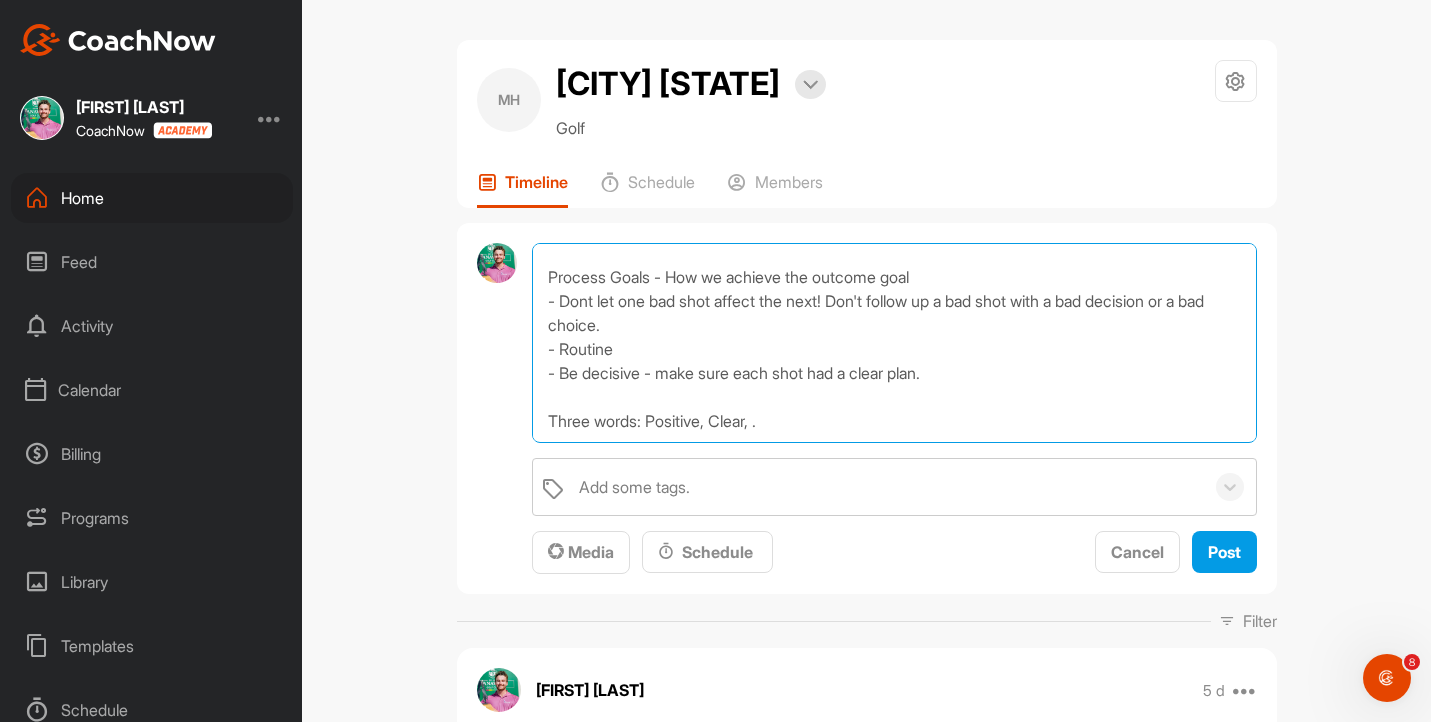 click on "NZ Age Grades - Prep Plan
Outcome Goal: Make cut
Process Goals - How we achieve the outcome goal
- Dont let one bad shot affect the next! Don't follow up a bad shot with a bad decision or a bad choice.
- Routine
- Be decisive - make sure each shot had a clear plan.
Three words: Positive, Clear, ." at bounding box center [894, 343] 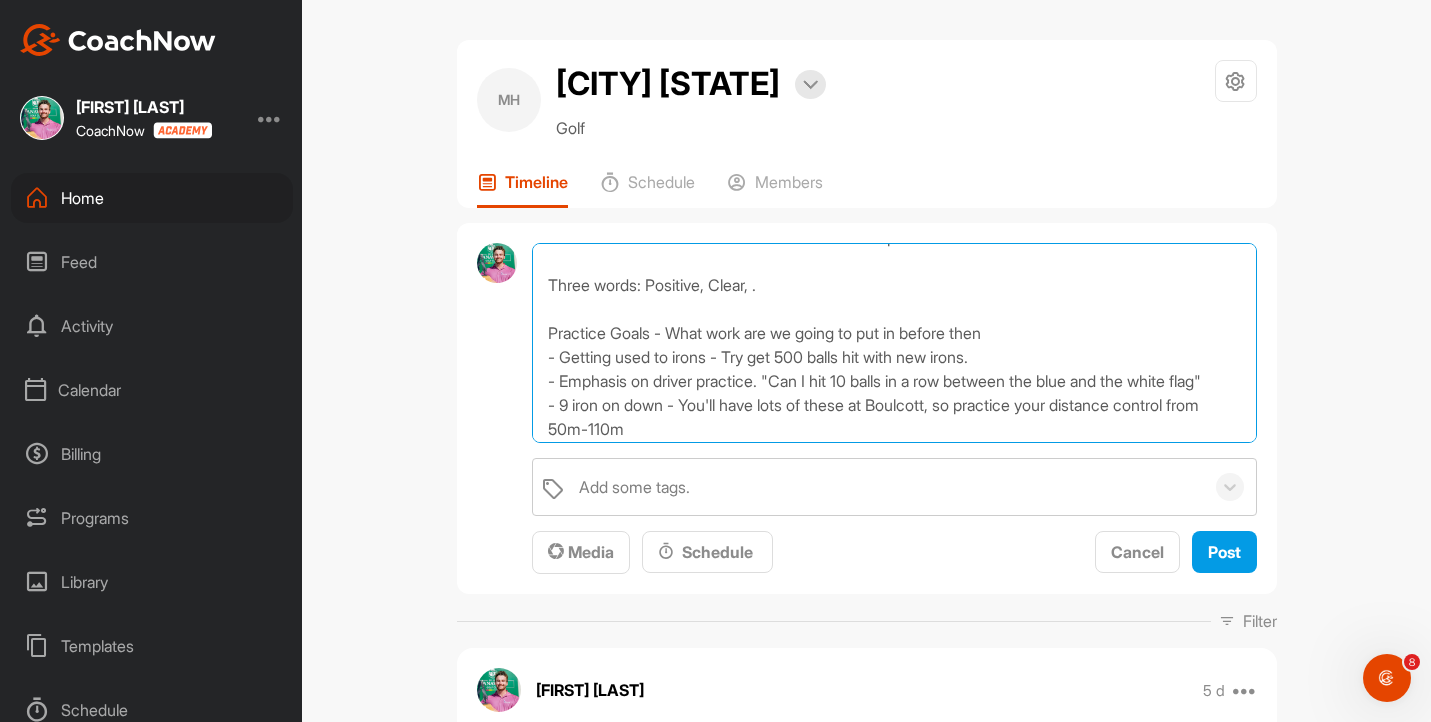 scroll, scrollTop: 172, scrollLeft: 0, axis: vertical 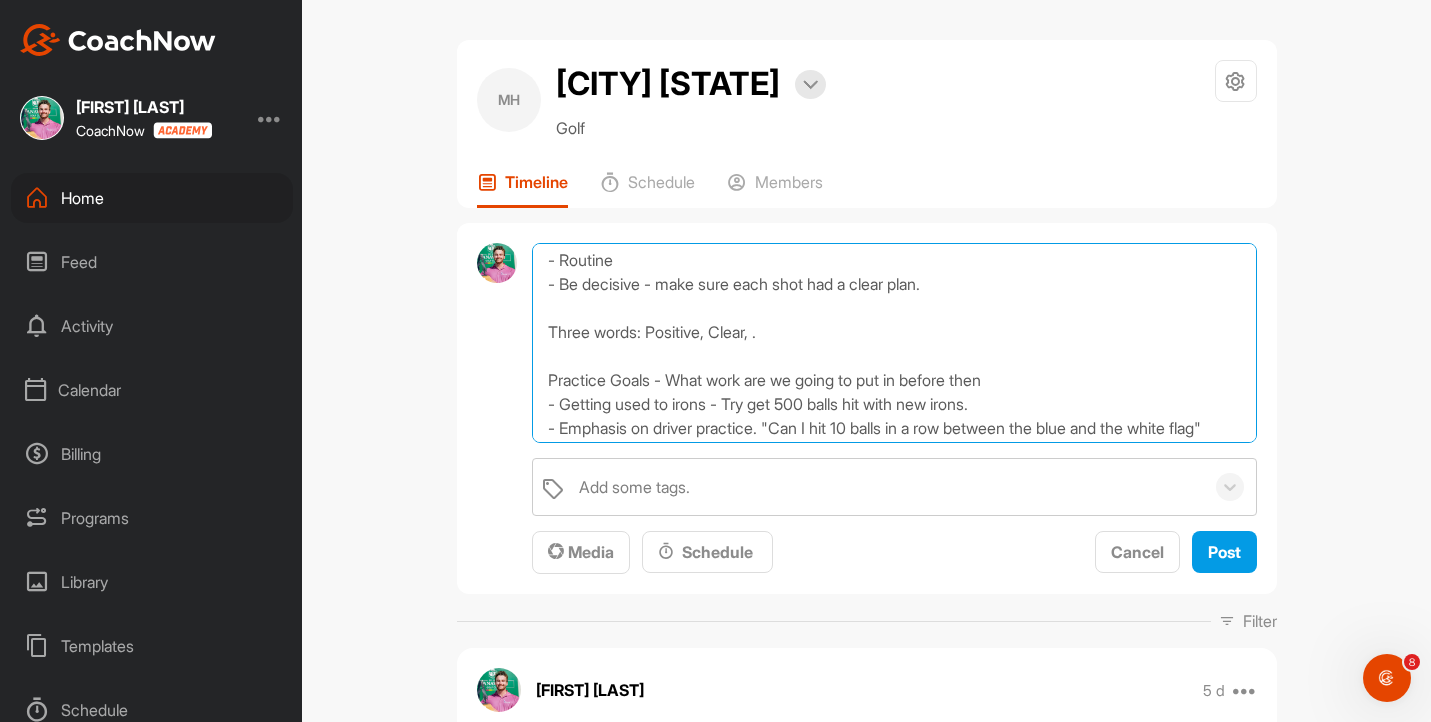 click on "NZ Age Grades - Prep Plan
Outcome Goal: Make cut
Process Goals - How we achieve the outcome goal
- Dont let one bad shot affect the next! Don't follow up a bad shot with a bad decision or a bad choice.
- Routine
- Be decisive - make sure each shot had a clear plan.
Three words: Positive, Clear, .
Practice Goals - What work are we going to put in before then
- Getting used to irons - Try get 500 balls hit with new irons.
- Emphasis on driver practice. "Can I hit 10 balls in a row between the blue and the white flag"
- 9 iron on down - You'll have lots of these at Boulcott, so practice your distance control from 50m-110m
- 18th August - Full swing session with coach looking at distances of new irons.
- Speed control on Long Putts
- Putting inside 8ft." at bounding box center (894, 343) 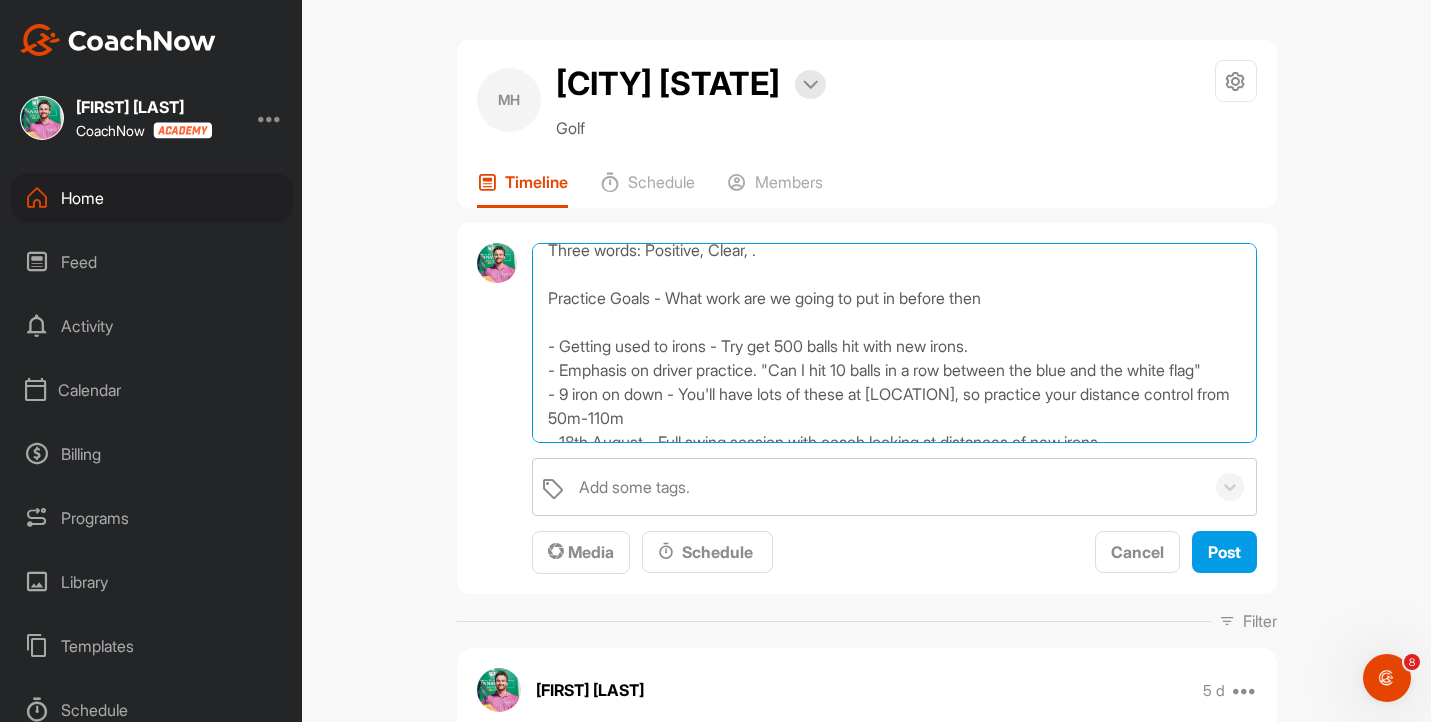 scroll, scrollTop: 253, scrollLeft: 0, axis: vertical 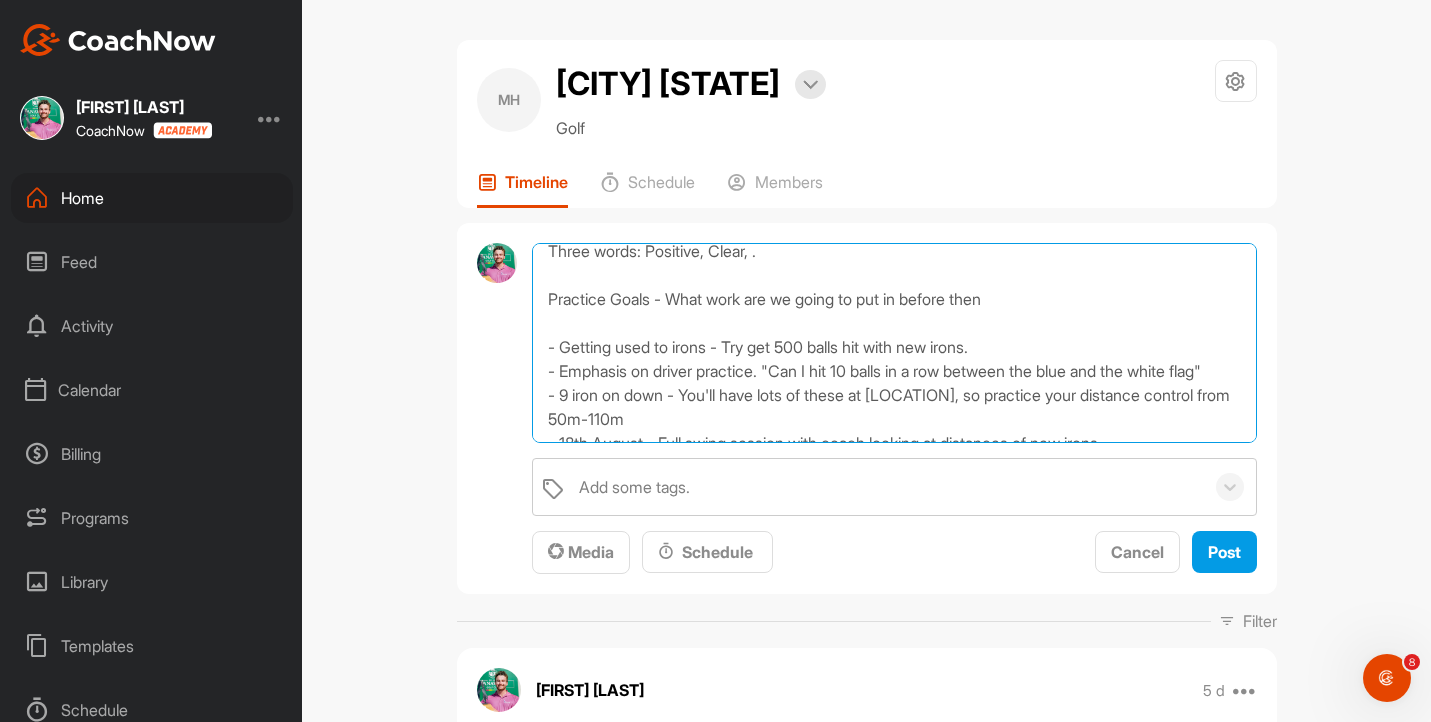 drag, startPoint x: 1004, startPoint y: 346, endPoint x: 546, endPoint y: 344, distance: 458.00436 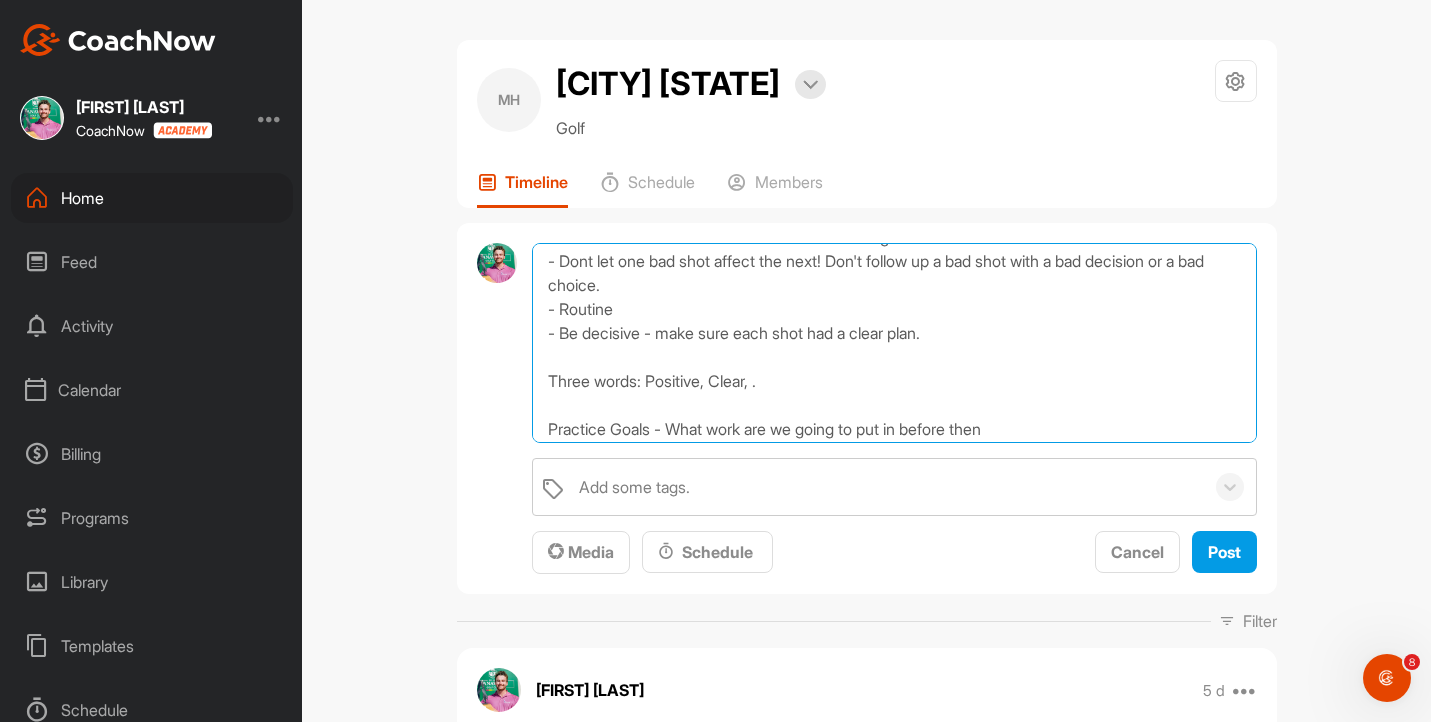 scroll, scrollTop: 122, scrollLeft: 0, axis: vertical 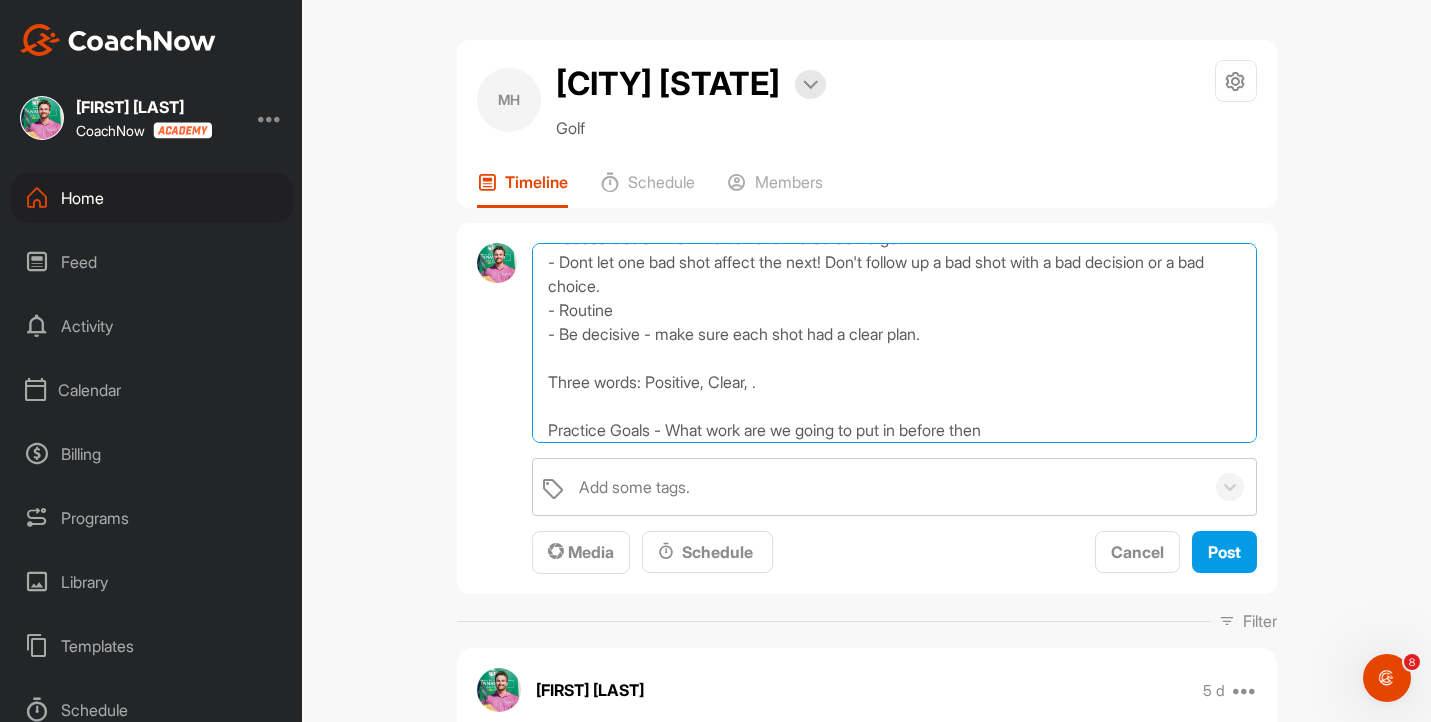 drag, startPoint x: 627, startPoint y: 310, endPoint x: 543, endPoint y: 309, distance: 84.00595 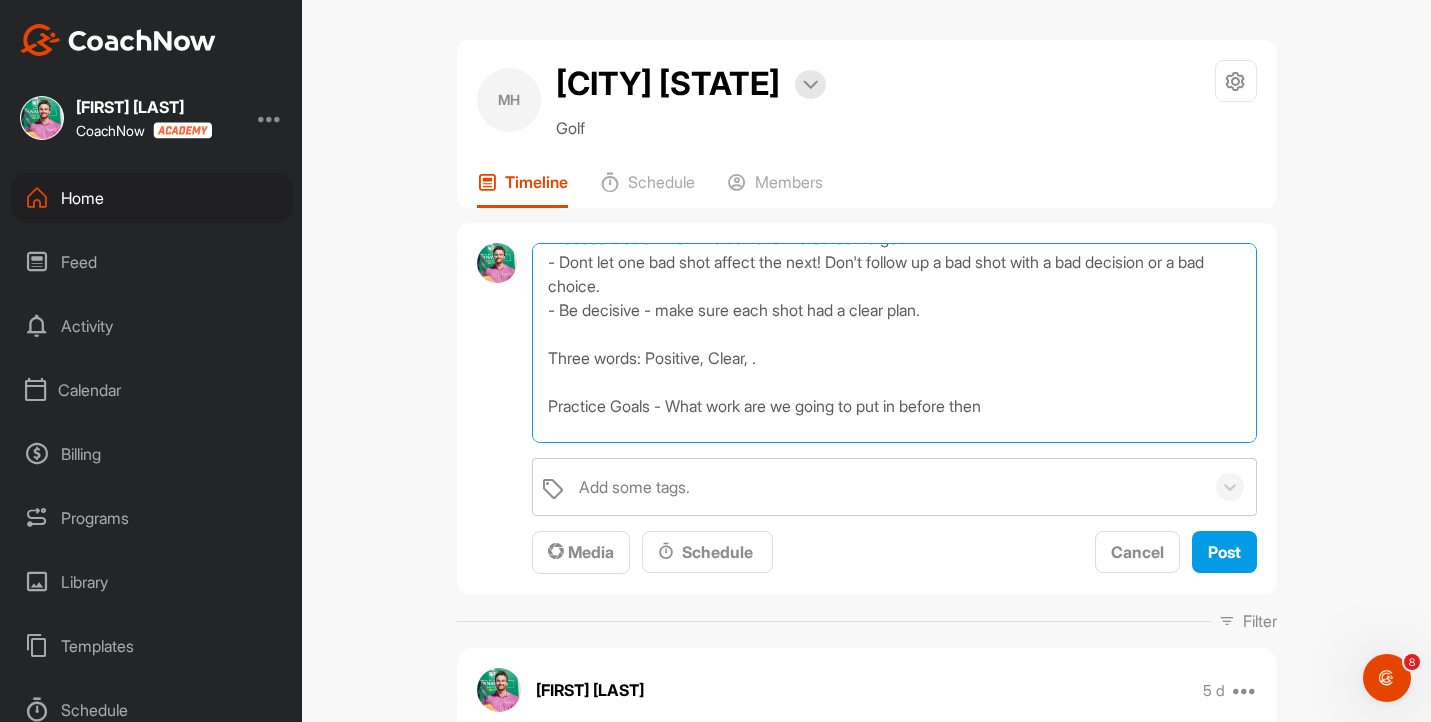 click on "NZ Age Grades - Prep Plan
Outcome Goal: Make cut
Process Goals - How we achieve the outcome goal
- Dont let one bad shot affect the next! Don't follow up a bad shot with a bad decision or a bad choice.
- Be decisive - make sure each shot had a clear plan.
Three words: Positive, Clear, .
Practice Goals - What work are we going to put in before then
- Emphasis on driver practice. "Can I hit 10 balls in a row between the blue and the white flag"
- 9 iron on down - You'll have lots of these at [LOCATION], so practice your distance control from 50m-110m
- 18th August - Full swing session with coach looking at distances of new irons.
- Speed control on Long Putts
- Putting inside 8ft." at bounding box center (894, 343) 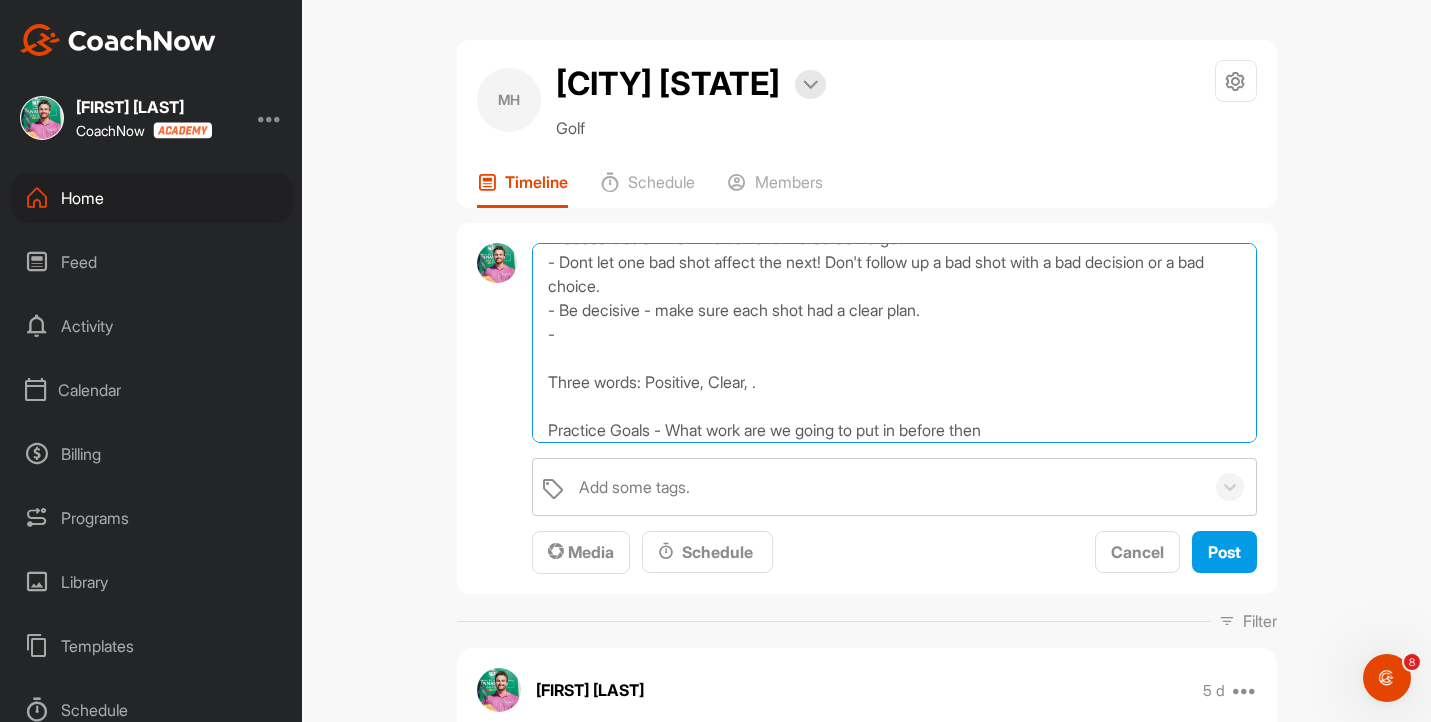 click on "NZ Age Grades - Prep Plan
Outcome Goal: Make cut
Process Goals - How we achieve the outcome goal
- Dont let one bad shot affect the next! Don't follow up a bad shot with a bad decision or a bad choice.
- Be decisive - make sure each shot had a clear plan.
-
Three words: Positive, Clear, .
Practice Goals - What work are we going to put in before then
- Emphasis on driver practice. "Can I hit 10 balls in a row between the blue and the white flag"
- 9 iron on down - You'll have lots of these at Boulcott, so practice your distance control from 50m-110m
- 18th August - Full swing session with coach looking at distances of new irons.
- Speed control on Long Putts
- Putting inside 8ft." at bounding box center (894, 343) 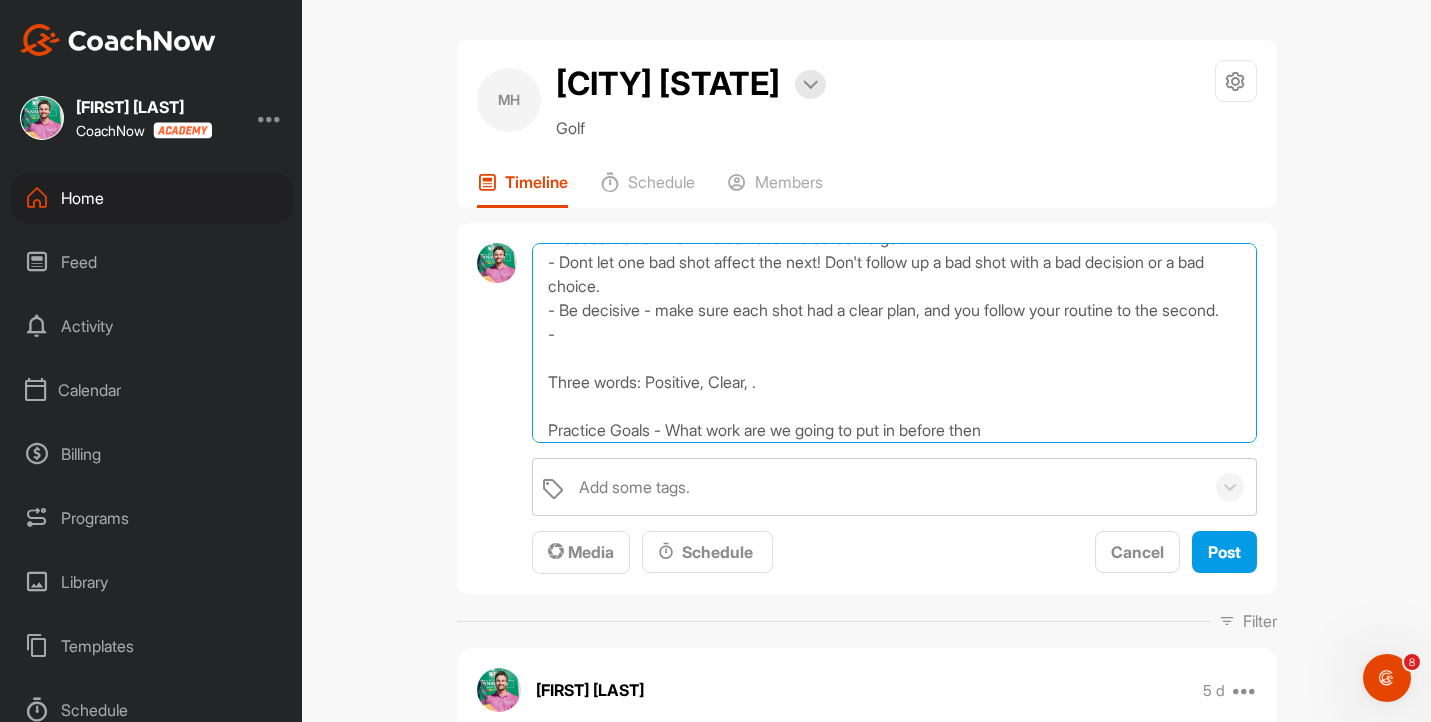 click on "NZ Age Grades - Prep Plan
Outcome Goal: Make cut
Process Goals - How we achieve the outcome goal
- Dont let one bad shot affect the next! Don't follow up a bad shot with a bad decision or a bad choice.
- Be decisive - make sure each shot had a clear plan, and you follow your routine to the second.
-
Three words: Positive, Clear, .
Practice Goals - What work are we going to put in before then
- Emphasis on driver practice. "Can I hit 10 balls in a row between the blue and the white flag"
- 9 iron on down - You'll have lots of these at Boulcott, so practice your distance control from 50m-110m
- 18th August - Full swing session with coach looking at distances of new irons.
- Speed control on Long Putts
- Putting inside 8ft." at bounding box center (894, 343) 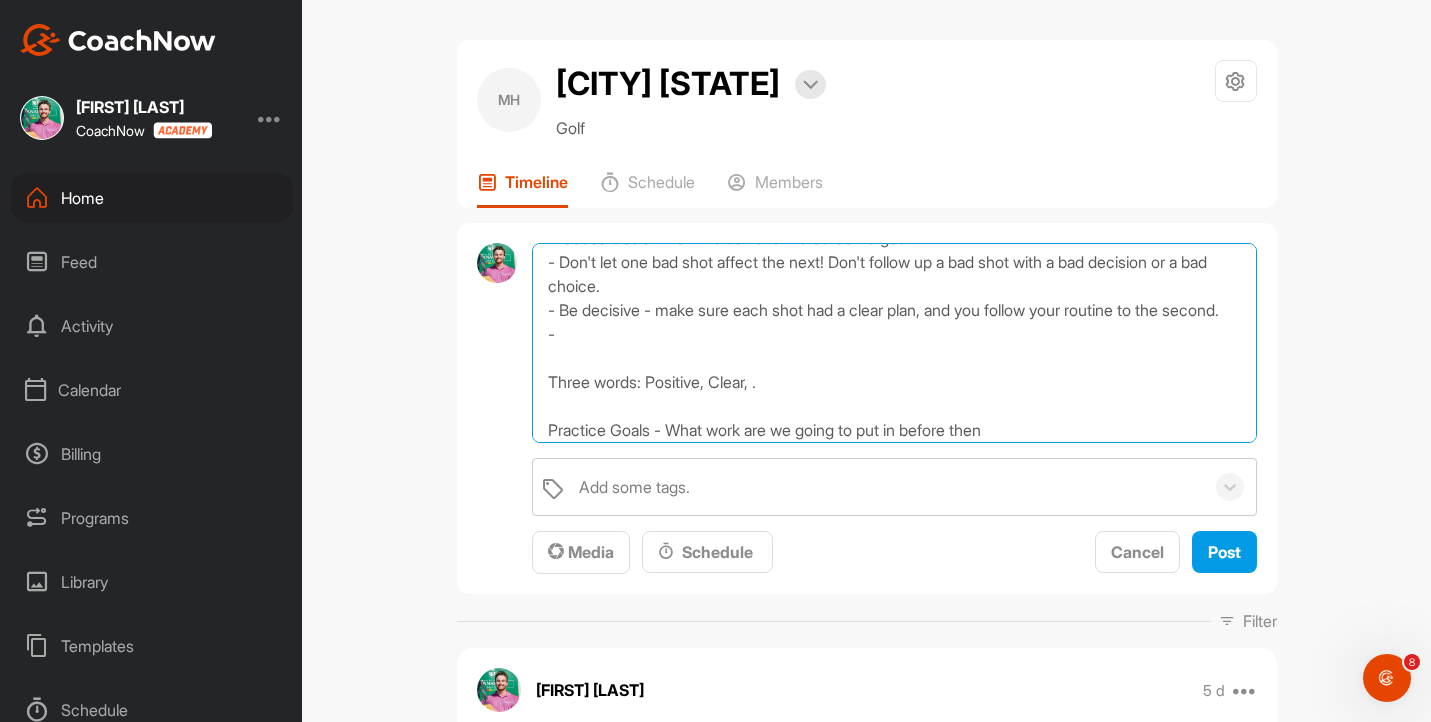 scroll, scrollTop: 88, scrollLeft: 0, axis: vertical 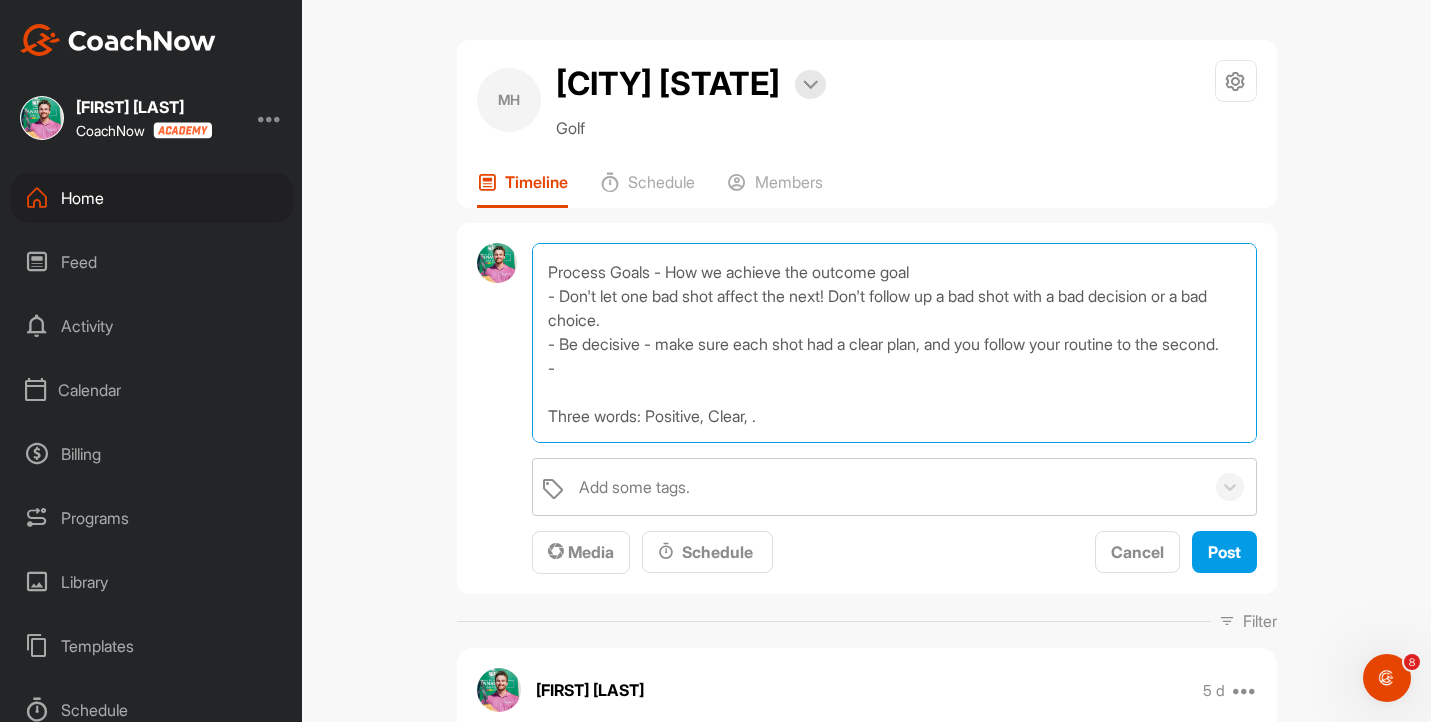 click on "NZ Age Grades - Prep Plan
Outcome Goal: Make cut
Process Goals - How we achieve the outcome goal
- Don't let one bad shot affect the next! Don't follow up a bad shot with a bad decision or a bad choice.
- Be decisive - make sure each shot had a clear plan, and you follow your routine to the second.
-
Three words: Positive, Clear, .
Practice Goals - What work are we going to put in before then
- Emphasis on driver practice. "Can I hit 10 balls in a row between the blue and the white flag"
- 9 iron on down - You'll have lots of these at [LOCATION], so practice your distance control from 50m-110m
- 18th August - Full swing session with coach looking at distances of new irons.
- Speed control on Long Putts
- Putting inside 8ft." at bounding box center [894, 343] 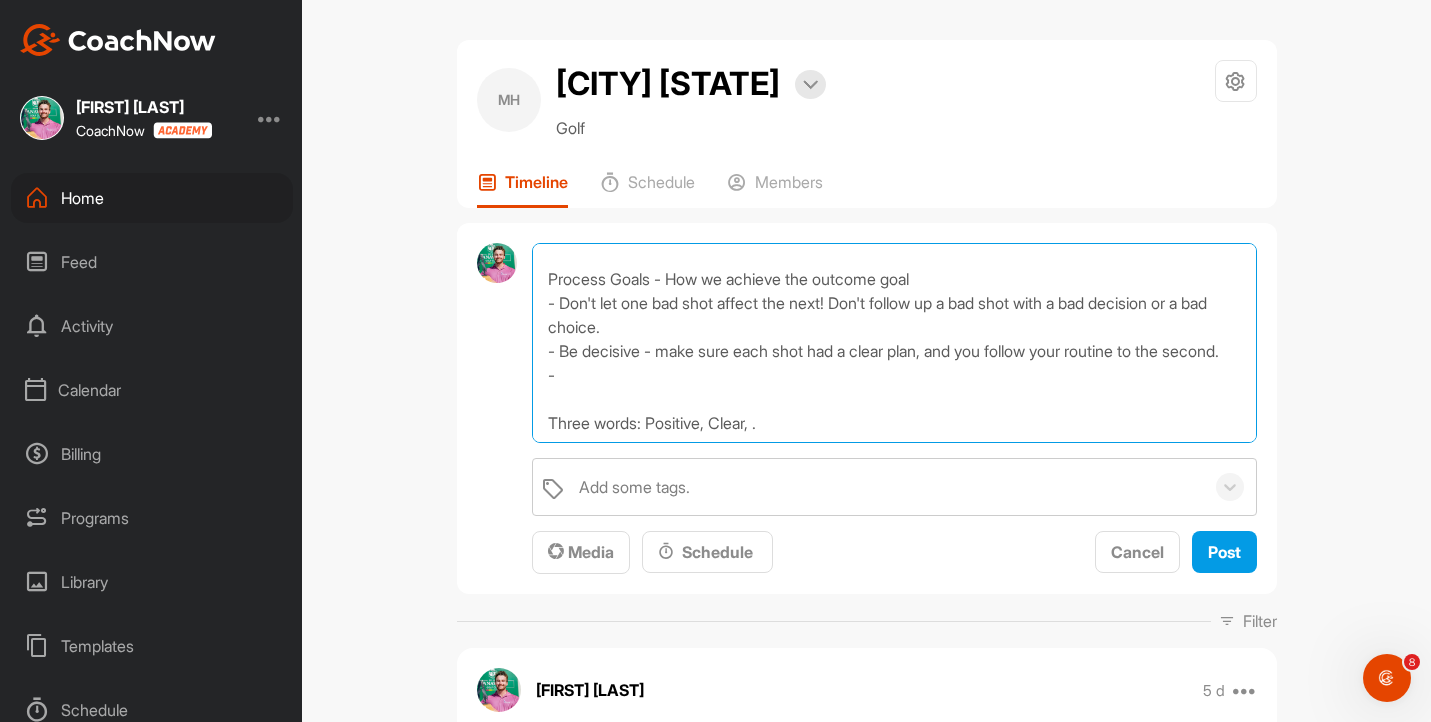 scroll, scrollTop: 65, scrollLeft: 0, axis: vertical 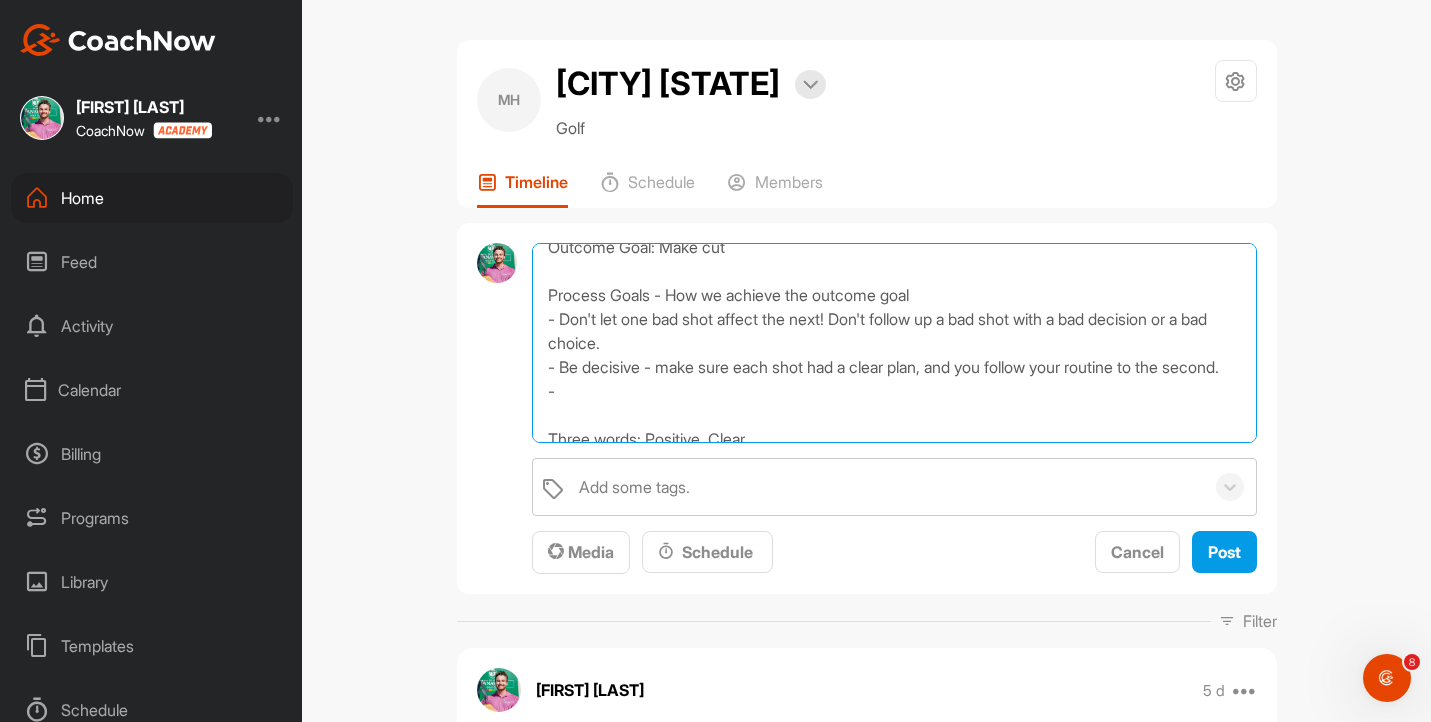 click on "NZ Age Grades - Prep Plan
Outcome Goal: Make cut
Process Goals - How we achieve the outcome goal
- Don't let one bad shot affect the next! Don't follow up a bad shot with a bad decision or a bad choice.
- Be decisive - make sure each shot had a clear plan, and you follow your routine to the second.
-
Three words: Positive, Clear, .
Practice Goals - What work are we going to put in before then
- Emphasis on driver practice. "Can I hit 10 balls in a row between the blue and the white flag"
- 9 iron on down - You'll have lots of these at [LOCATION], so practice your distance control from 50m-110m
- 18th August - Full swing session with coach looking at distances of new irons.
- Speed control on Long Putts
- Putting inside 8ft." at bounding box center [894, 343] 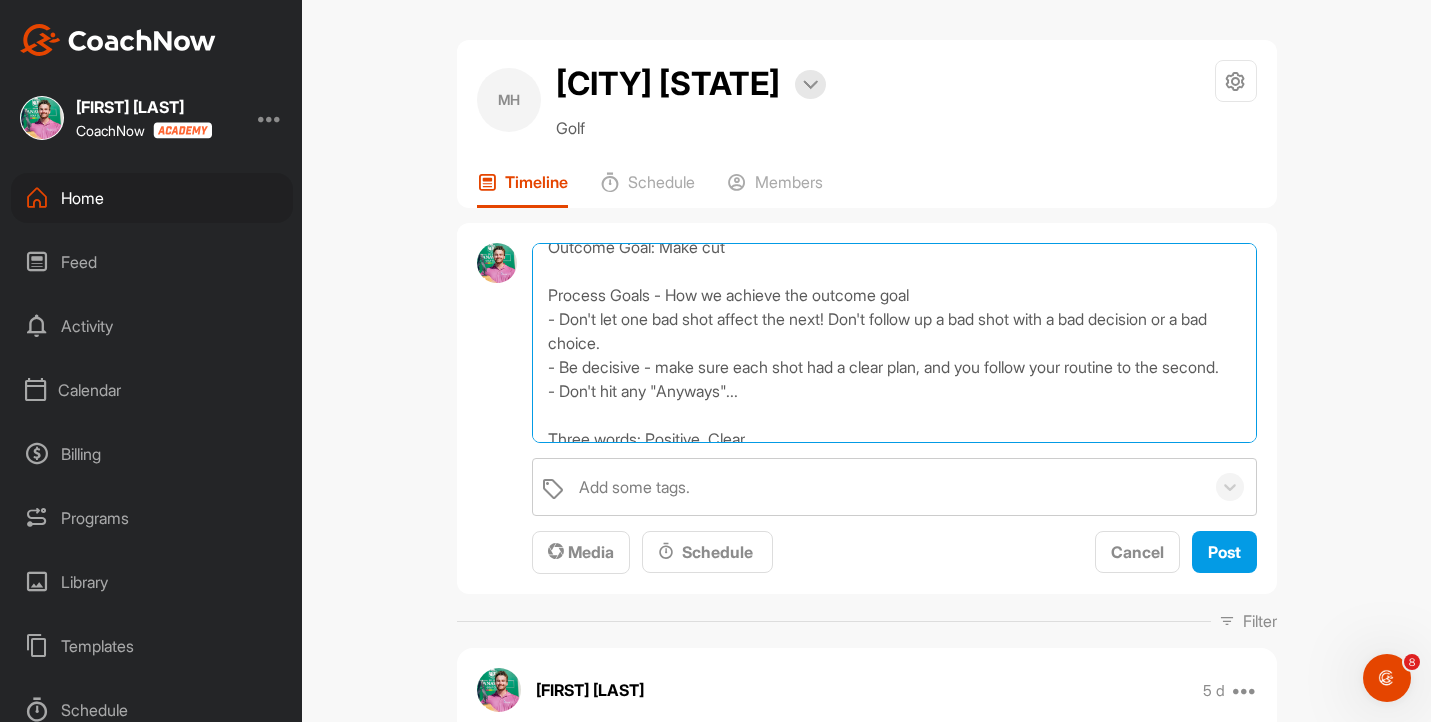 drag, startPoint x: 776, startPoint y: 419, endPoint x: 558, endPoint y: 420, distance: 218.00229 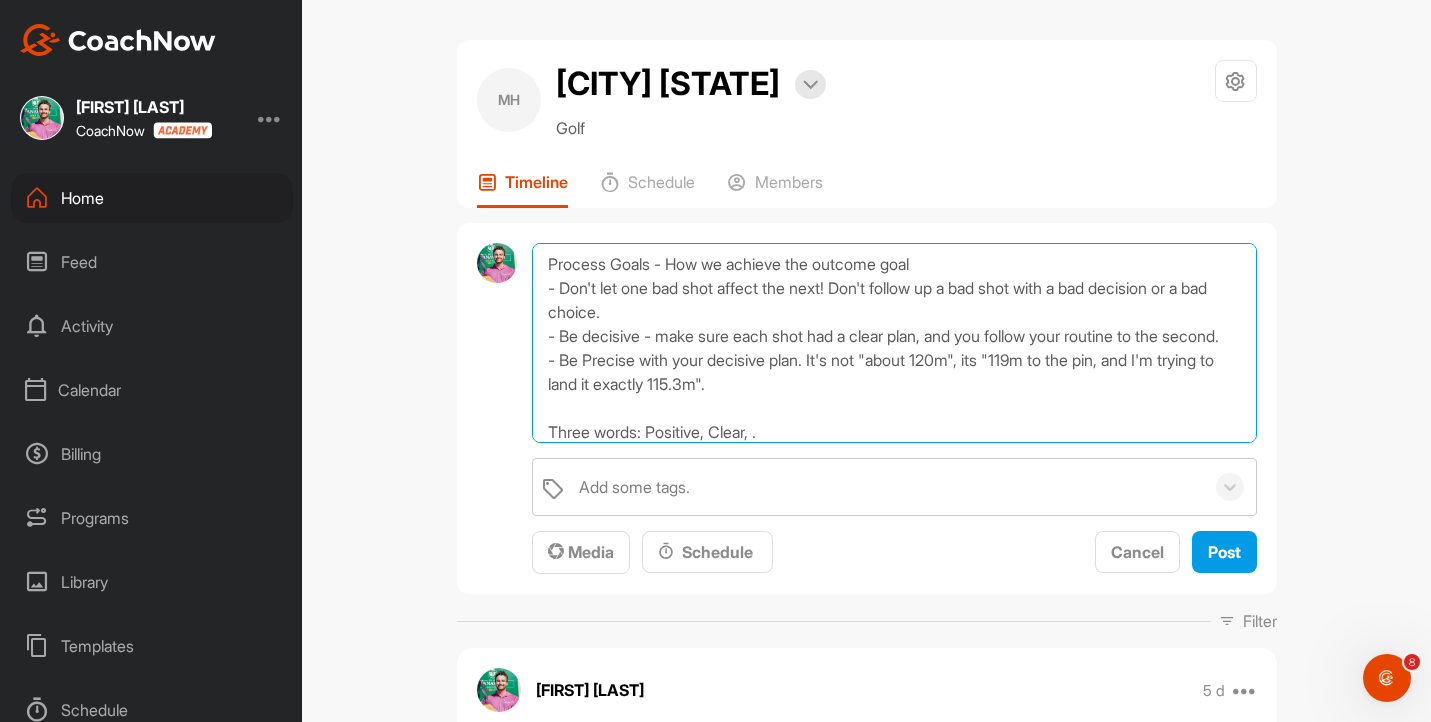 scroll, scrollTop: 95, scrollLeft: 0, axis: vertical 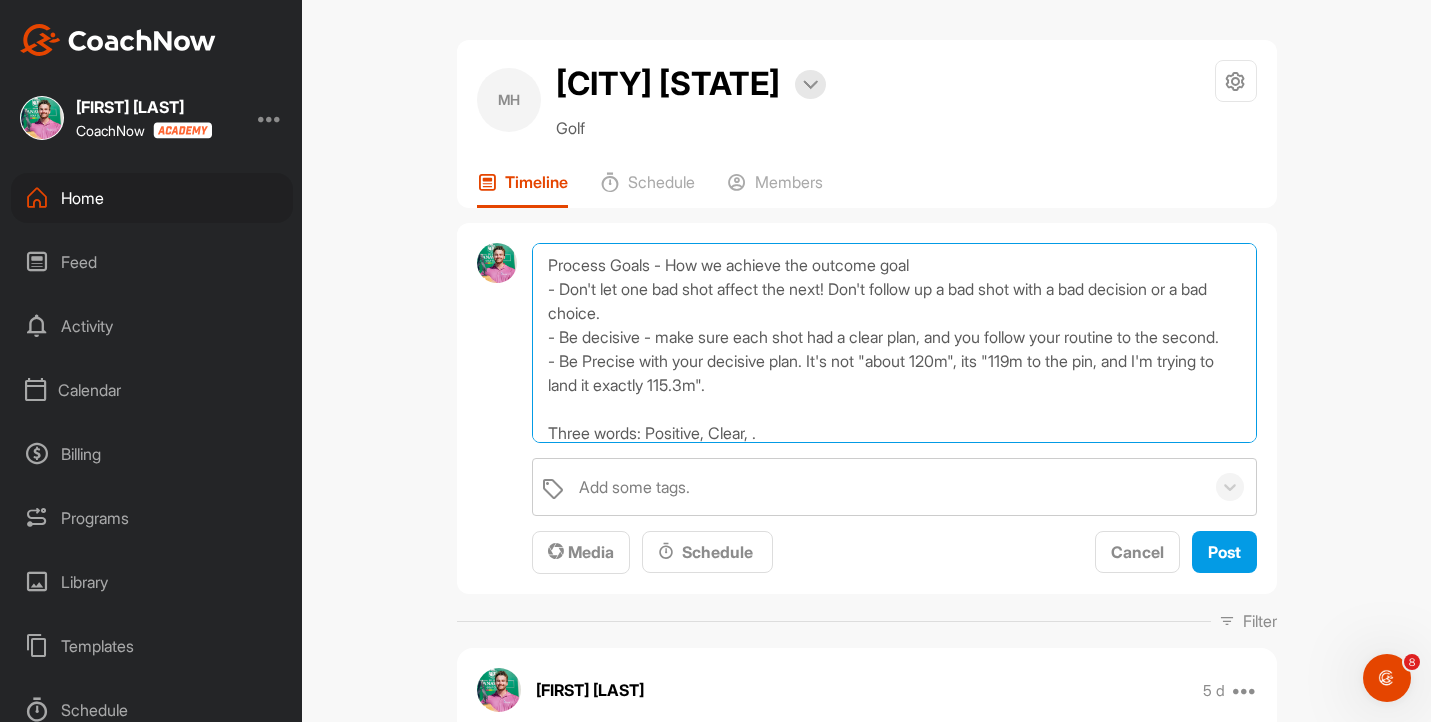 drag, startPoint x: 817, startPoint y: 413, endPoint x: 567, endPoint y: 399, distance: 250.3917 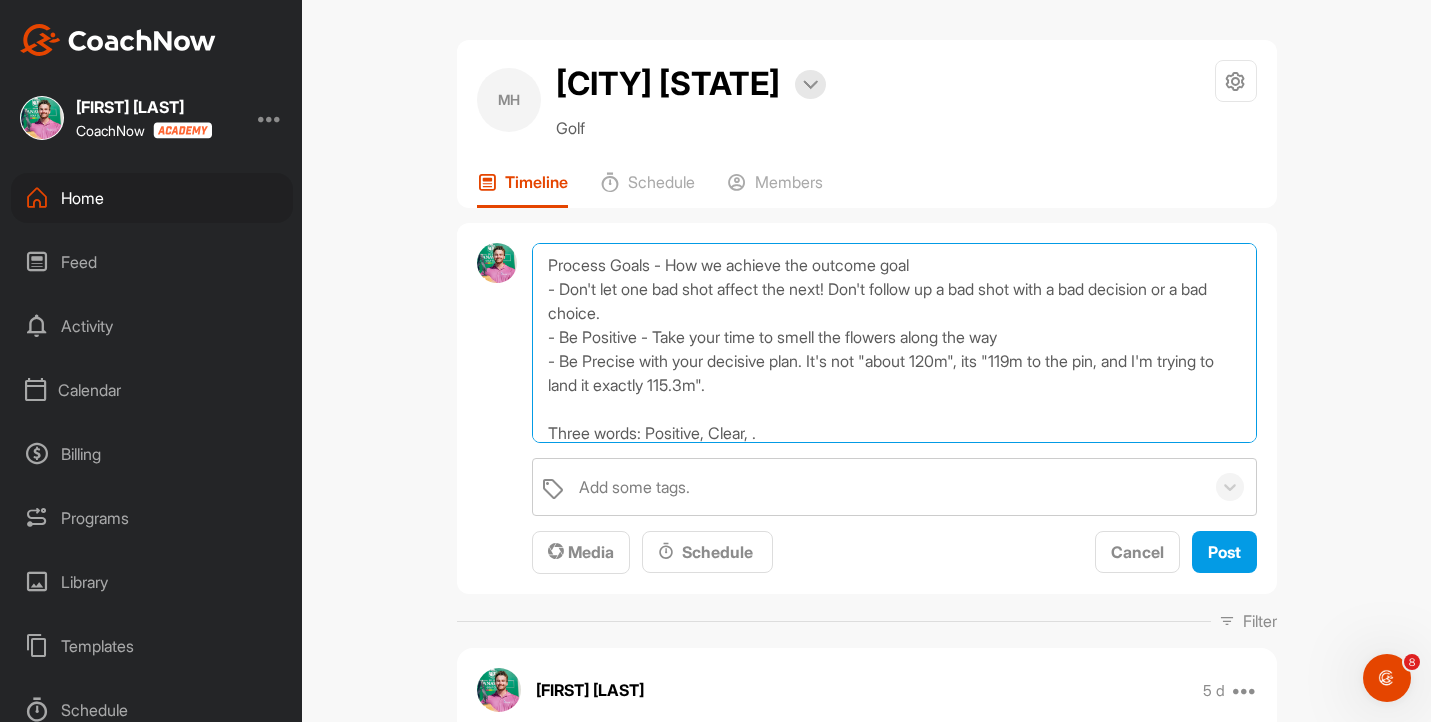 drag, startPoint x: 1038, startPoint y: 335, endPoint x: 643, endPoint y: 337, distance: 395.00507 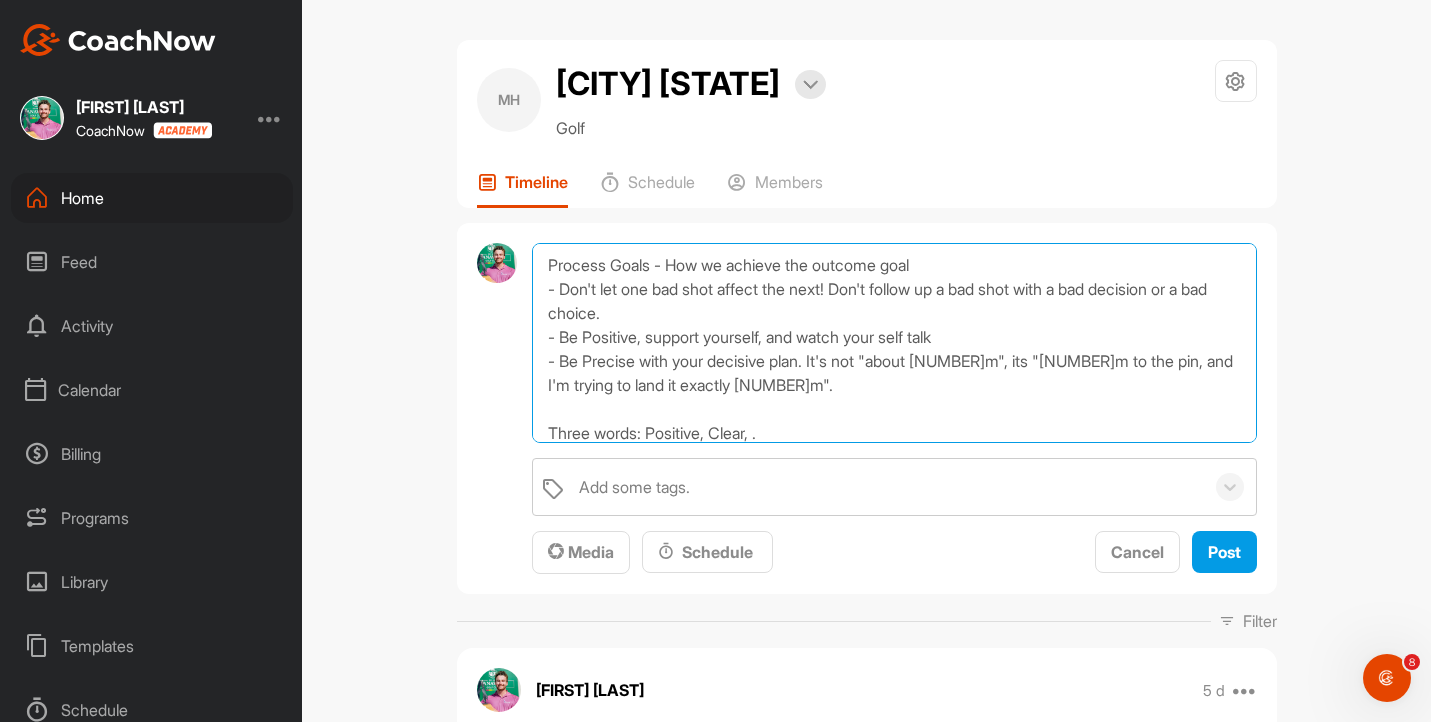 click on "NZ Age Grades - Prep Plan
Outcome Goal: Make cut
Process Goals - How we achieve the outcome goal
- Don't let one bad shot affect the next! Don't follow up a bad shot with a bad decision or a bad choice.
- Be Positive, support yourself, and watch your self talk
- Be Precise with your decisive plan. It's not "about [NUMBER]m", its "[NUMBER]m to the pin, and I'm trying to land it exactly [NUMBER]m".
Three words: Positive, Clear, .
Practice Goals - What work are we going to put in before then
- Emphasis on driver practice. "Can I hit [NUMBER] balls in a row between the blue and the white flag"
- [NUMBER] iron on down - You'll have lots of these at [LOCATION], so practice your distance control from [NUMBER]m-[NUMBER]m
- [DATE] - Full swing session with coach looking at distances of new irons.
- Speed control on Long Putts
- Putting inside [NUMBER]ft." at bounding box center (894, 343) 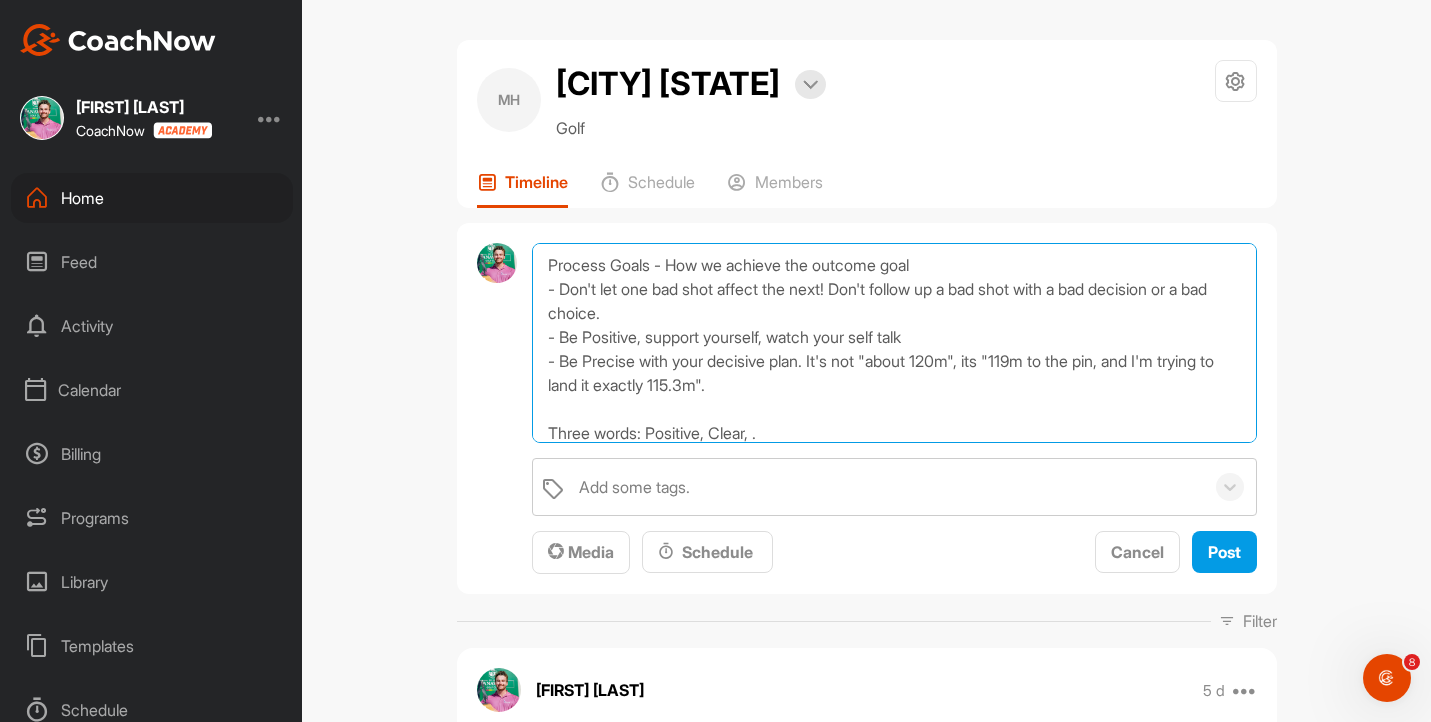 click on "NZ Age Grades - Prep Plan
Outcome Goal: Make cut
Process Goals - How we achieve the outcome goal
- Don't let one bad shot affect the next! Don't follow up a bad shot with a bad decision or a bad choice.
- Be Positive, support yourself, watch your self talk
- Be Precise with your decisive plan. It's not "about 120m", its "119m to the pin, and I'm trying to land it exactly 115.3m".
Three words: Positive, Clear, .
Practice Goals - What work are we going to put in before then
- Emphasis on driver practice. "Can I hit 10 balls in a row between the blue and the white flag"
- 9 iron on down - You'll have lots of these at [CITY], so practice your distance control from 50m-110m
- 18th August - Full swing session with coach looking at distances of new irons.
- Speed control on Long Putts
- Putting inside 8ft." at bounding box center (894, 343) 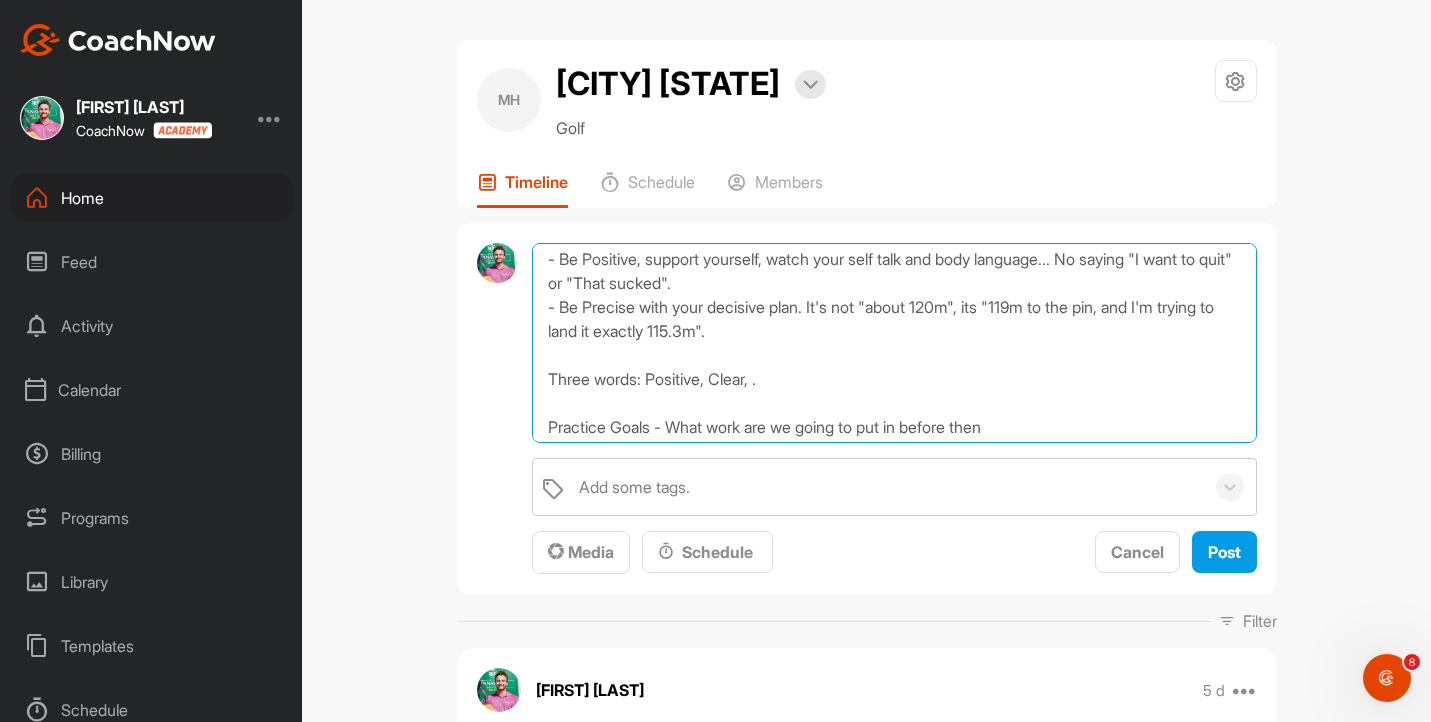 scroll, scrollTop: 171, scrollLeft: 0, axis: vertical 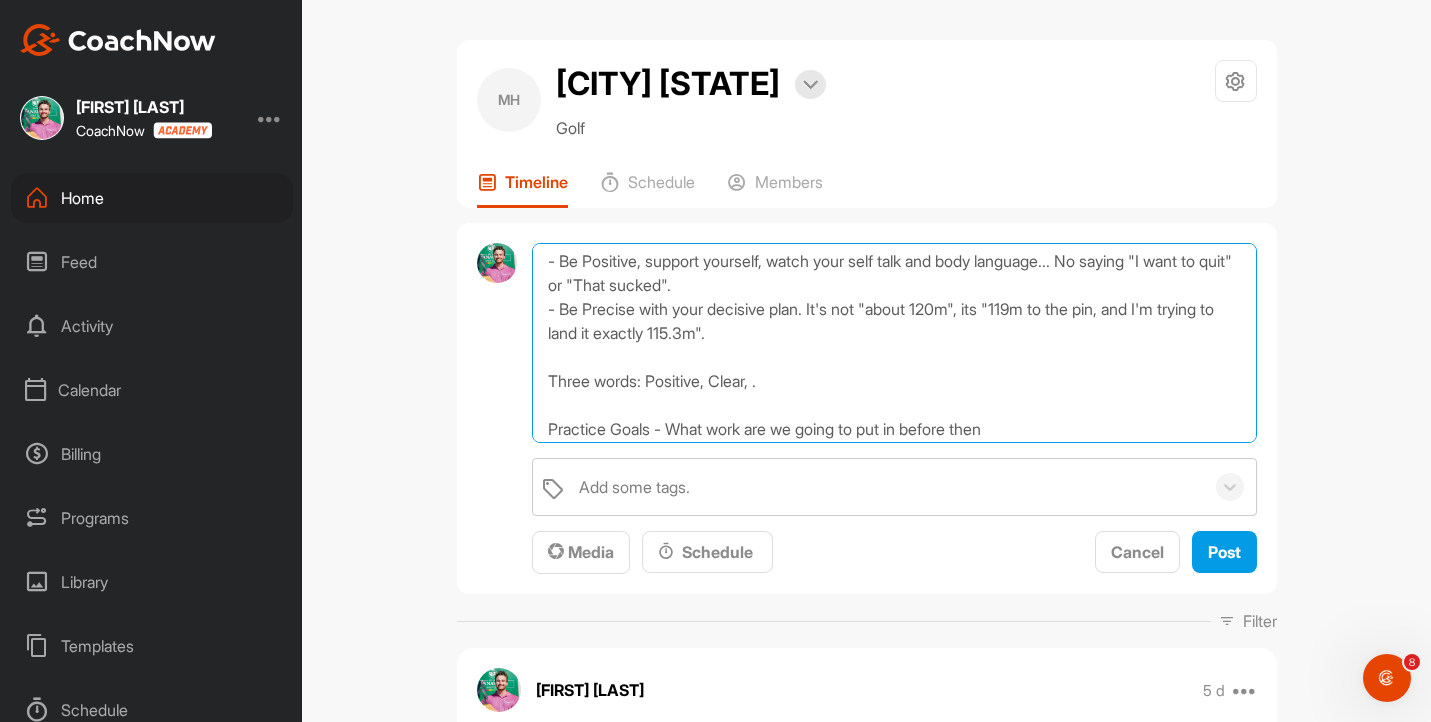 click on "NZ Age Grades - Prep Plan
Outcome Goal: Make cut
Process Goals - How we achieve the outcome goal
- Don't let one bad shot affect the next! Don't follow up a bad shot with a bad decision or a bad choice.
- Be Positive, support yourself, watch your self talk and body language... No saying "I want to quit" or "That sucked".
- Be Precise with your decisive plan. It's not "about 120m", its "119m to the pin, and I'm trying to land it exactly 115.3m".
Three words: Positive, Clear, .
Practice Goals - What work are we going to put in before then
- Emphasis on driver practice. "Can I hit 10 balls in a row between the blue and the white flag"
- 9 iron on down - You'll have lots of these at Boulcott, so practice your distance control from 50m-110m
- 18th August - Full swing session with coach looking at distances of new irons.
- Speed control on Long Putts
- Putting inside 8ft." at bounding box center (894, 343) 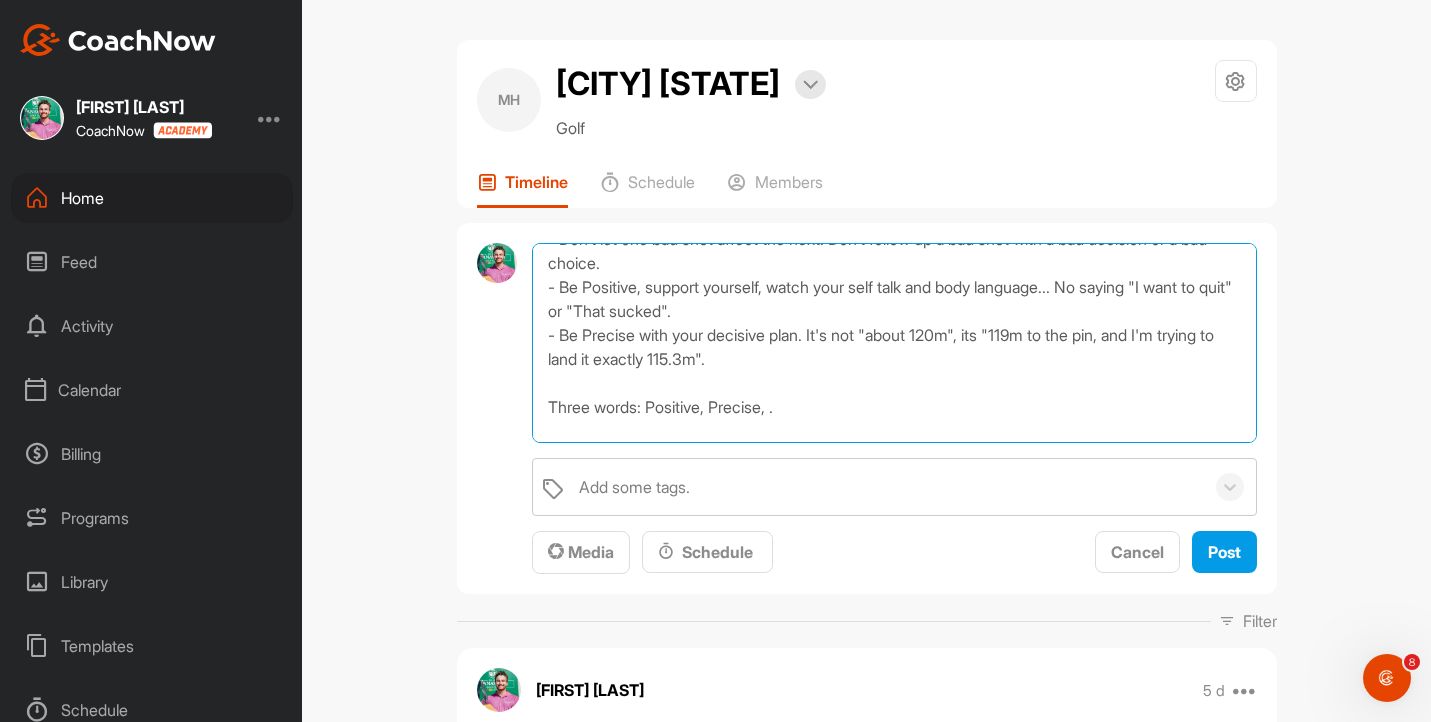 scroll, scrollTop: 147, scrollLeft: 0, axis: vertical 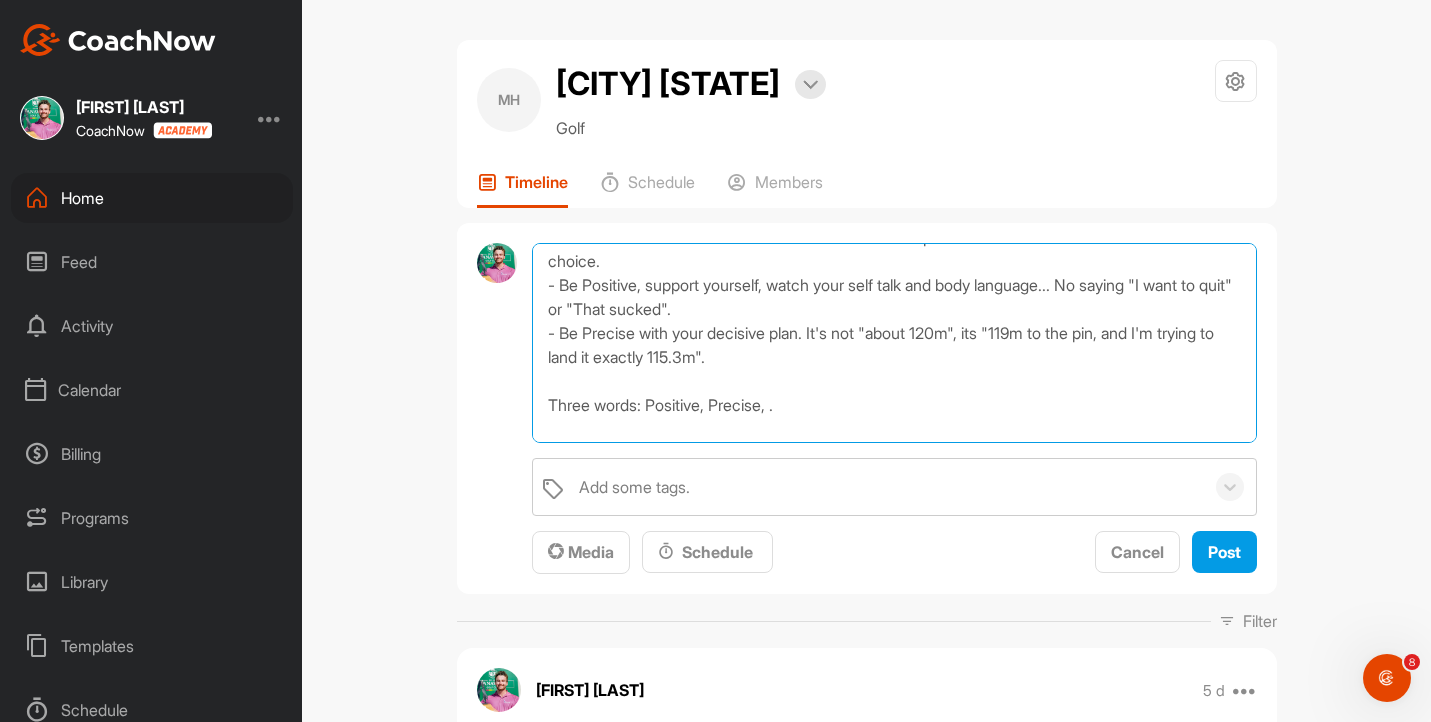 click on "NZ Age Grades - Prep Plan
Outcome Goal: Make cut
Process Goals - How we achieve the outcome goal
- Don't let one bad shot affect the next! Don't follow up a bad shot with a bad decision or a bad choice.
- Be Positive, support yourself, watch your self talk and body language... No saying "I want to quit" or "That sucked".
- Be Precise with your decisive plan. It's not "about 120m", its "119m to the pin, and I'm trying to land it exactly 115.3m".
Three words: Positive, Precise, .
Practice Goals - What work are we going to put in before then
- Emphasis on driver practice. "Can I hit 10 balls in a row between the blue and the white flag"
- 9 iron on down - You'll have lots of these at Boulcott, so practice your distance control from 50m-110m
- 18th [DATE] - Full swing session with coach looking at distances of new irons.
- Speed control on Long Putts
- Putting inside 8ft." at bounding box center (894, 343) 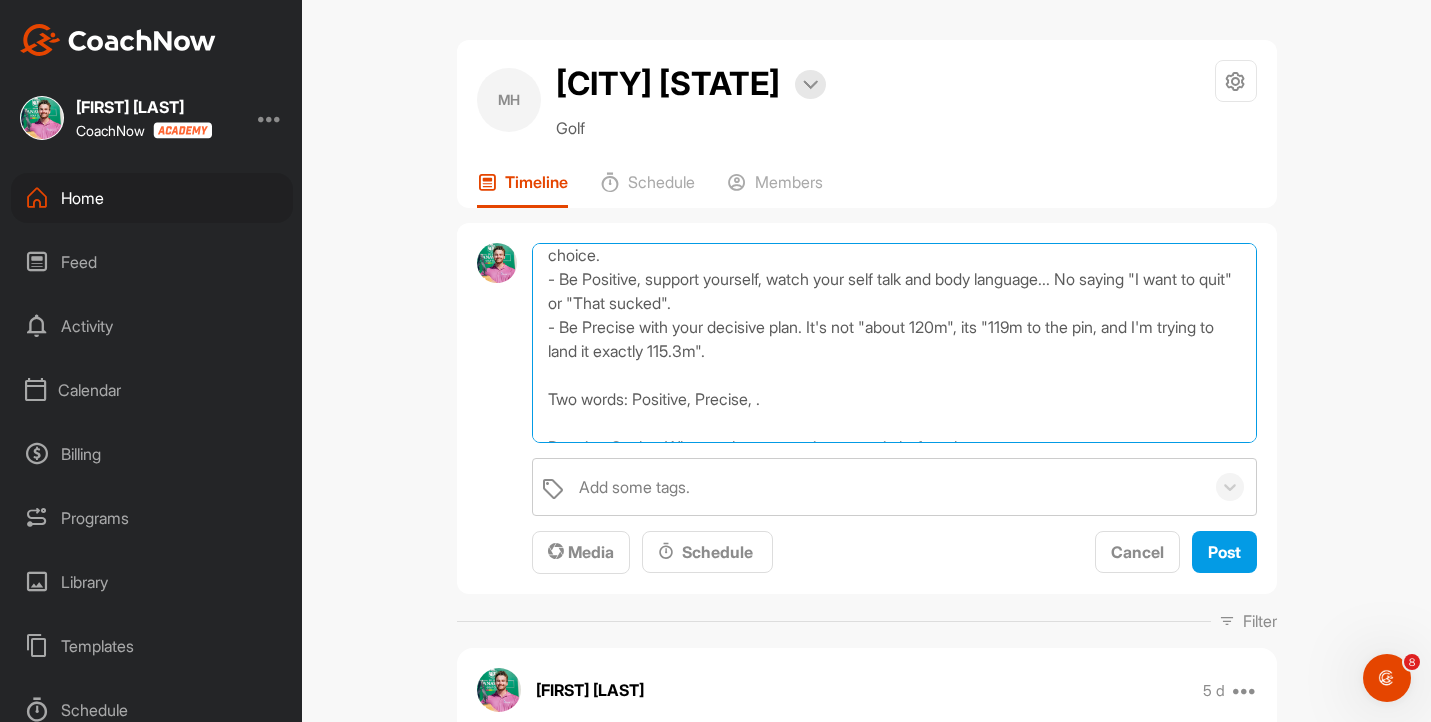 scroll, scrollTop: 155, scrollLeft: 0, axis: vertical 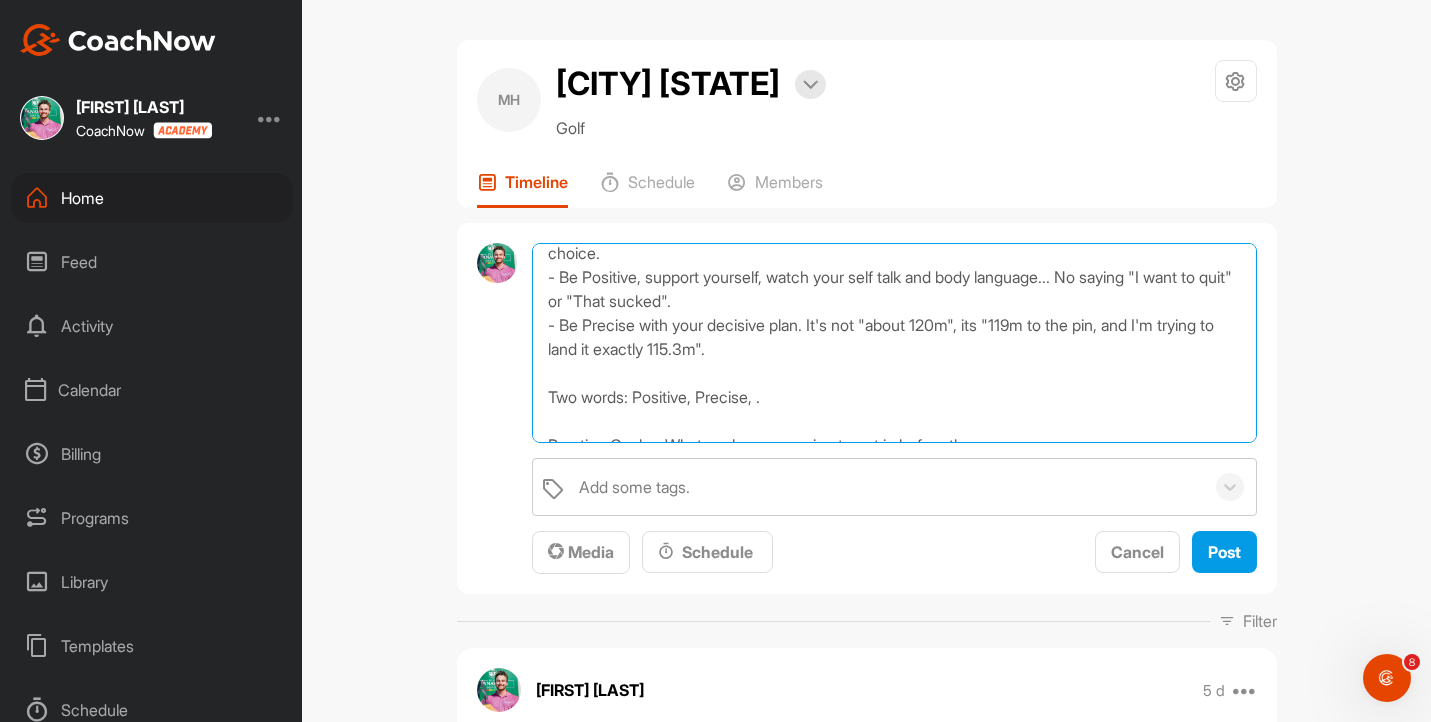 click on "NZ Age Grades - Prep Plan
Outcome Goal: Make cut
Process Goals - How we achieve the outcome goal
- Don't let one bad shot affect the next! Don't follow up a bad shot with a bad decision or a bad choice.
- Be Positive, support yourself, watch your self talk and body language... No saying "I want to quit" or "That sucked".
- Be Precise with your decisive plan. It's not "about 120m", its "119m to the pin, and I'm trying to land it exactly 115.3m".
Two words: Positive, Precise, .
Practice Goals - What work are we going to put in before then
- Emphasis on driver practice. "Can I hit 10 balls in a row between the blue and the white flag"
- 9 iron on down - You'll have lots of these at Boulcott, so practice your distance control from 50m-110m
- 18th [MONTH] - Full swing session with coach looking at distances of new irons.
- Speed control on Long Putts
- Putting inside 8ft." at bounding box center [894, 343] 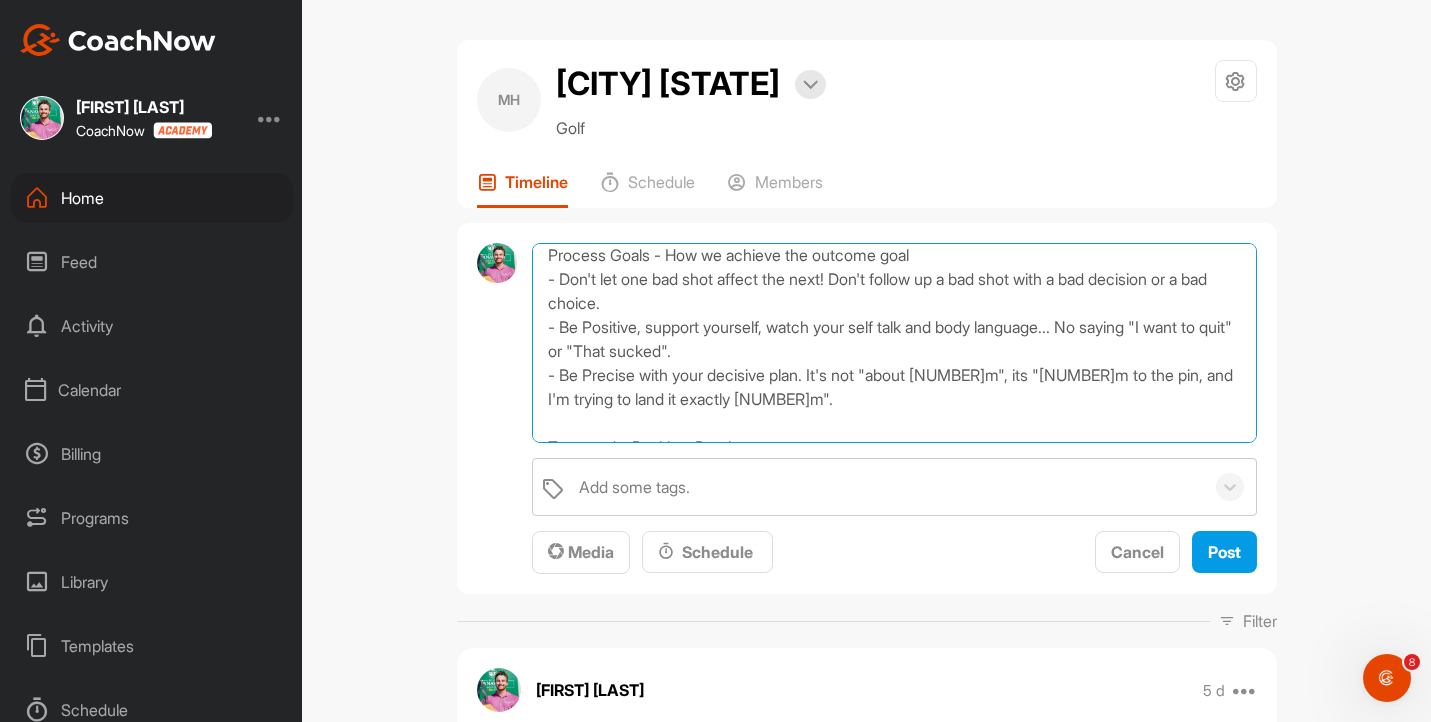 scroll, scrollTop: 132, scrollLeft: 0, axis: vertical 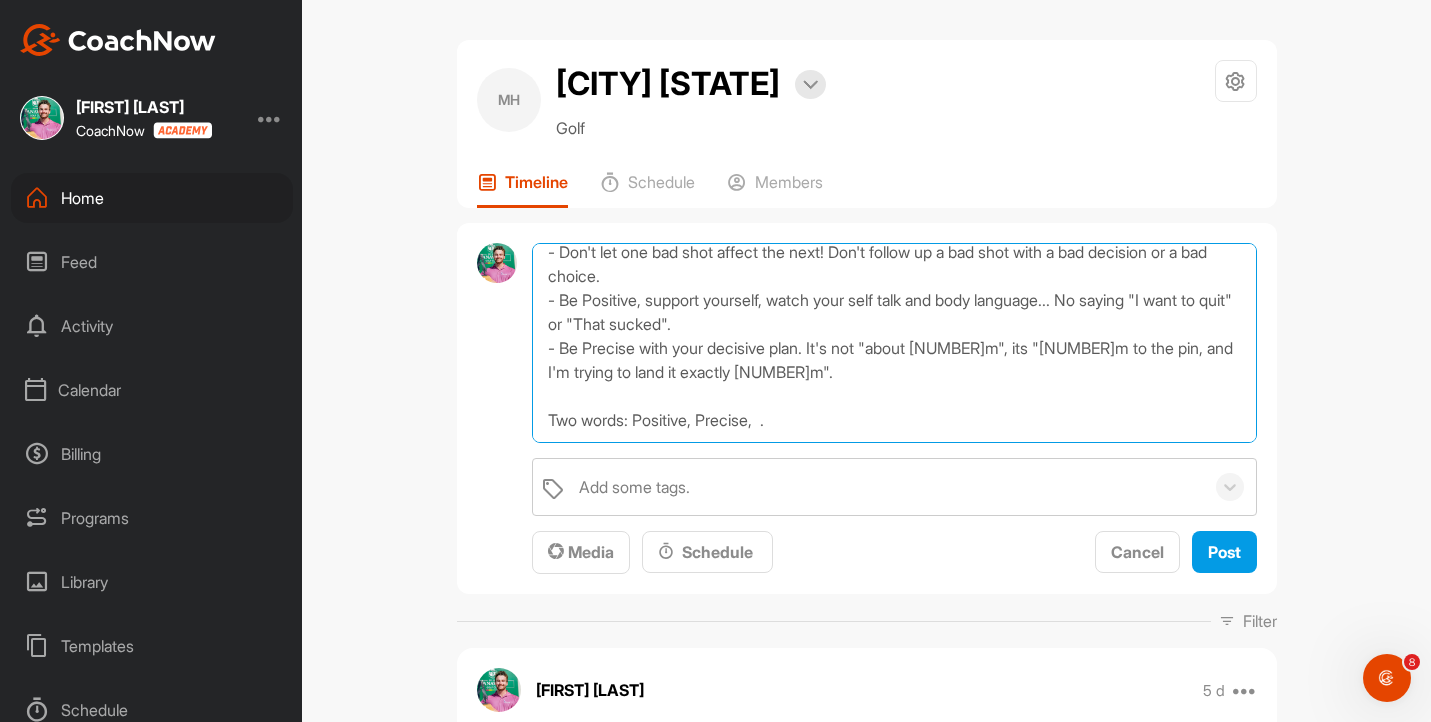 click on "NZ Age Grades - Prep Plan
Outcome Goal: Make cut
Process Goals - How we achieve the outcome goal
- Don't let one bad shot affect the next! Don't follow up a bad shot with a bad decision or a bad choice.
- Be Positive, support yourself, watch your self talk and body language... No saying "I want to quit" or "That sucked".
- Be Precise with your decisive plan. It's not "about [NUMBER]m", its "[NUMBER]m to the pin, and I'm trying to land it exactly [NUMBER]m".
Two words: Positive, Precise,  .
Practice Goals - What work are we going to put in before then
- Emphasis on driver practice. "Can I hit [NUMBER] balls in a row between the blue and the white flag"
- [NUMBER] iron on down - You'll have lots of these at Boulcott, so practice your distance control from [NUMBER]m-[NUMBER]m
- [NUMBER]th August - Full swing session with coach looking at distances of new irons.
- Speed control on Long Putts
- Putting inside [NUMBER]ft." at bounding box center [894, 343] 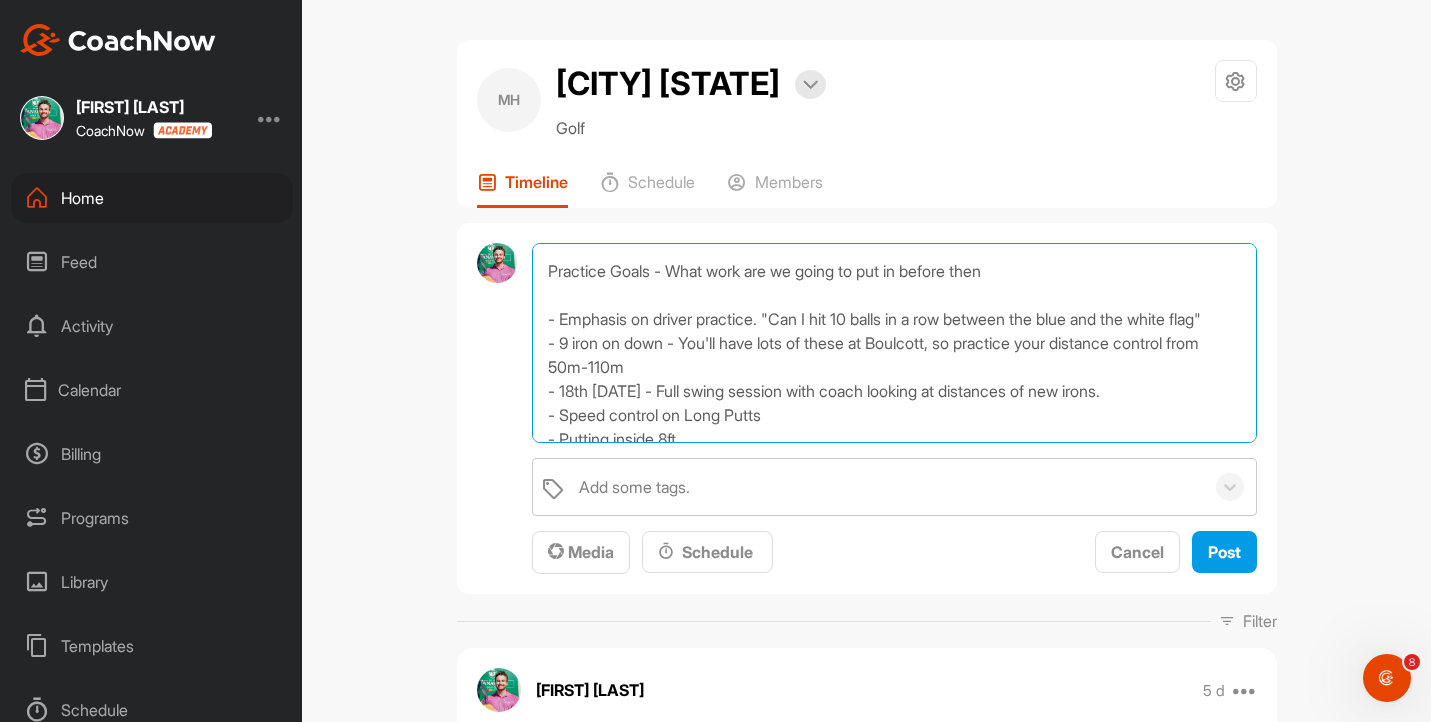 scroll, scrollTop: 328, scrollLeft: 0, axis: vertical 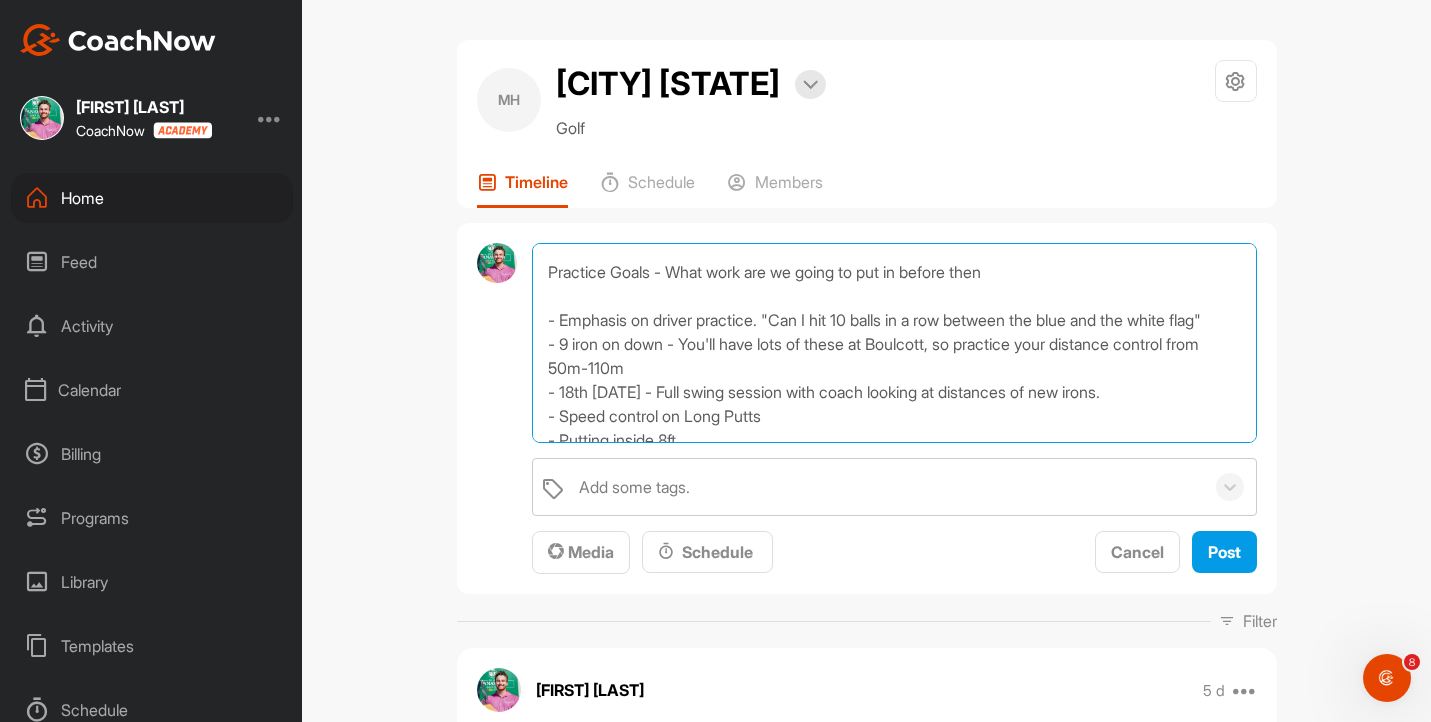 click on "NZ Age Grades - Prep Plan
Outcome Goal: Make cut
Process Goals - How we achieve the outcome goal
- Don't let one bad shot affect the next! Don't follow up a bad shot with a bad decision or a bad choice.
- Be Positive, support yourself, watch your self talk and body language... No saying "I want to quit" or "That sucked".
- Be Precise with your decisive plan. It's not "about 120m", its "119m to the pin, and I'm trying to land it exactly 115.3m".
Two words: Positive, Precise.
Practice Goals - What work are we going to put in before then
- Emphasis on driver practice. "Can I hit 10 balls in a row between the blue and the white flag"
- 9 iron on down - You'll have lots of these at Boulcott, so practice your distance control from 50m-110m
- 18th [DATE] - Full swing session with coach looking at distances of new irons.
- Speed control on Long Putts
- Putting inside 8ft." at bounding box center (894, 343) 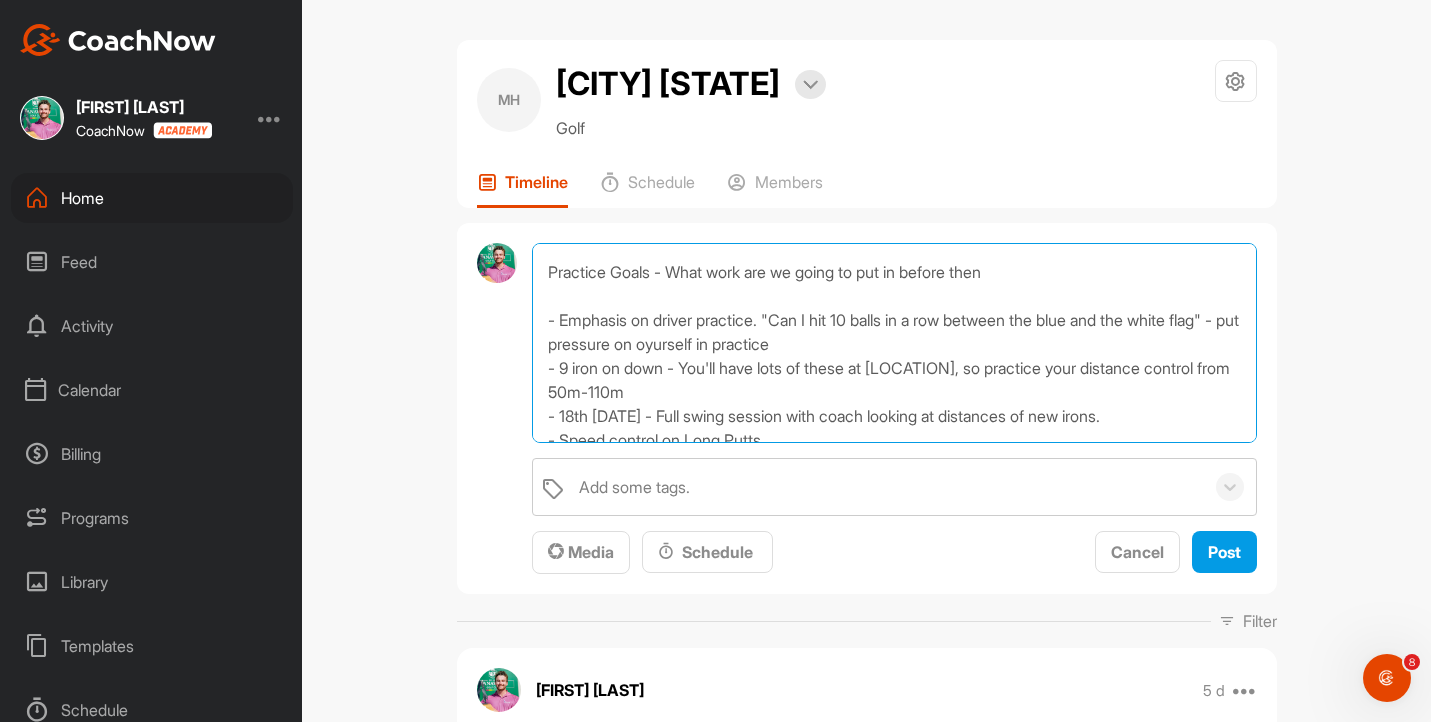 click on "NZ Age Grades - Prep Plan
Outcome Goal: Make cut
Process Goals - How we achieve the outcome goal
- Don't let one bad shot affect the next! Don't follow up a bad shot with a bad decision or a bad choice.
- Be Positive, support yourself, watch your self talk and body language... No saying "I want to quit" or "That sucked".
- Be Precise with your decisive plan. It's not "about 120m", its "119m to the pin, and I'm trying to land it exactly 115.3m".
Two words: Positive, Precise.
Practice Goals - What work are we going to put in before then
- Emphasis on driver practice. "Can I hit 10 balls in a row between the blue and the white flag" - put pressure on oyurself in practice
- 9 iron on down - You'll have lots of these at [LOCATION], so practice your distance control from 50m-110m
- 18th [DATE] - Full swing session with coach looking at distances of new irons.
- Speed control on Long Putts
- Putting inside 8ft." at bounding box center [894, 343] 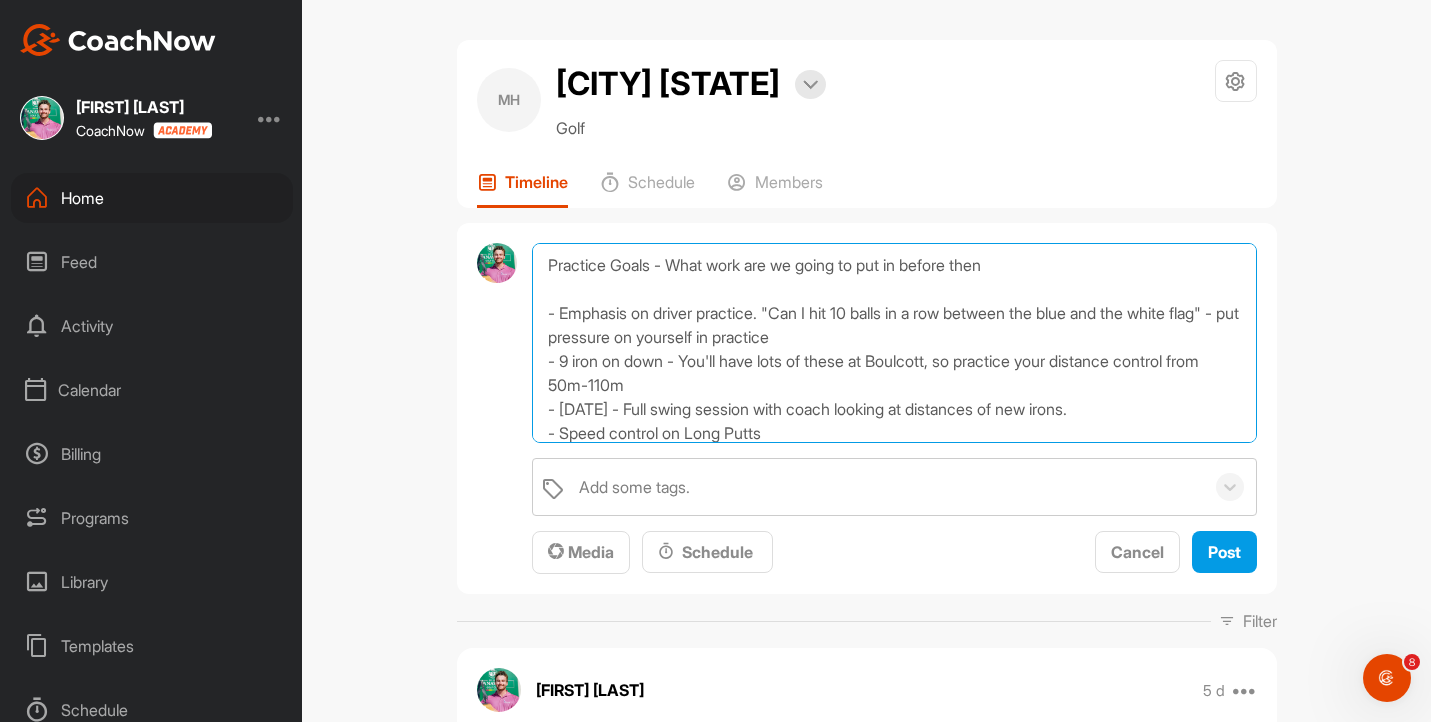 scroll, scrollTop: 383, scrollLeft: 0, axis: vertical 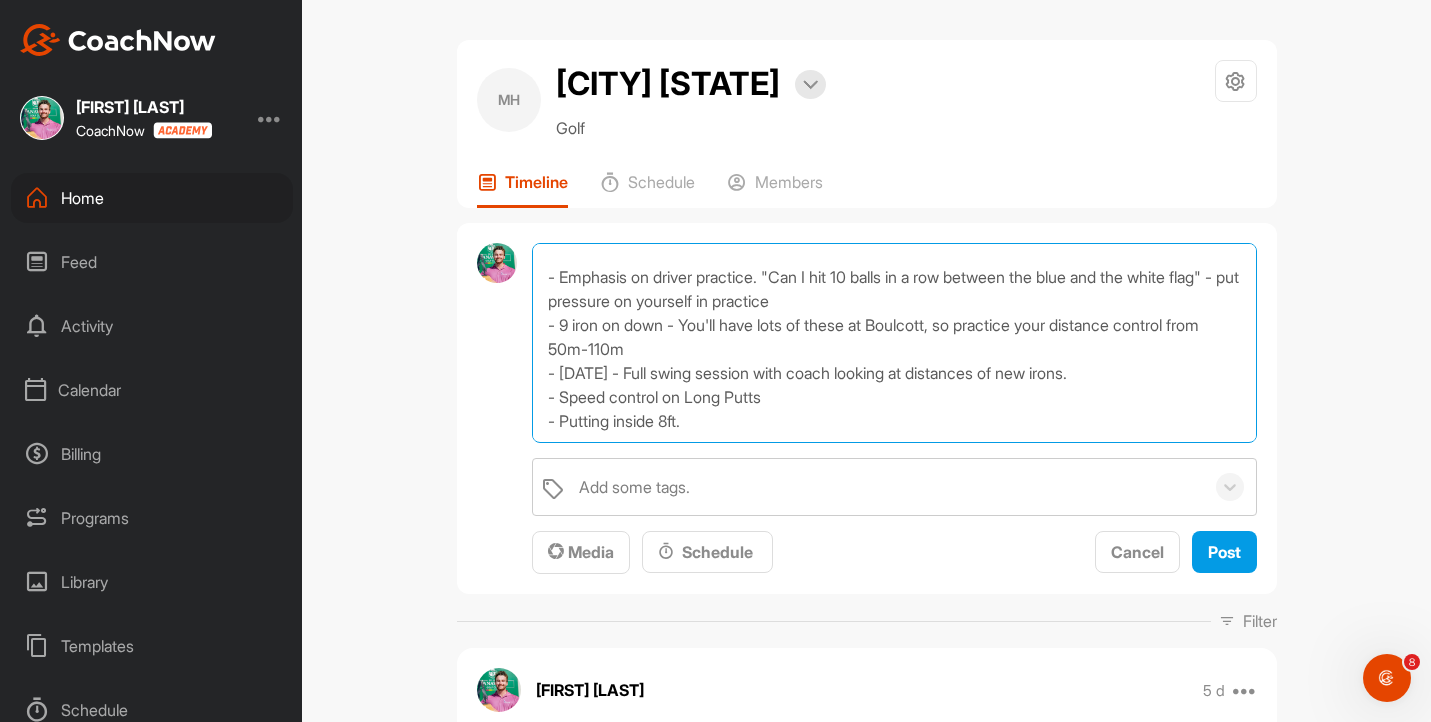 drag, startPoint x: 1174, startPoint y: 372, endPoint x: 549, endPoint y: 358, distance: 625.1568 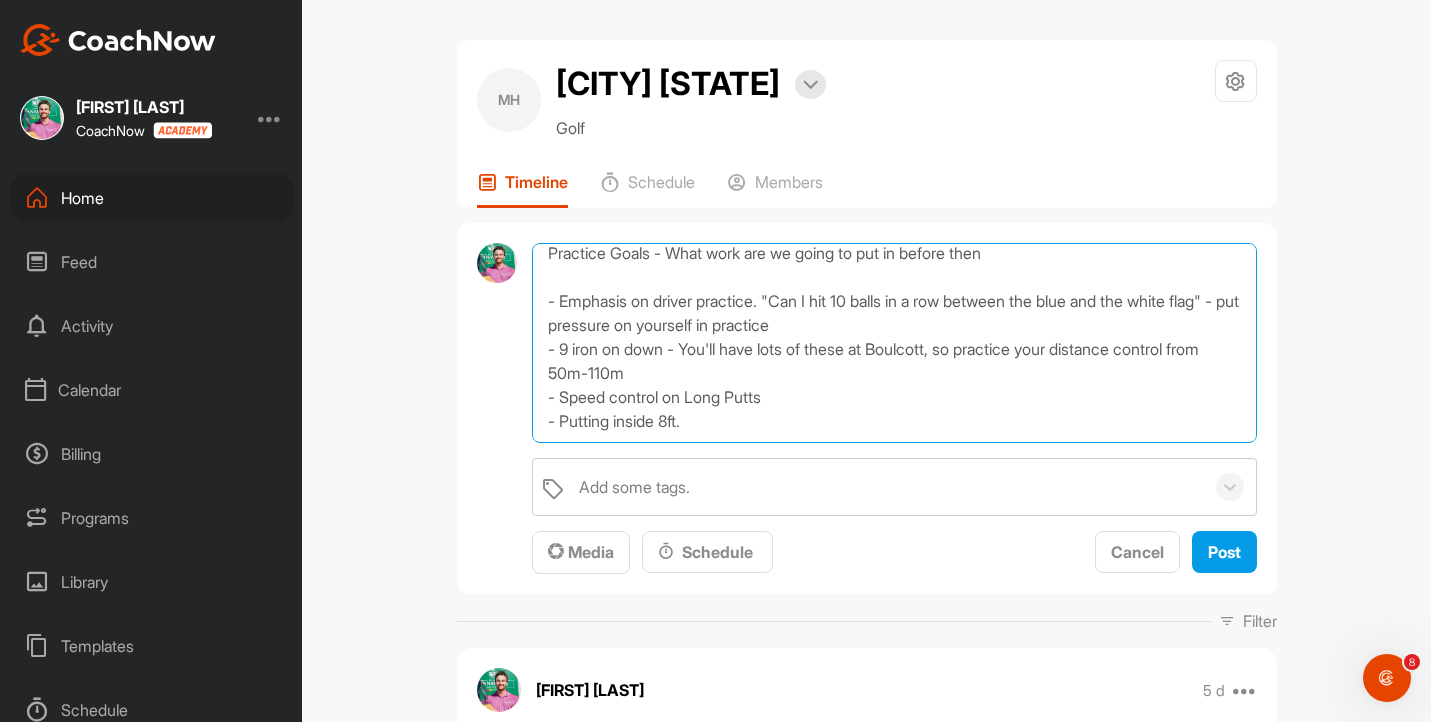 scroll, scrollTop: 378, scrollLeft: 0, axis: vertical 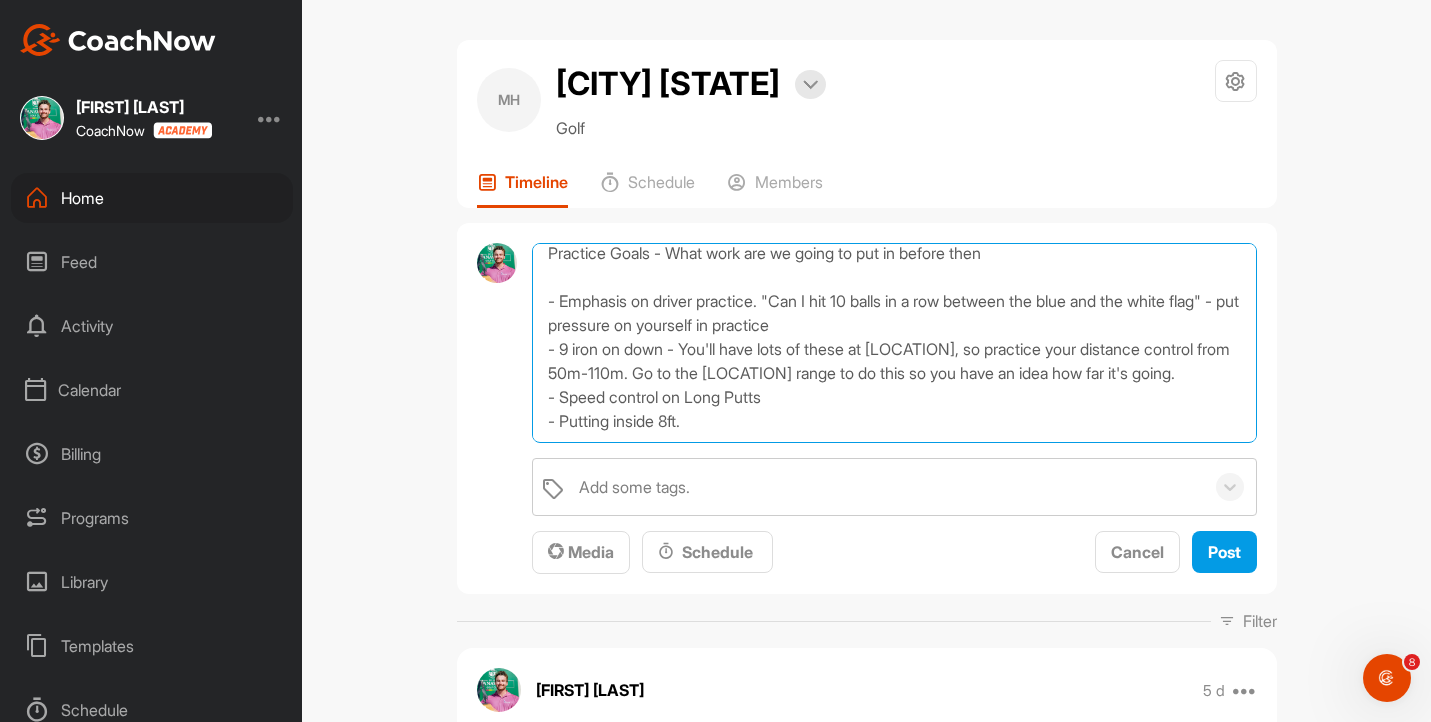 click on "[DATE] Age Grades - Prep Plan
Outcome Goal: Make cut
Process Goals - How we achieve the outcome goal
- Don't let one bad shot affect the next! Don't follow up a bad shot with a bad decision or a bad choice.
- Be Positive, support yourself, watch your self talk and body language... No saying "I want to quit" or "That sucked".
- Be Precise with your decisive plan. It's not "about 120m", its "119m to the pin, and I'm trying to land it exactly 115.3m".
Two words: Positive, Precise.
Practice Goals - What work are we going to put in before then
- Emphasis on driver practice. "Can I hit 10 balls in a row between the blue and the white flag" - put pressure on yourself in practice
- 9 iron on down - You'll have lots of these at [LOCATION], so practice your distance control from 50m-110m. Go to the [LOCATION] range to do this so you have an idea how far it's going.
- Speed control on Long Putts
- Putting inside 8ft." at bounding box center [894, 343] 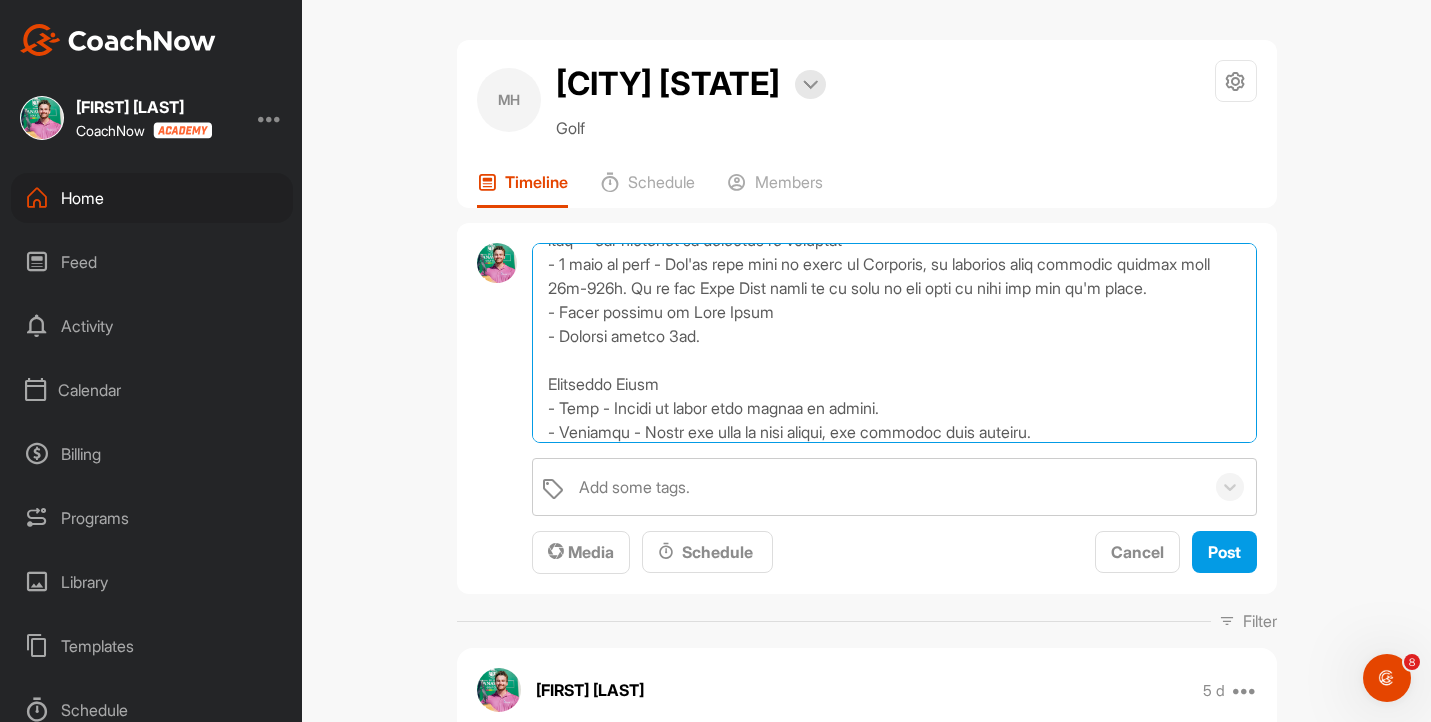 scroll, scrollTop: 492, scrollLeft: 0, axis: vertical 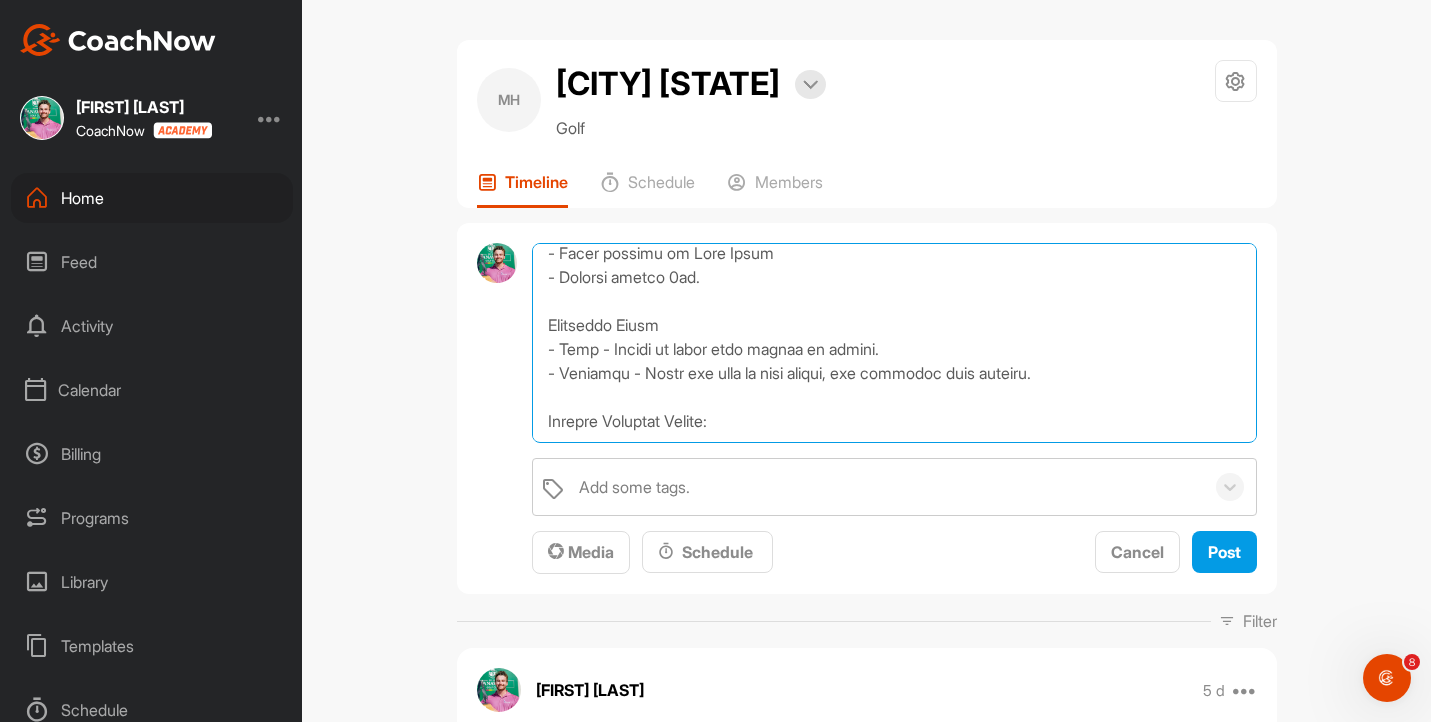 paste on "Place a target tee on flat or gently sloping ground, then arrange five more tees in a semicircle 4 feet away. Using three balls, start at one end and try to hit the target tee from each station. Miss all three attempts at any station and restart. Increase difficulty by using two balls or moving tees further away. Builds pressure tolerance and focus." 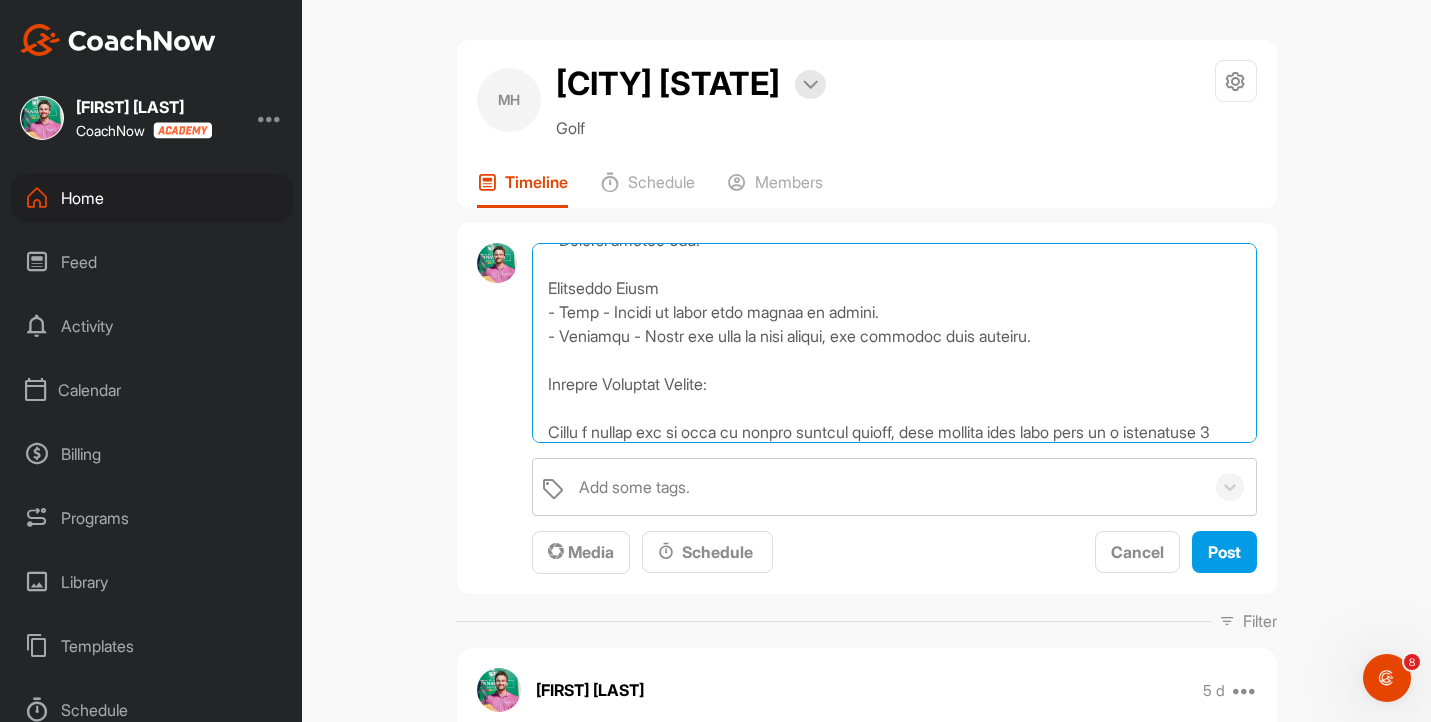 scroll, scrollTop: 624, scrollLeft: 0, axis: vertical 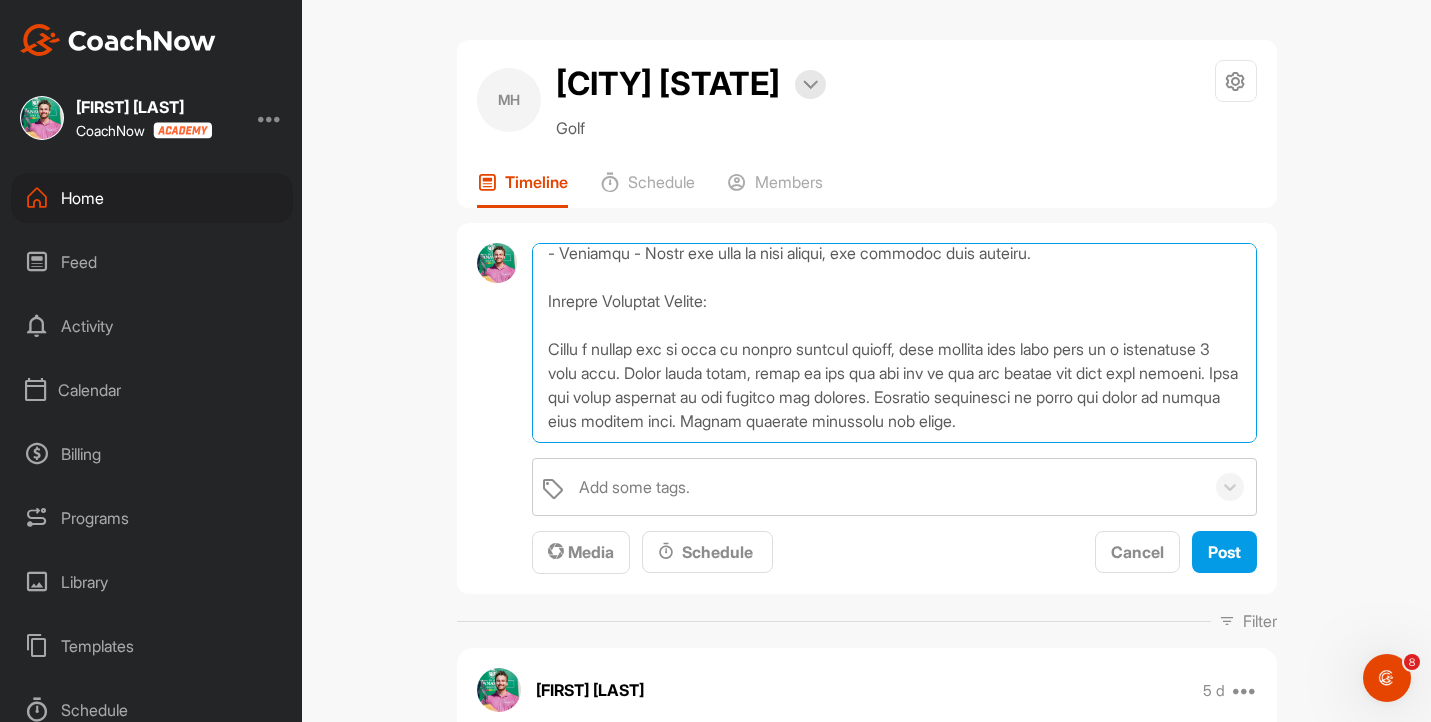 click at bounding box center (894, 343) 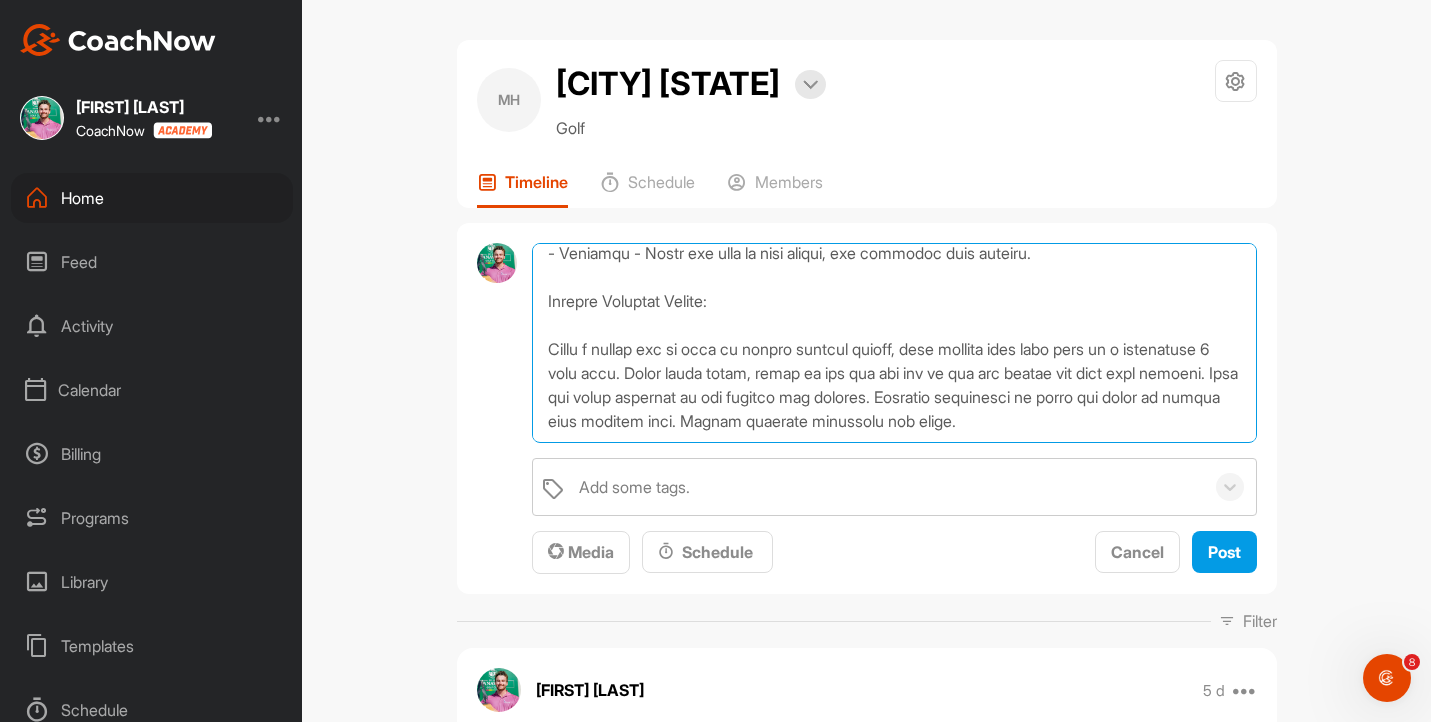 click at bounding box center (894, 343) 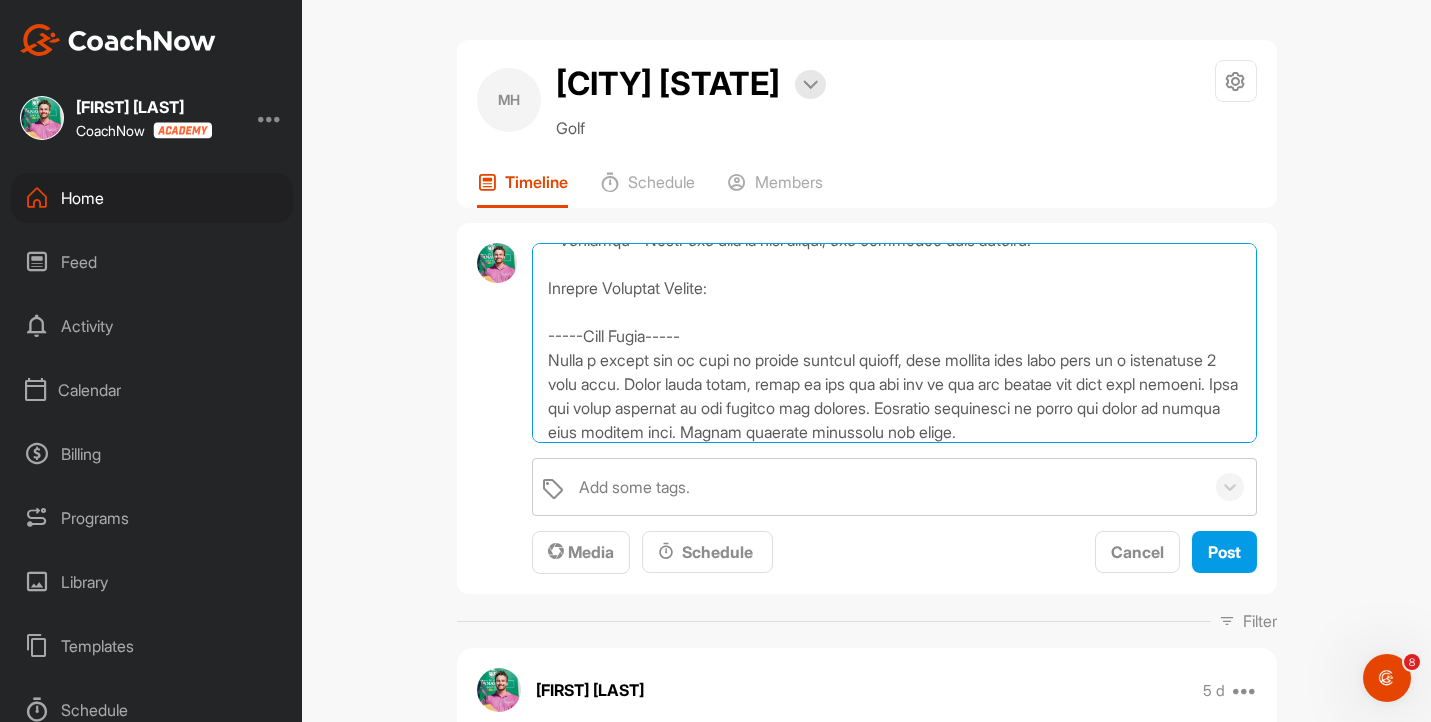 scroll, scrollTop: 632, scrollLeft: 0, axis: vertical 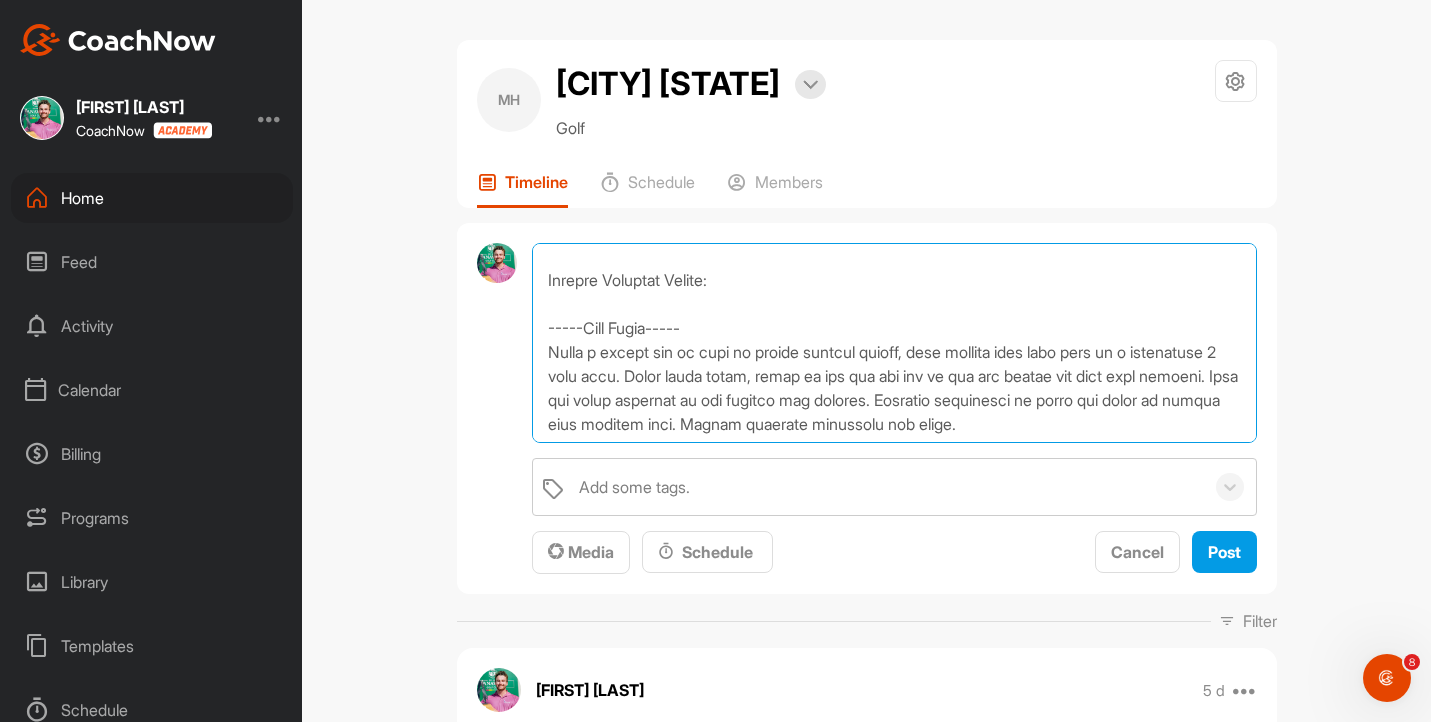click at bounding box center (894, 343) 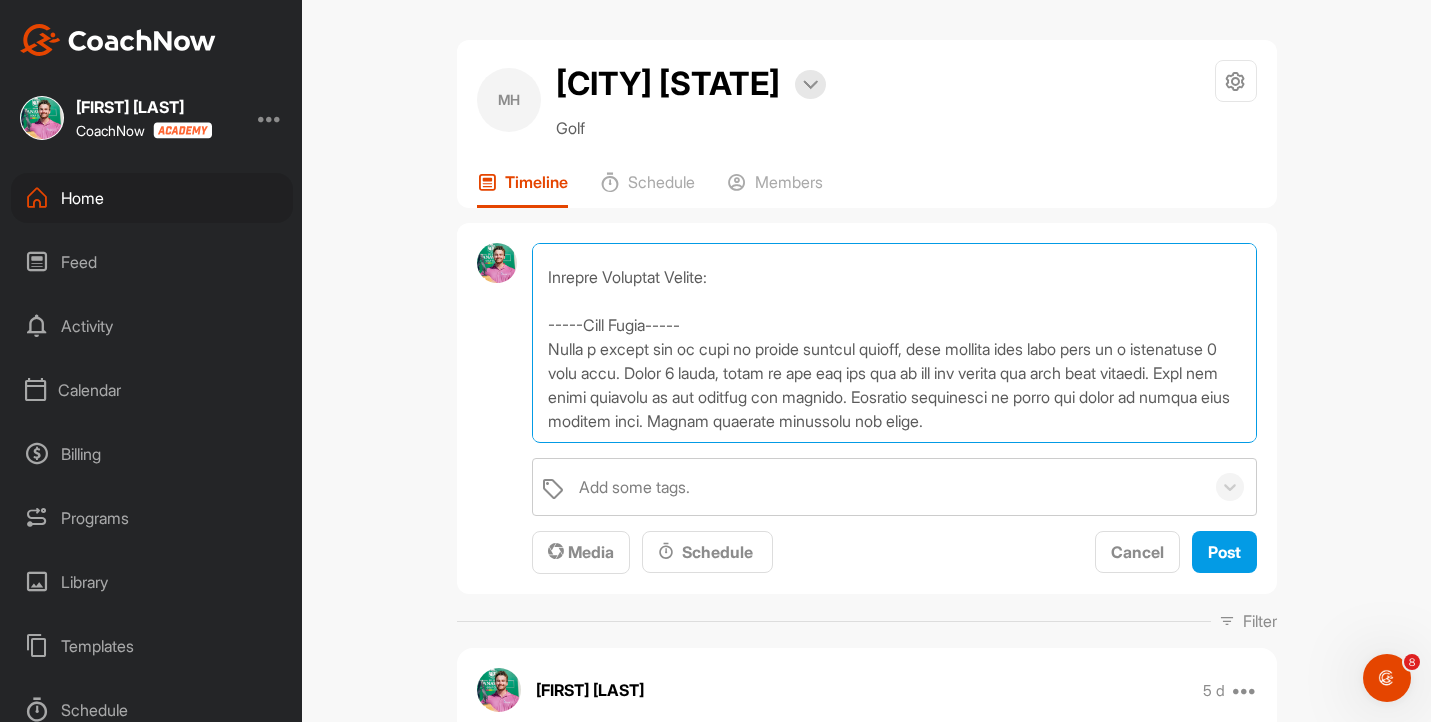 scroll, scrollTop: 682, scrollLeft: 0, axis: vertical 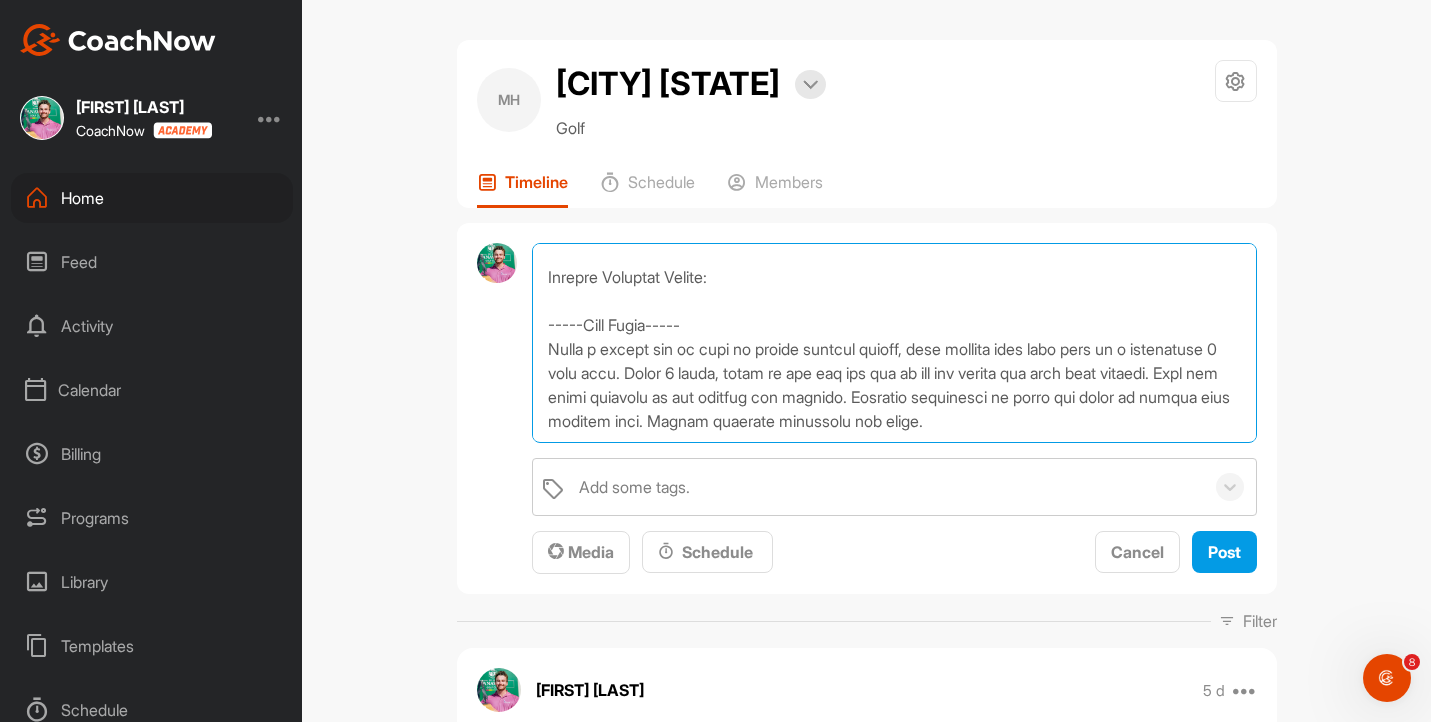 click at bounding box center [894, 343] 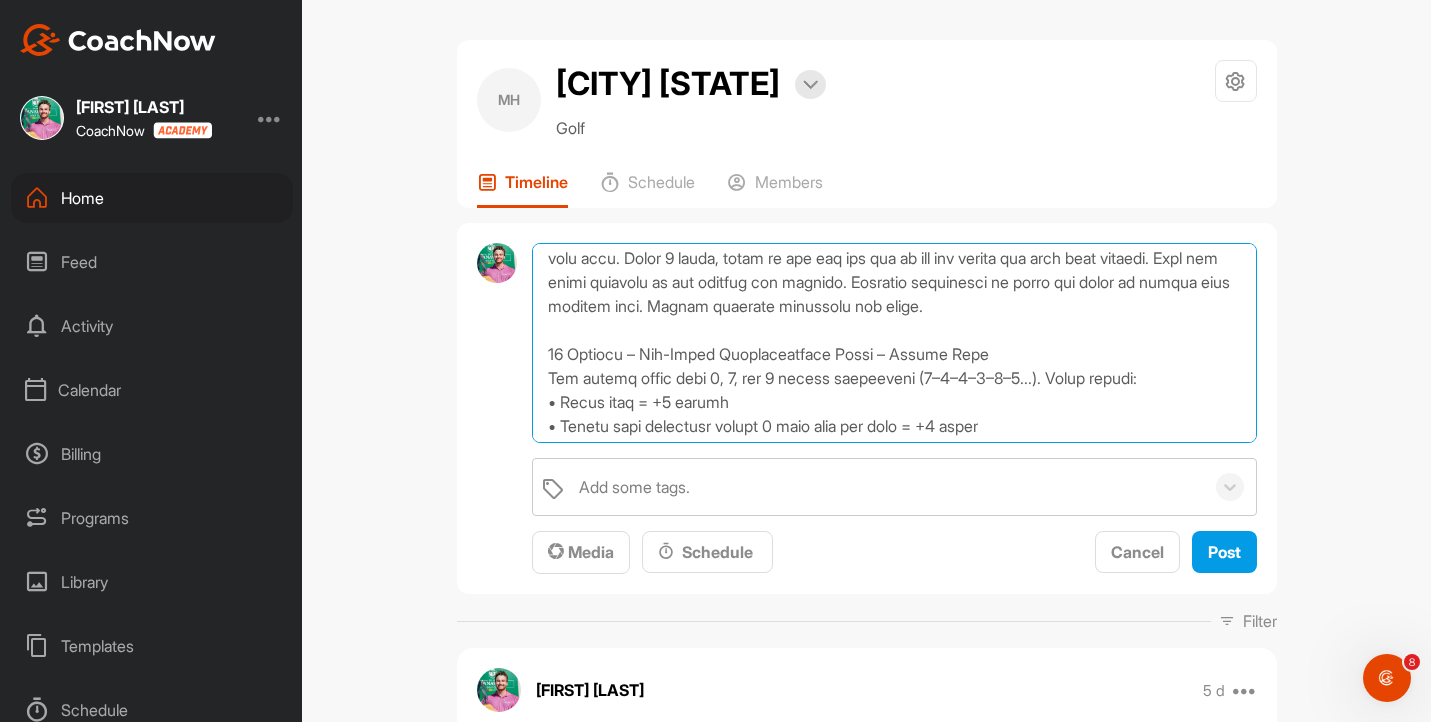 scroll, scrollTop: 739, scrollLeft: 0, axis: vertical 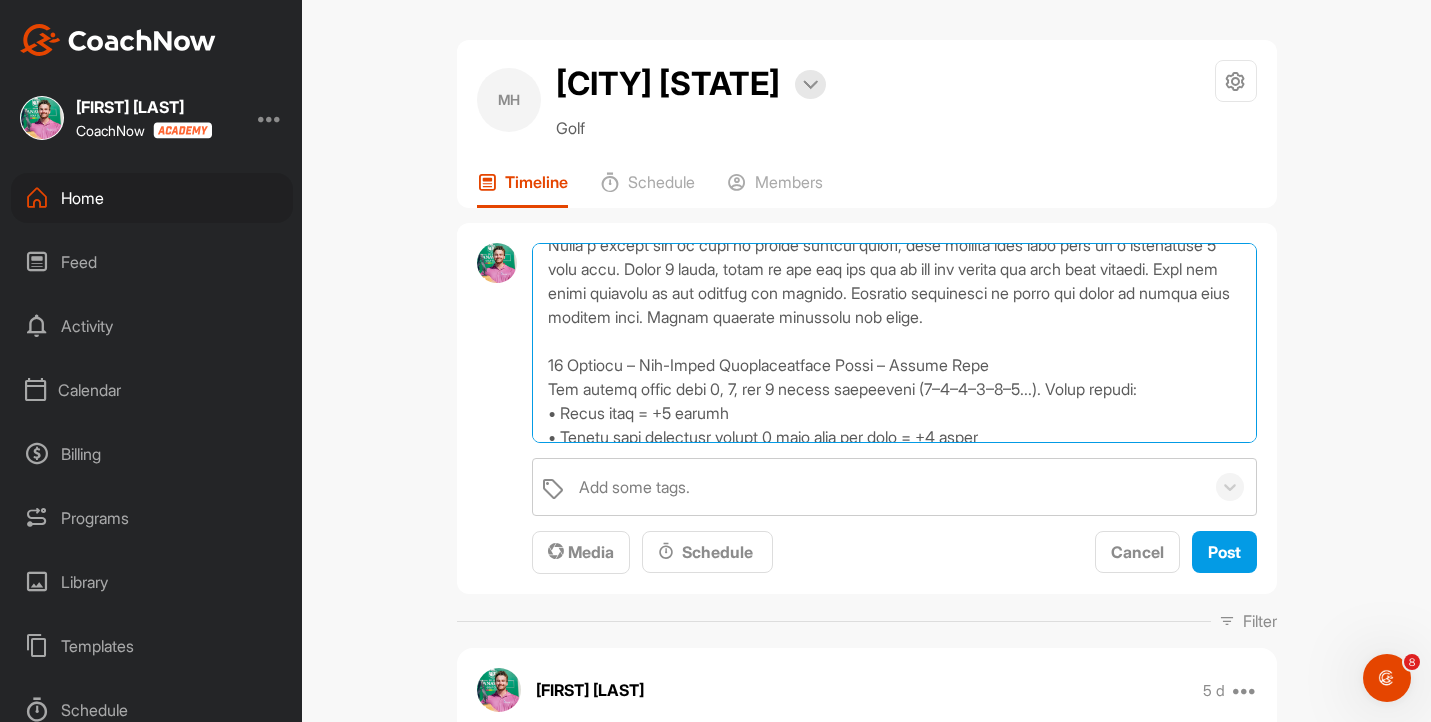 drag, startPoint x: 632, startPoint y: 368, endPoint x: 514, endPoint y: 365, distance: 118.03813 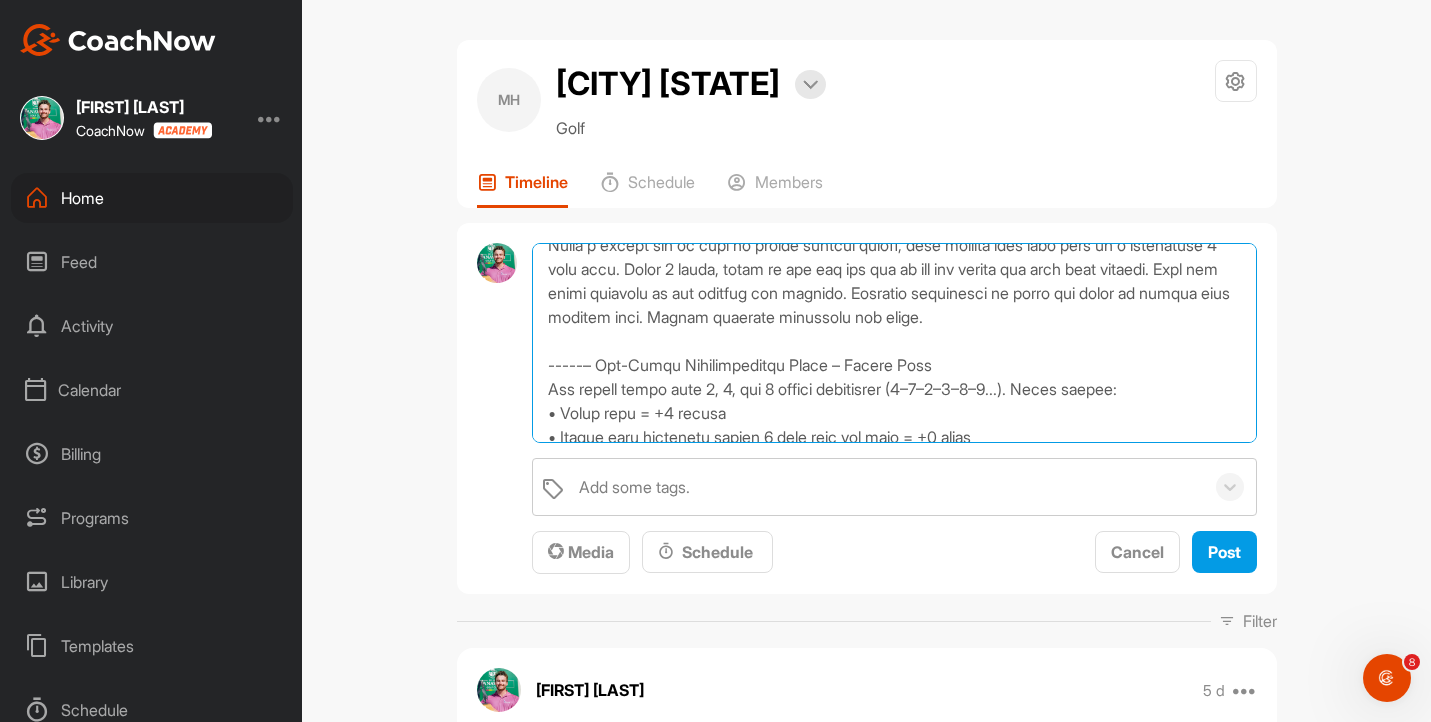 drag, startPoint x: 953, startPoint y: 366, endPoint x: 854, endPoint y: 366, distance: 99 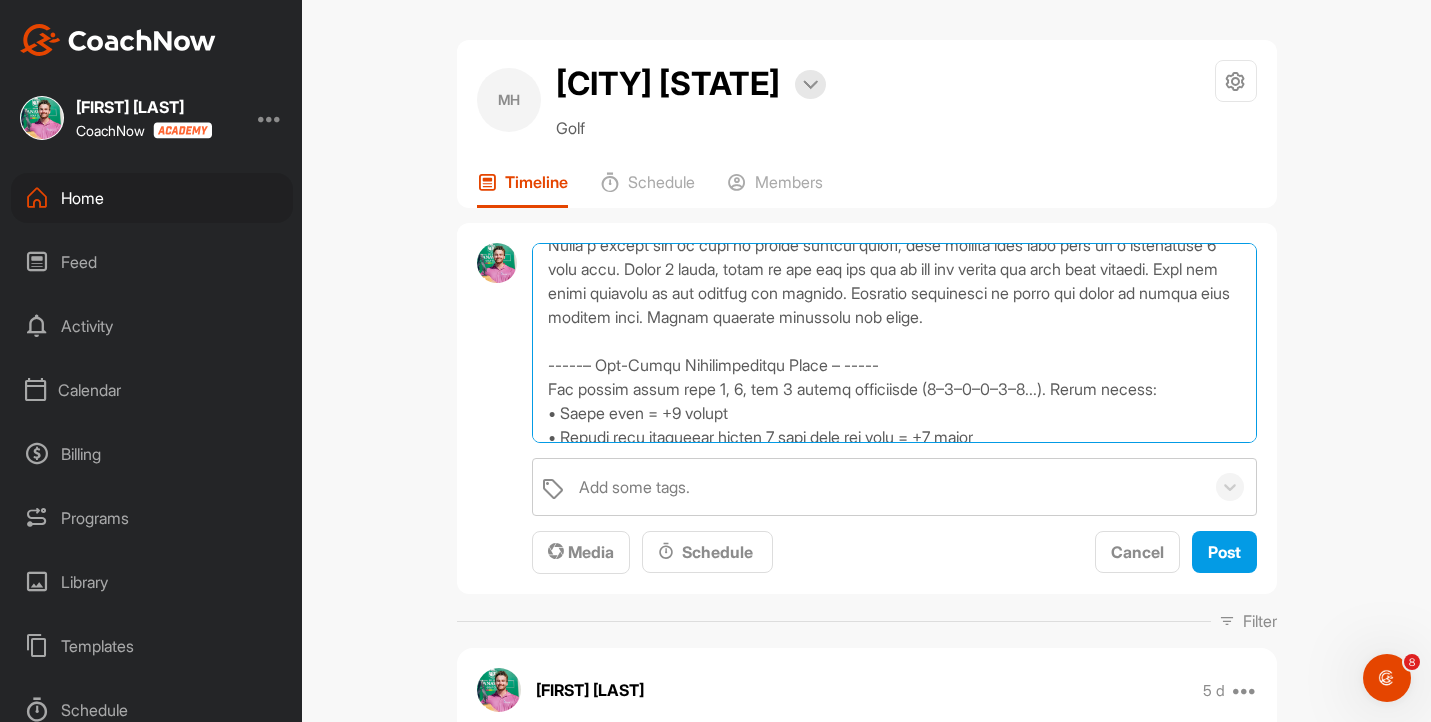 click at bounding box center [894, 343] 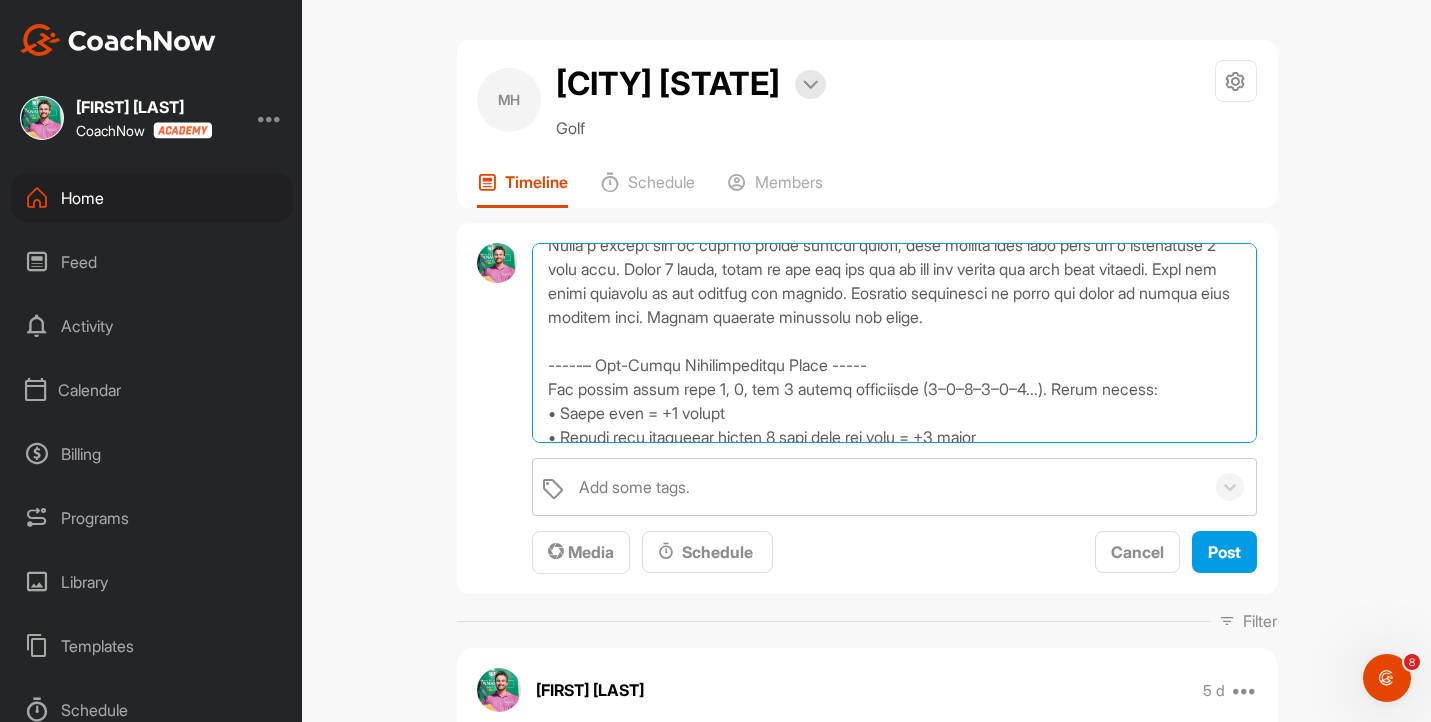 click at bounding box center (894, 343) 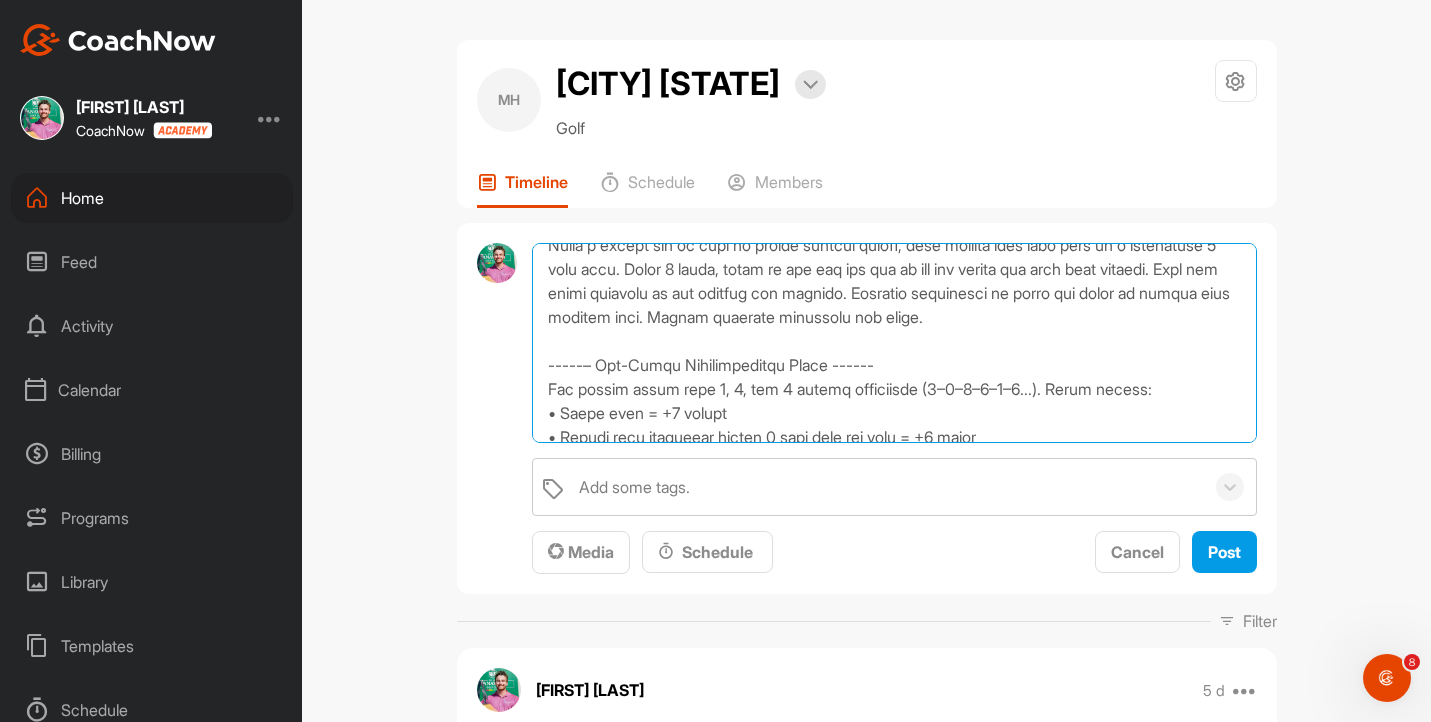 scroll, scrollTop: 995, scrollLeft: 0, axis: vertical 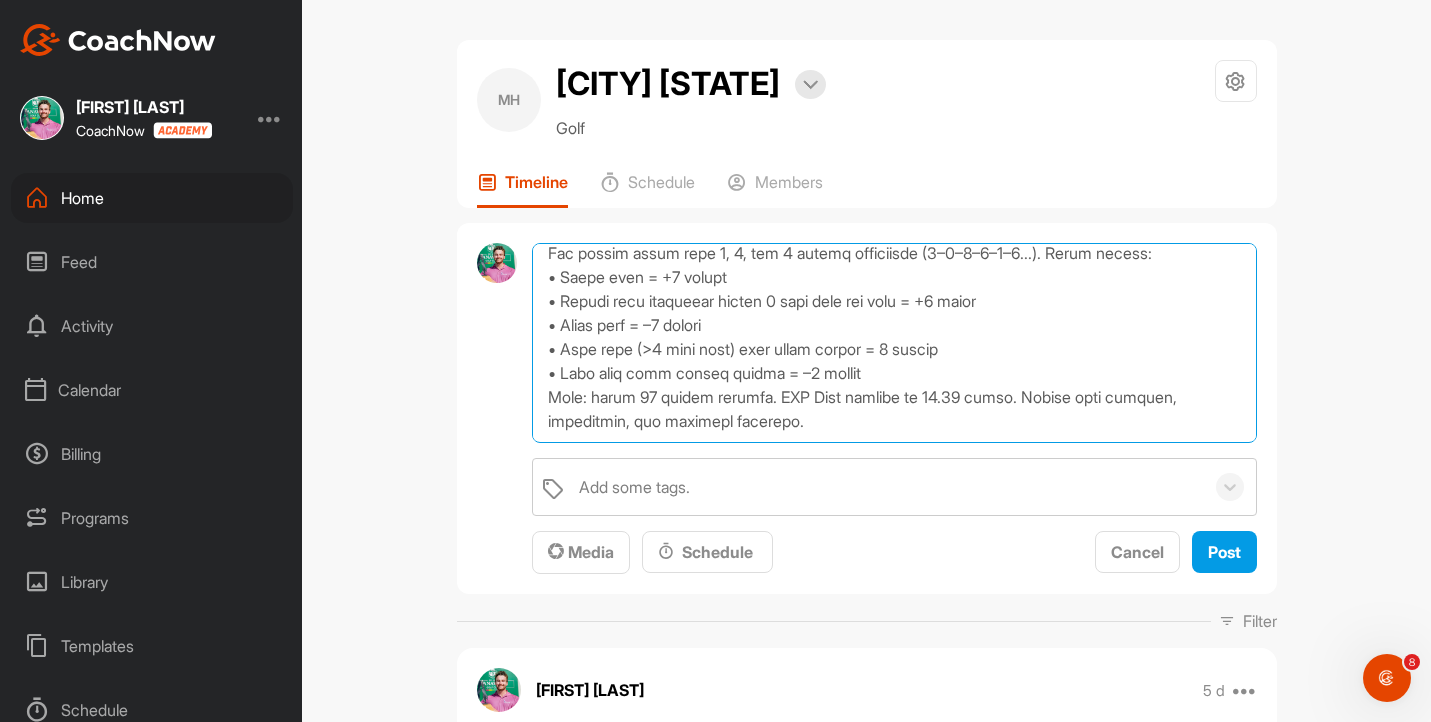 click at bounding box center [894, 343] 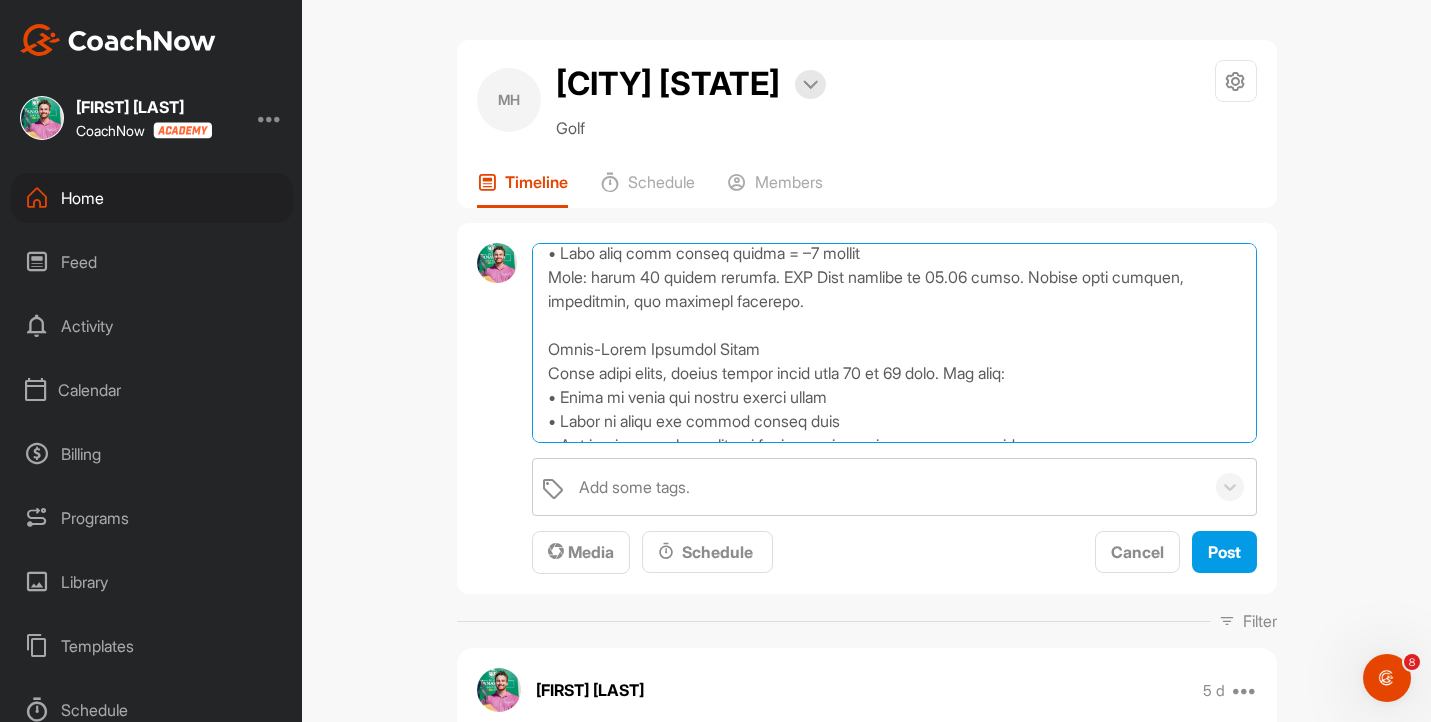 scroll, scrollTop: 1032, scrollLeft: 0, axis: vertical 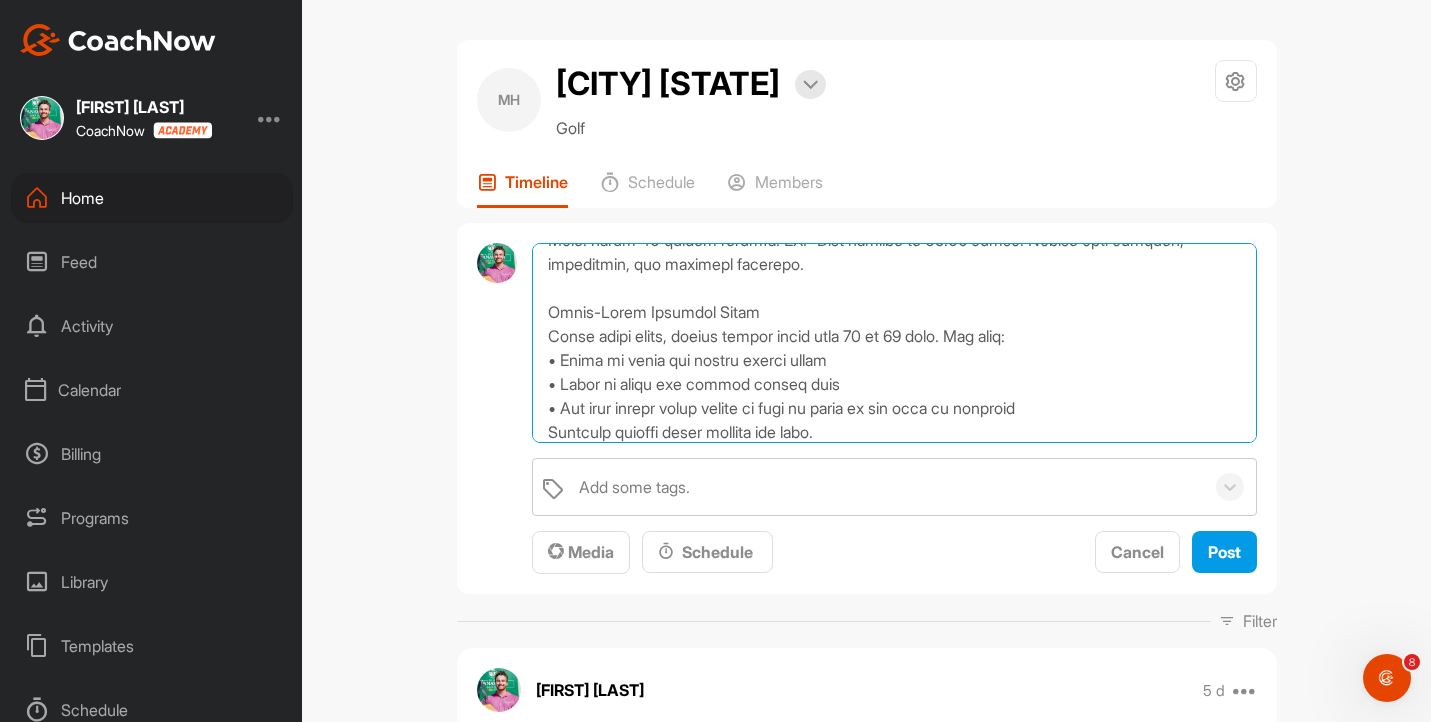 click at bounding box center [894, 343] 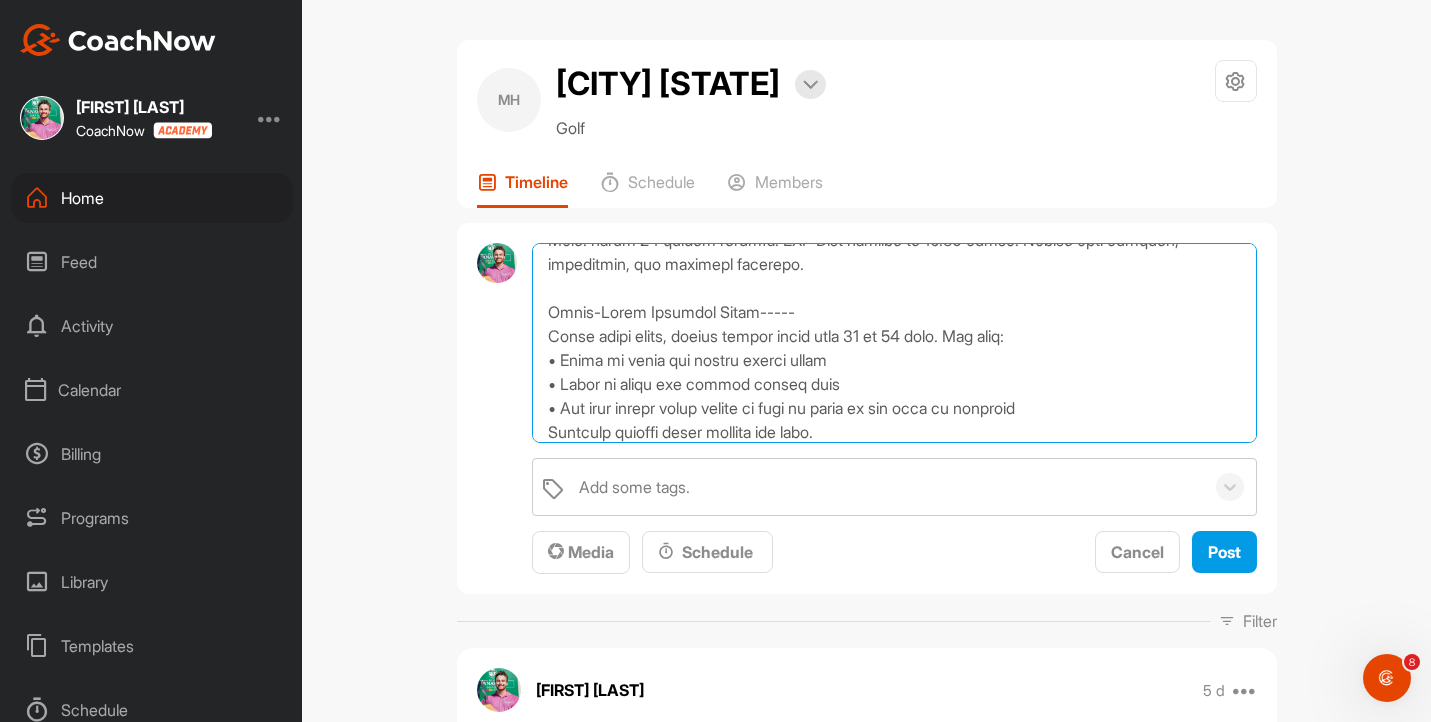 click at bounding box center (894, 343) 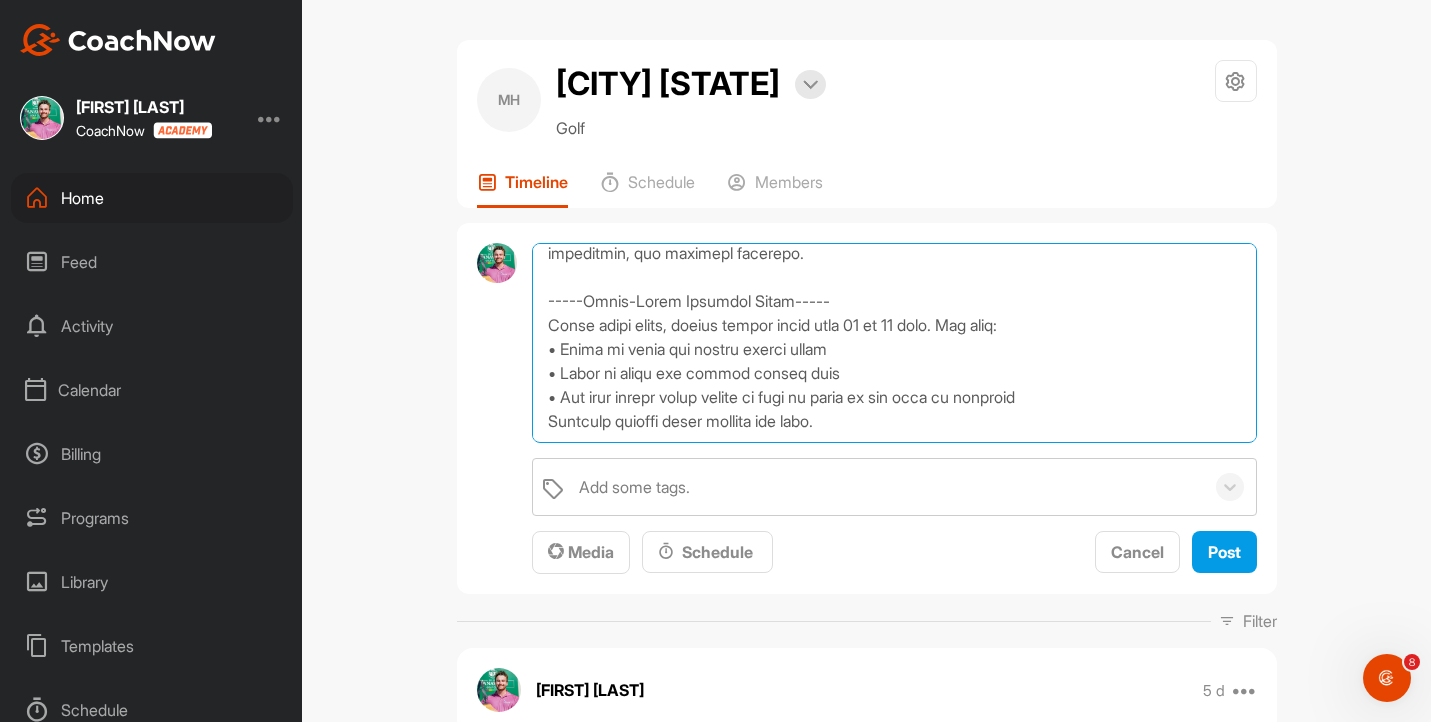 scroll, scrollTop: 1080, scrollLeft: 0, axis: vertical 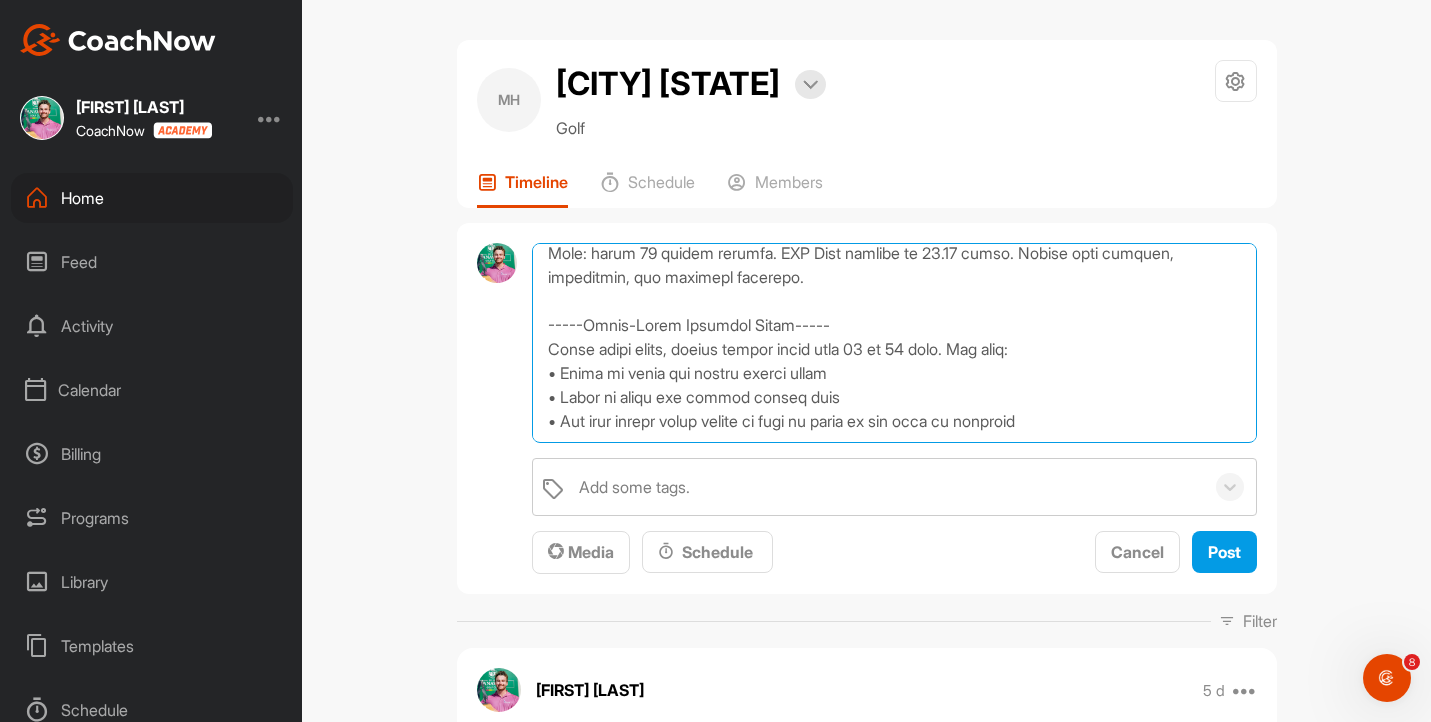 paste on "[NUMBER] Minutes – Big Break Across-the-Slope Drill
Find a part of the green with significant break playing across the slope. Place a start tee on the slope, then walk three paces downhill and set a line of six tees spaced two feet apart, running away from you across the slope. Putt uphill aiming for the ball to break down between the first gap. Make it? Move to the next gap. Miss? Restart. Builds feel for extreme breaks, precise speed control, and focus under pressure." 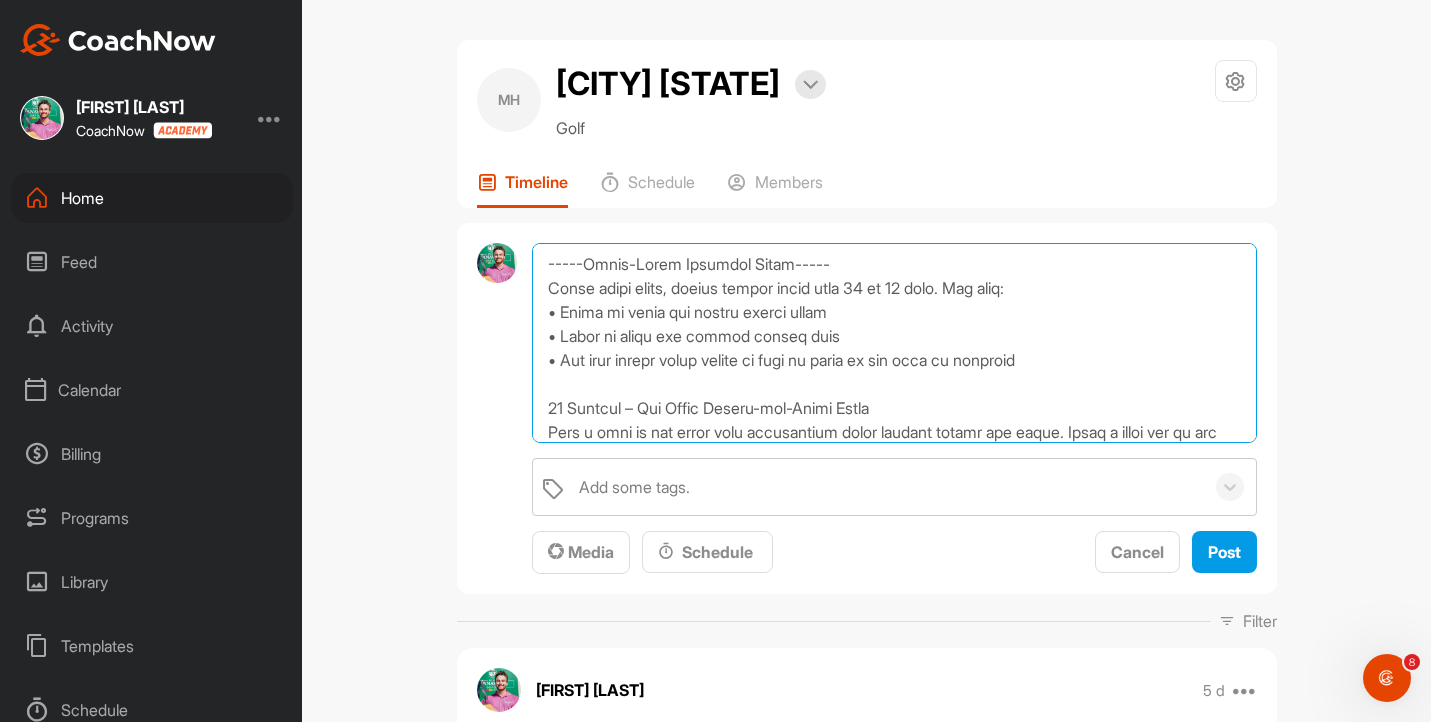 scroll, scrollTop: 1176, scrollLeft: 0, axis: vertical 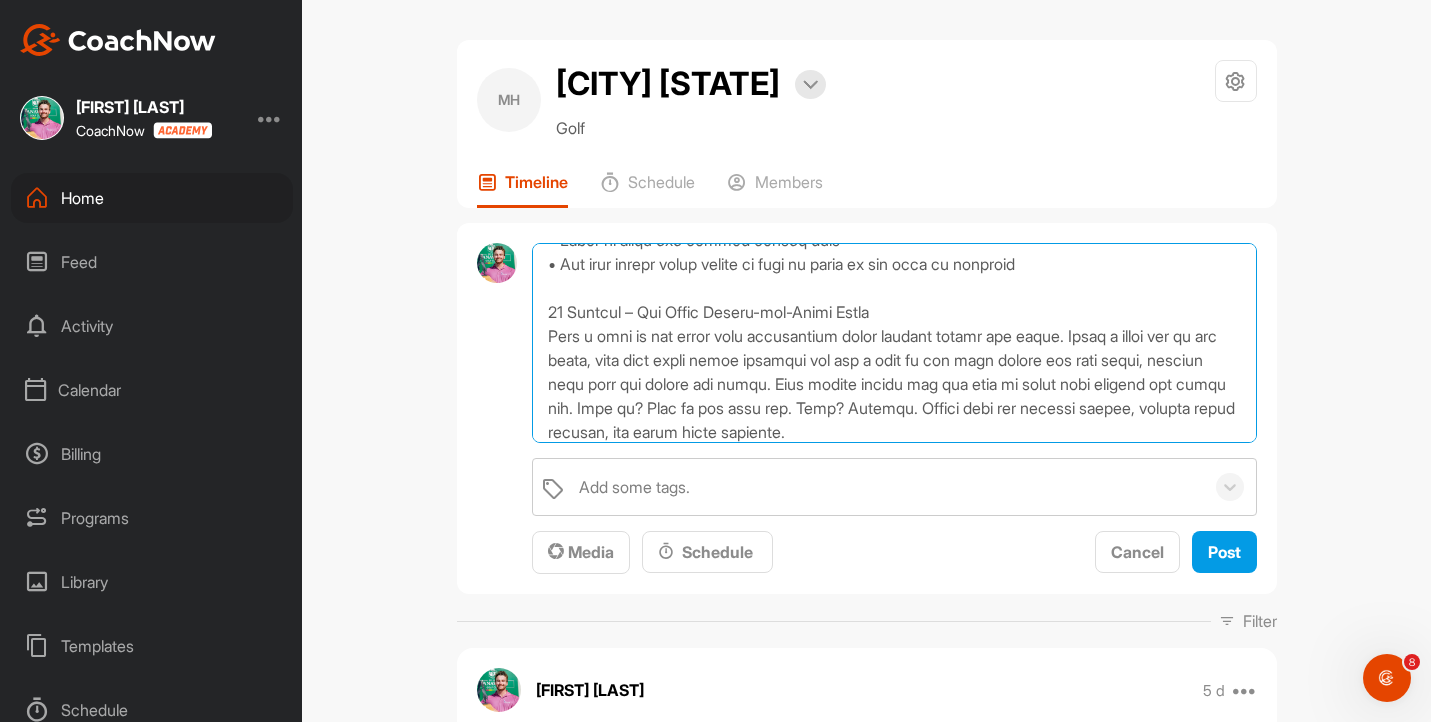 drag, startPoint x: 650, startPoint y: 311, endPoint x: 513, endPoint y: 319, distance: 137.23338 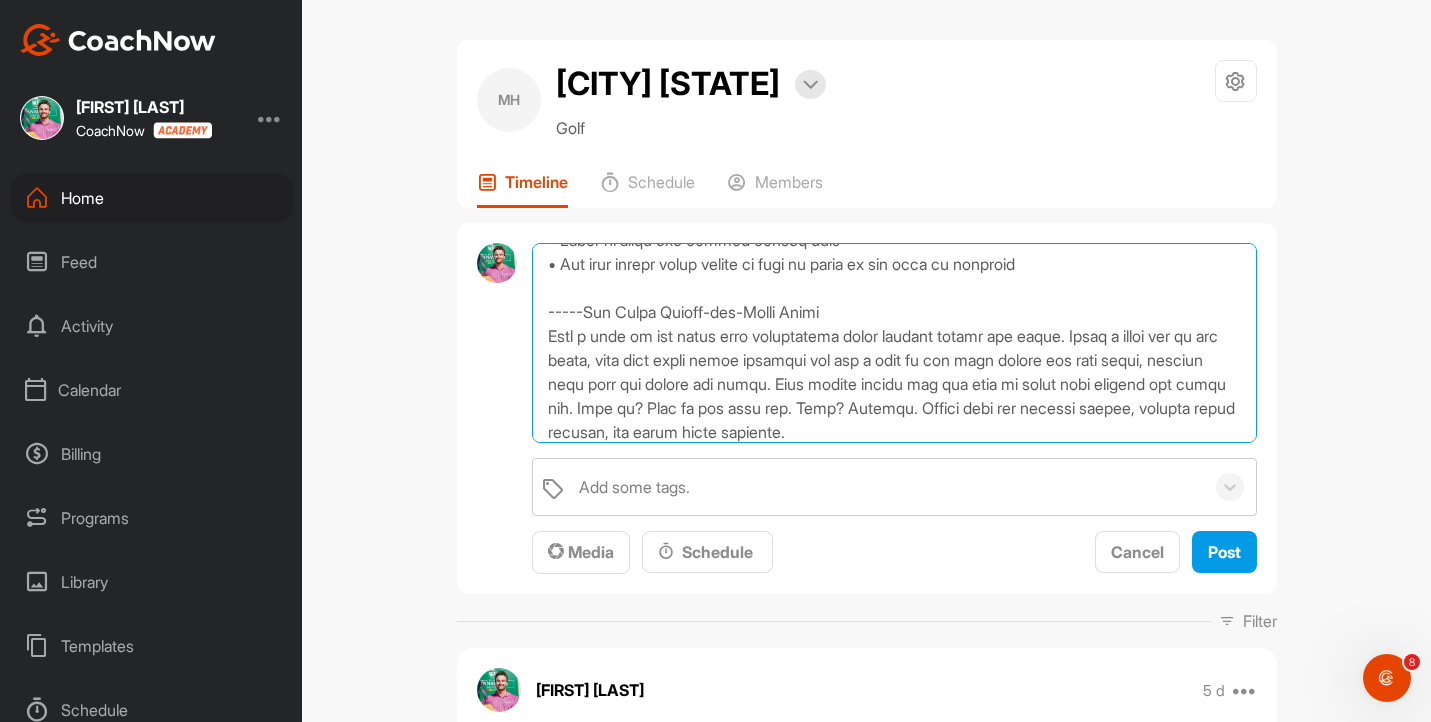 click at bounding box center (894, 343) 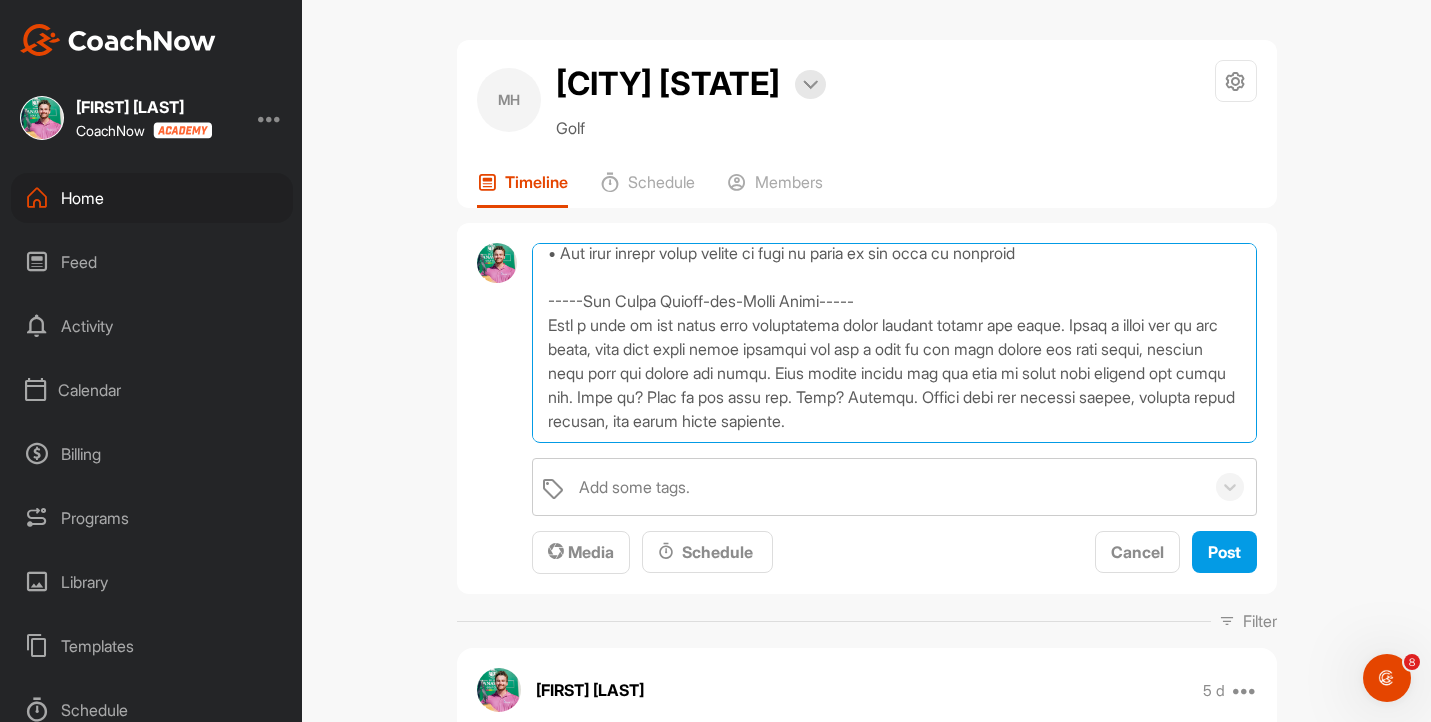 scroll, scrollTop: 1213, scrollLeft: 0, axis: vertical 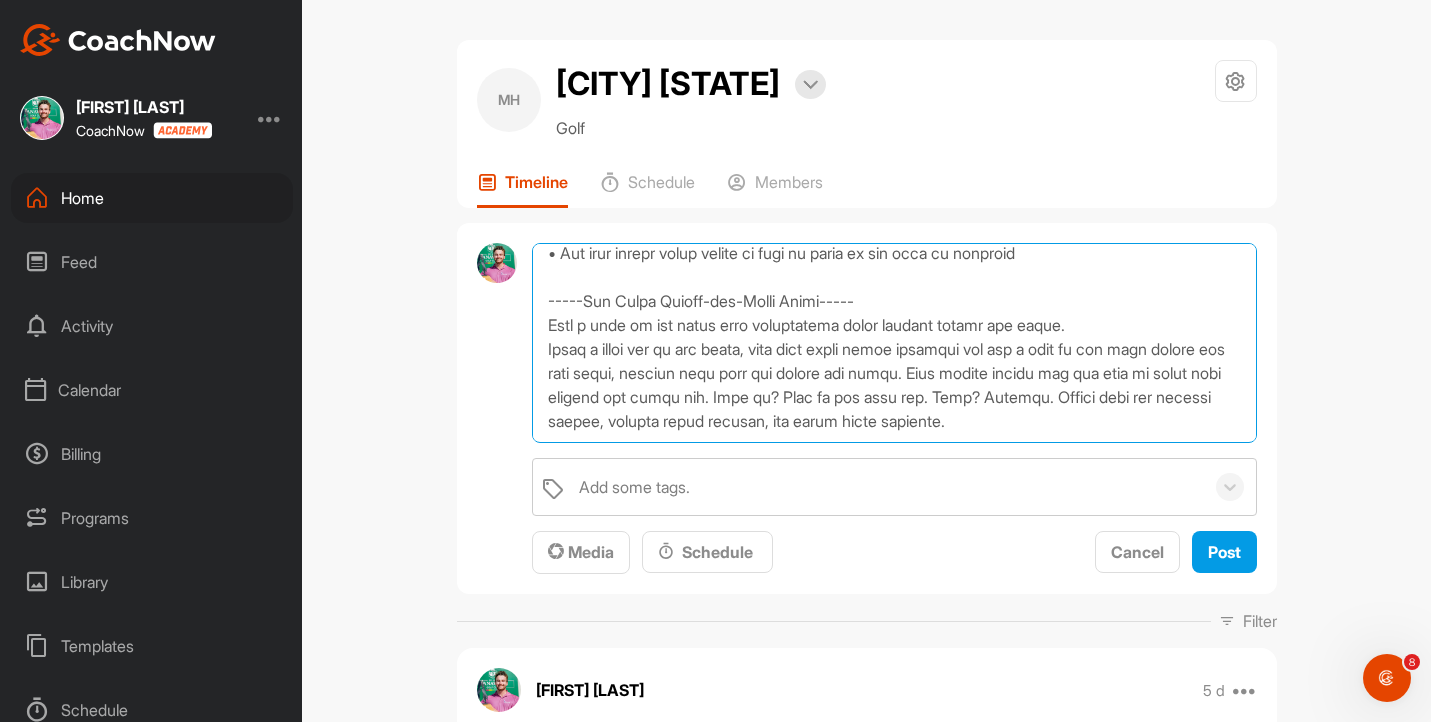 click at bounding box center [894, 343] 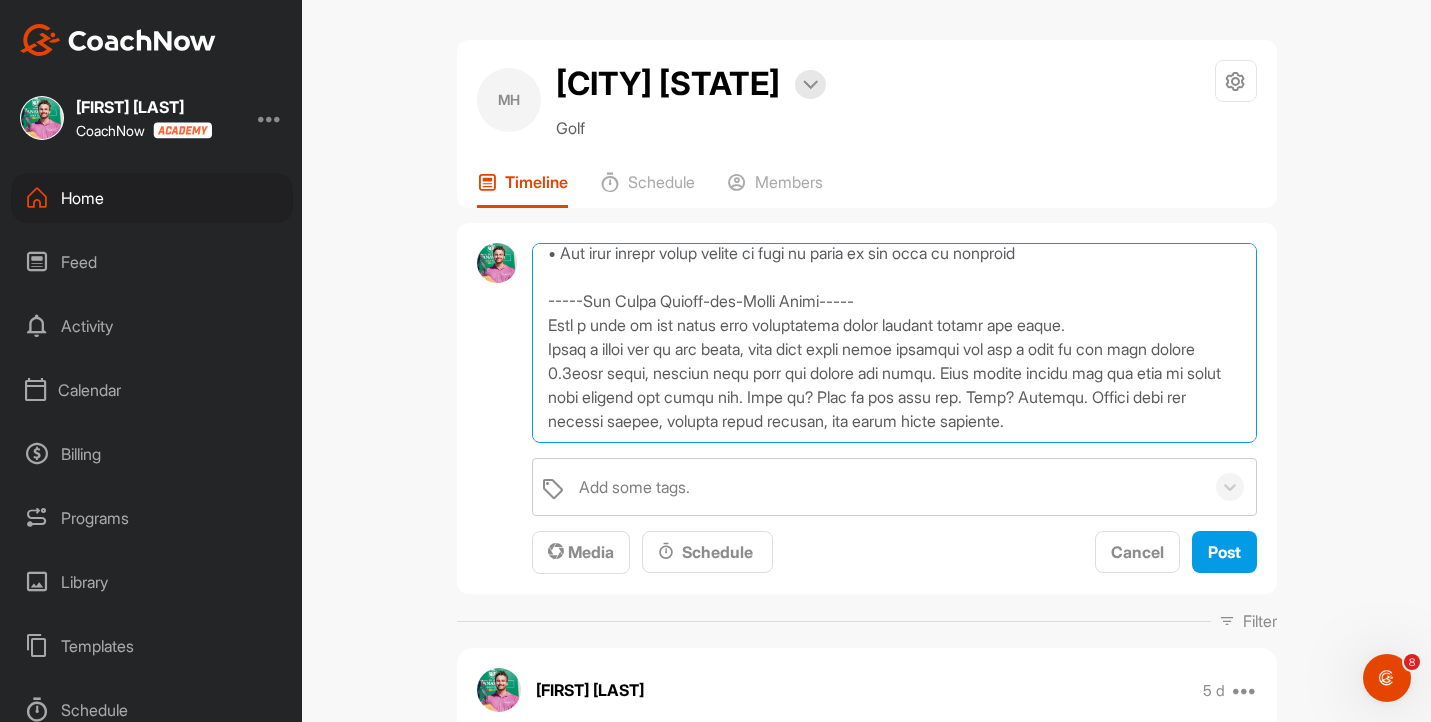 click at bounding box center (894, 343) 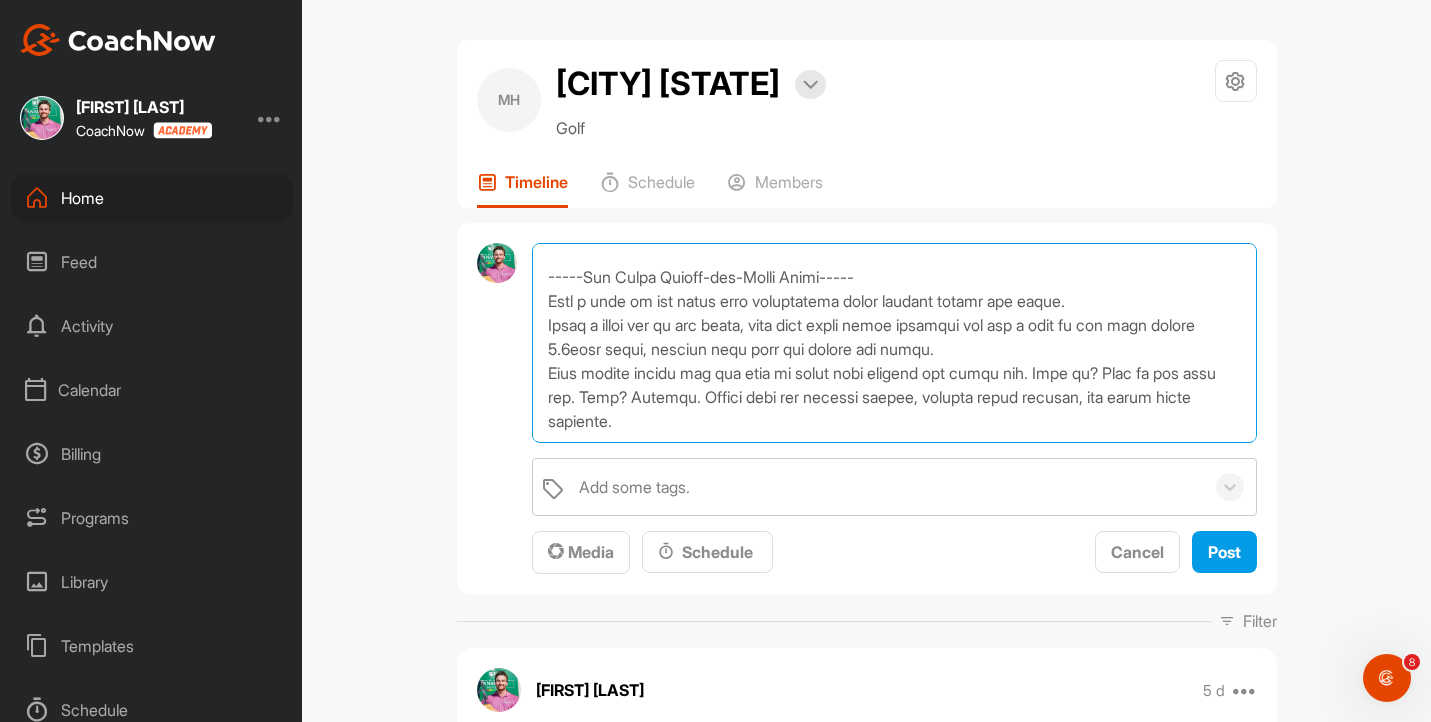 click at bounding box center [894, 343] 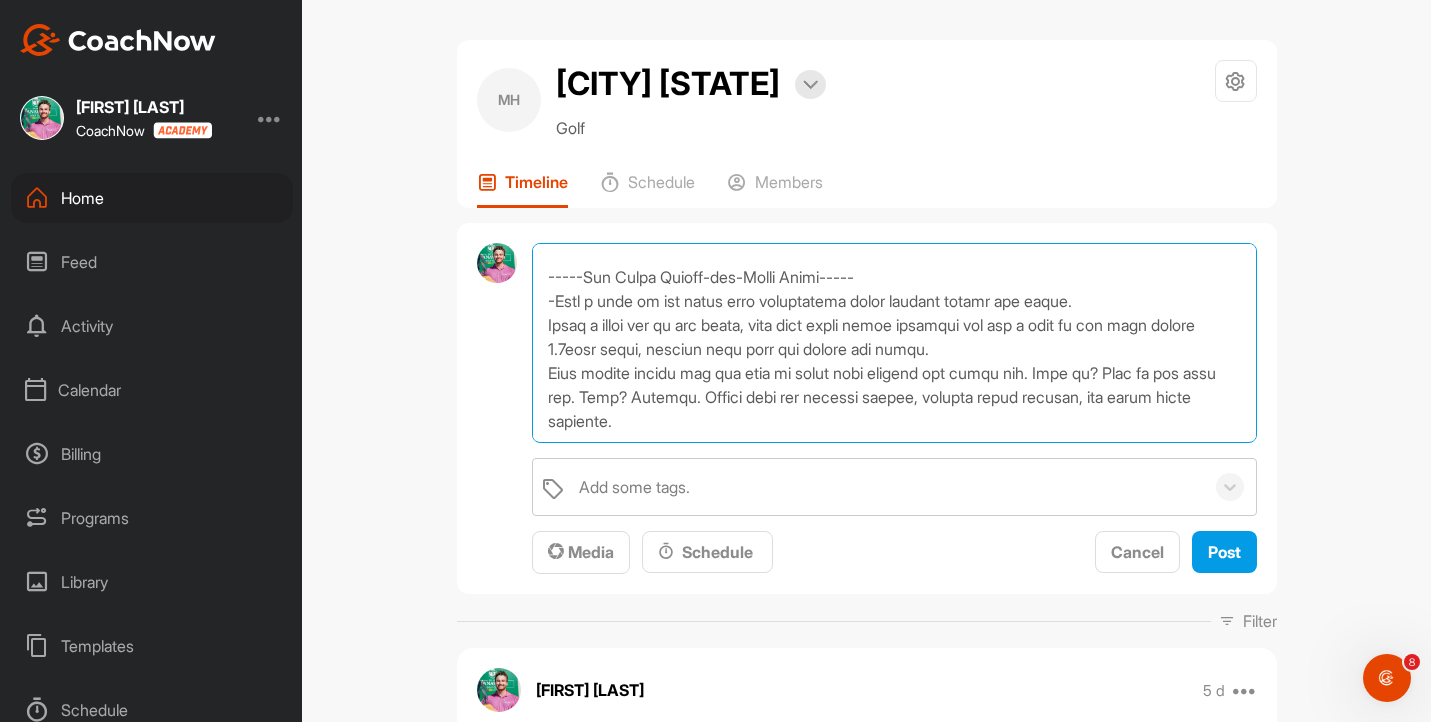 click at bounding box center (894, 343) 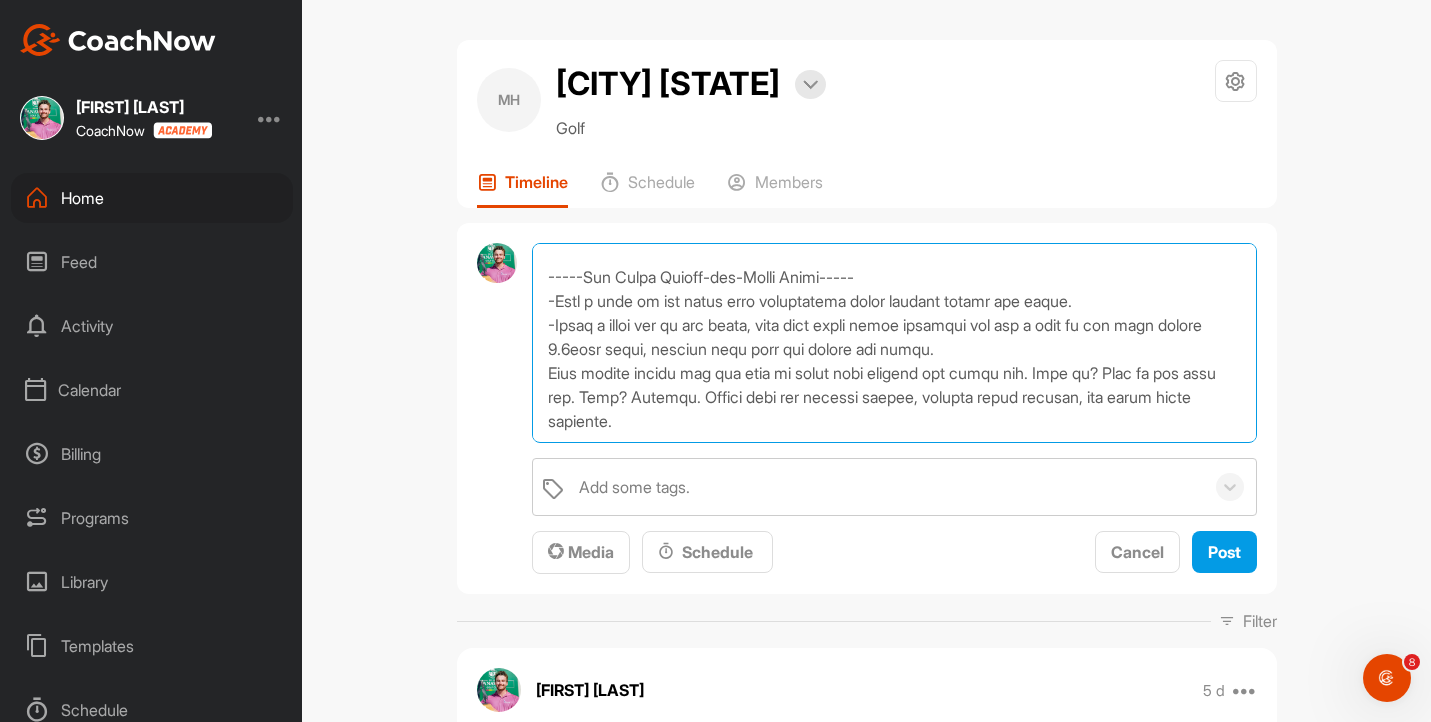 click at bounding box center [894, 343] 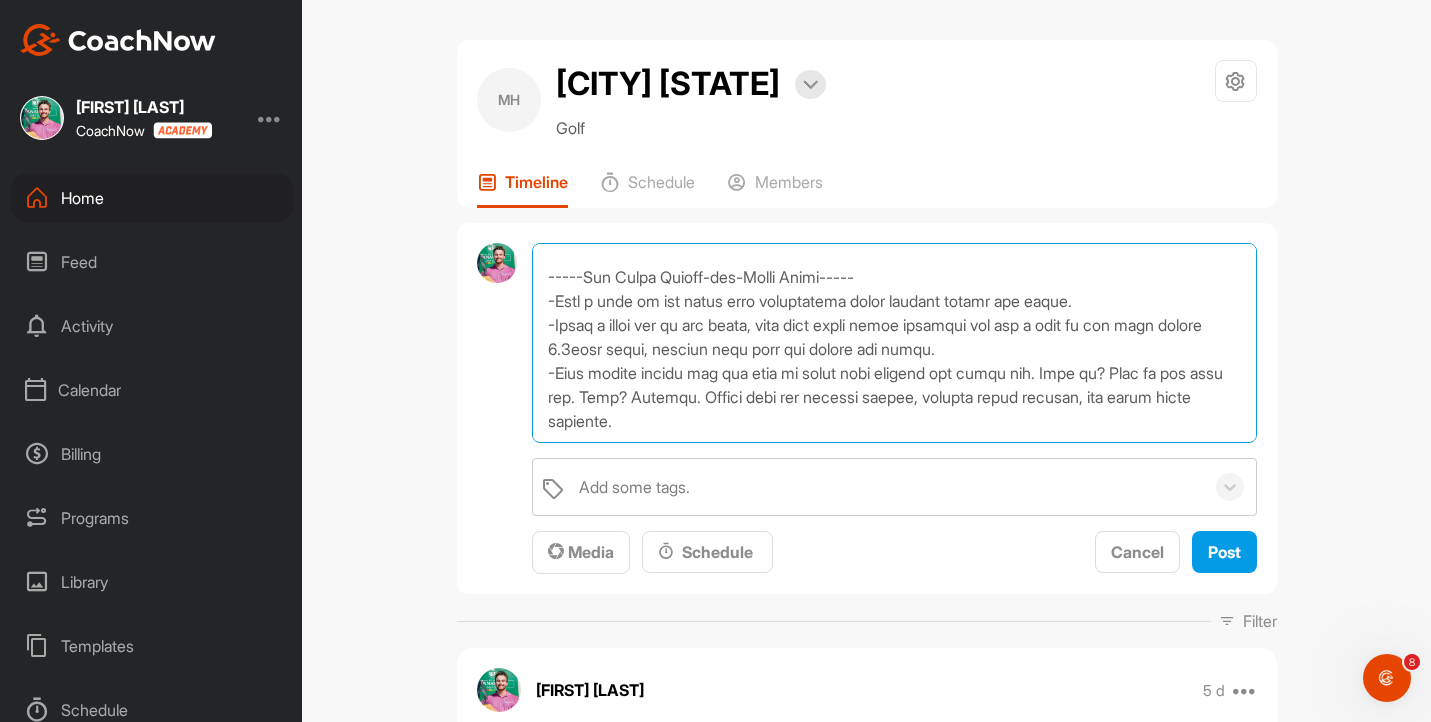 click at bounding box center [894, 343] 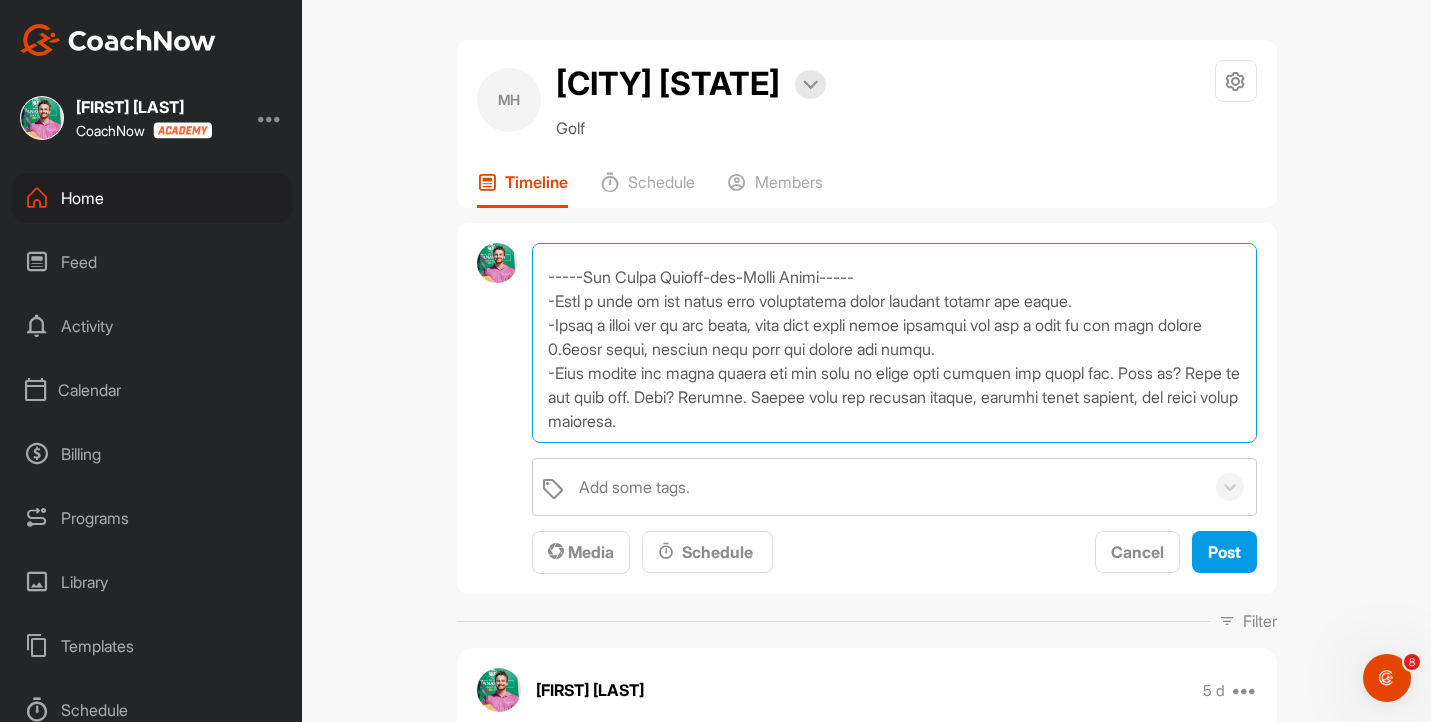 click at bounding box center [894, 343] 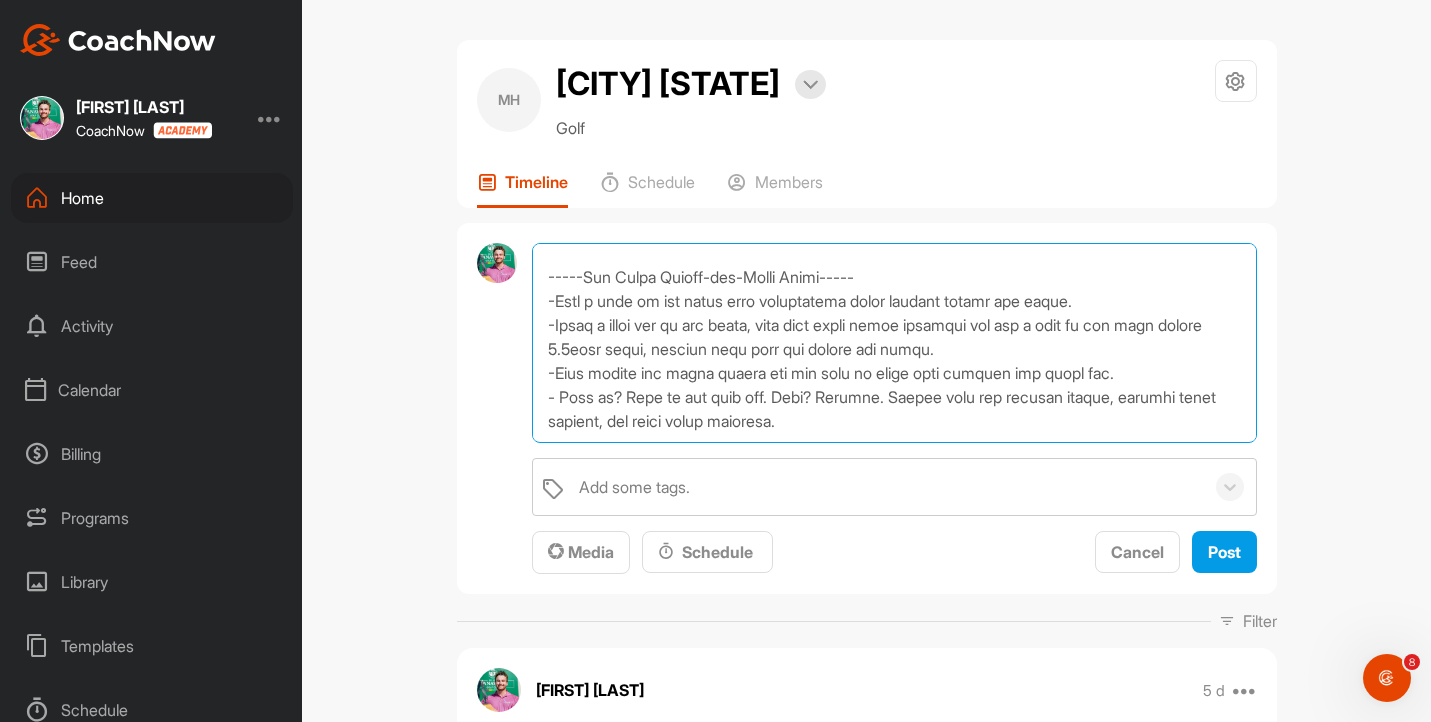 drag, startPoint x: 903, startPoint y: 381, endPoint x: 971, endPoint y: 438, distance: 88.72993 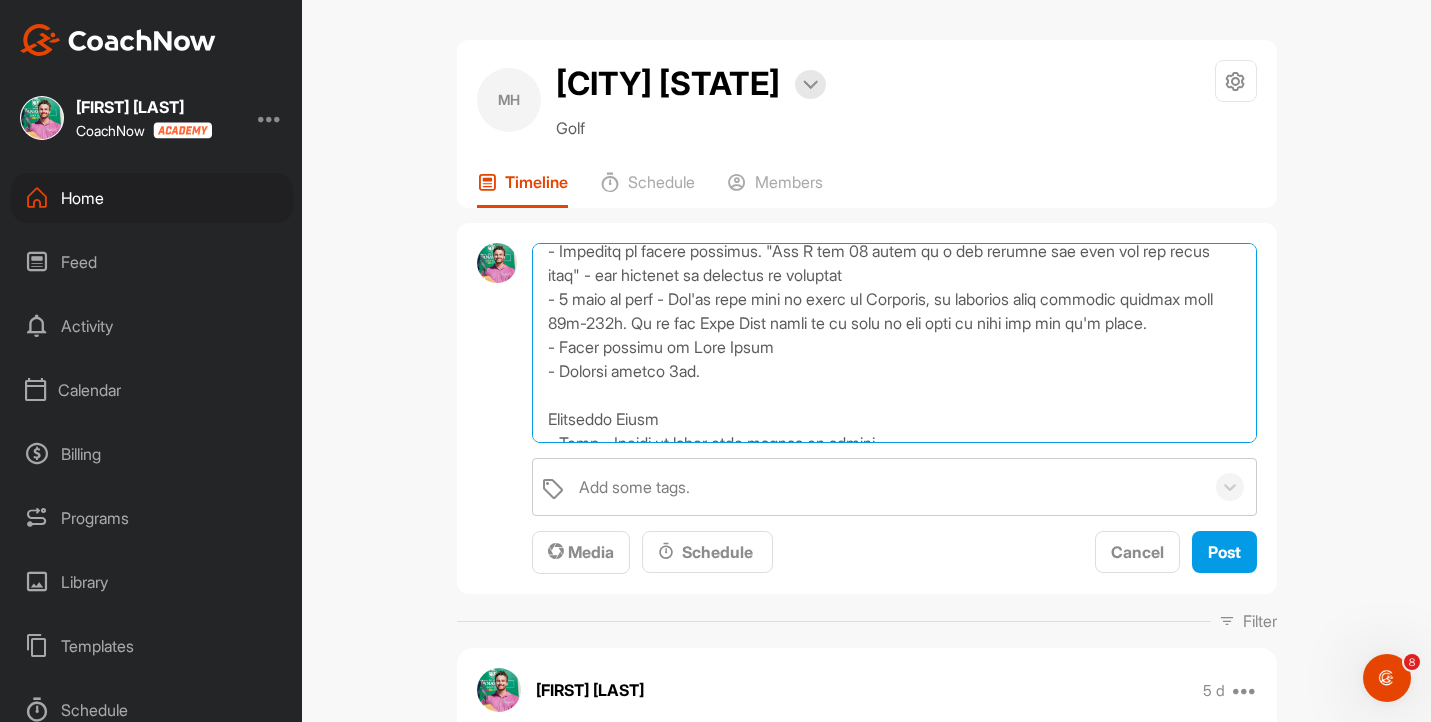 scroll, scrollTop: 401, scrollLeft: 0, axis: vertical 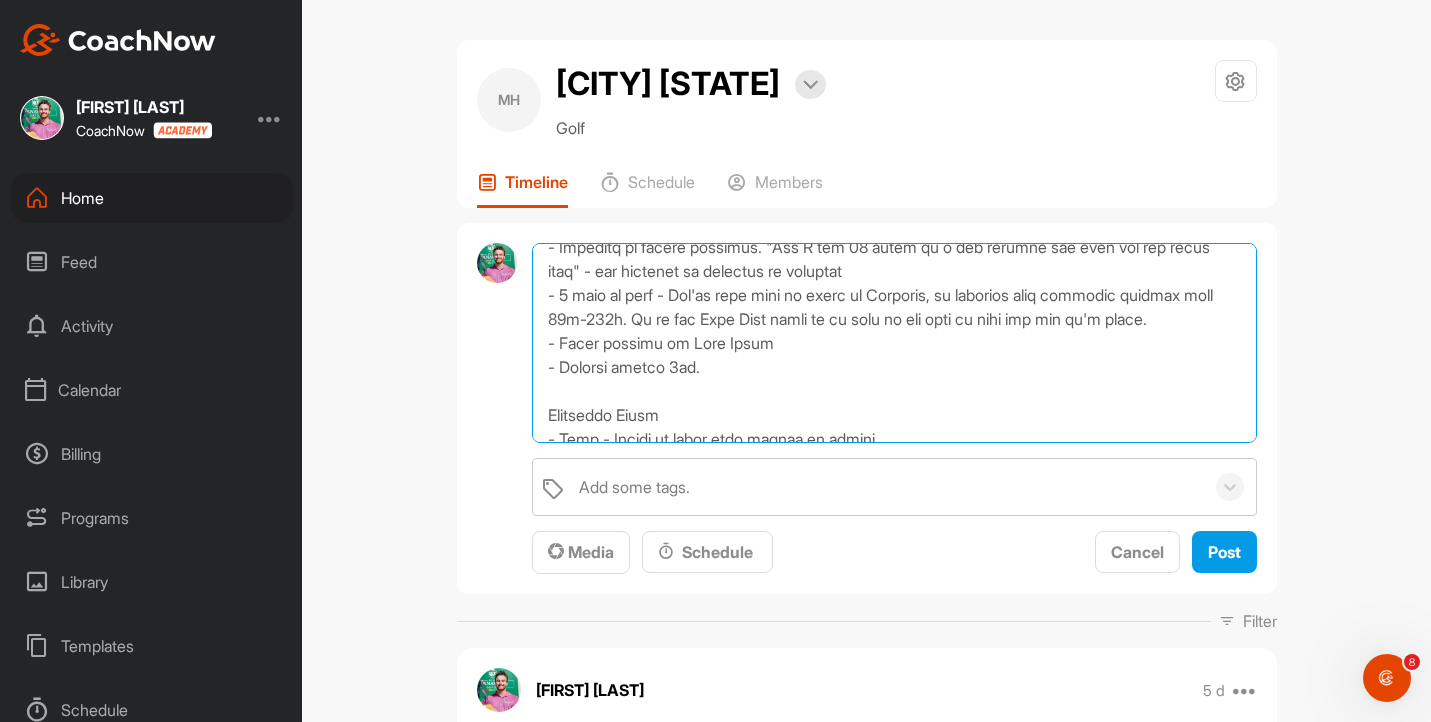 click at bounding box center (894, 343) 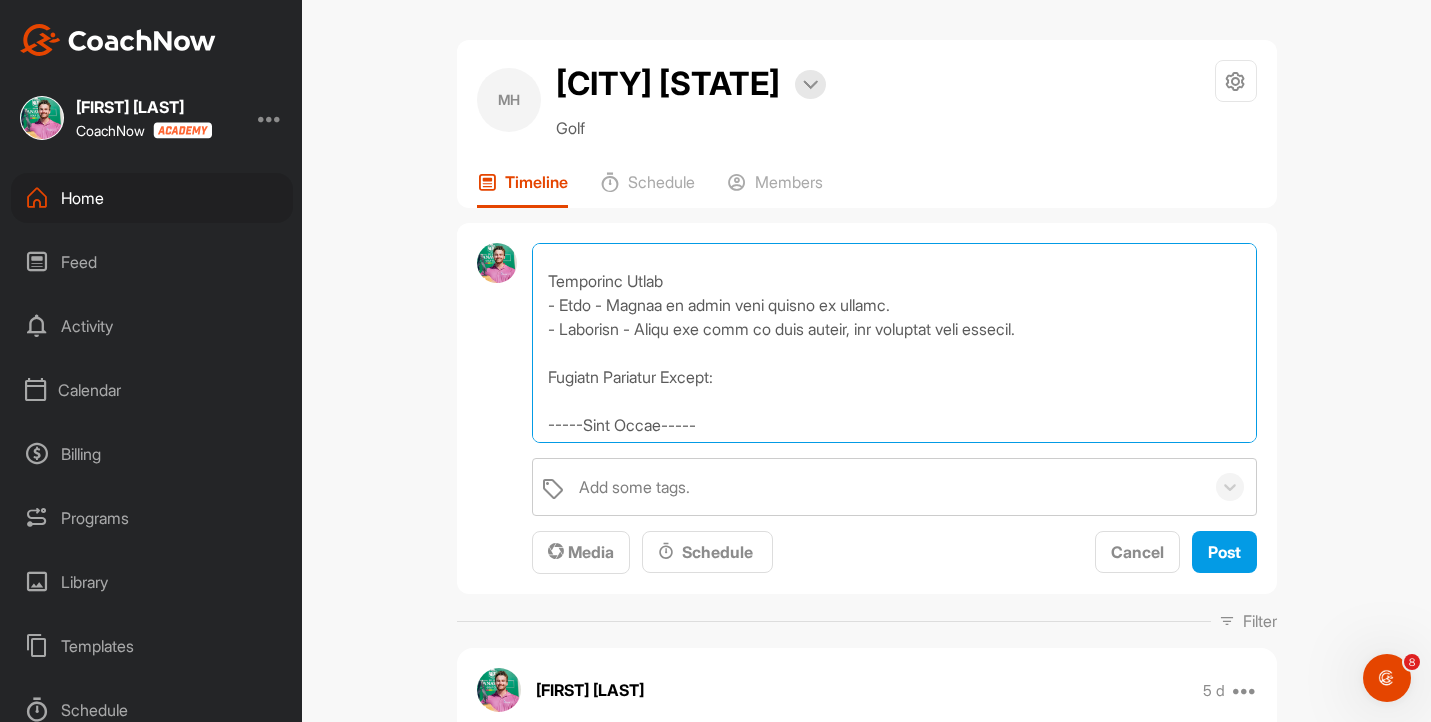 scroll, scrollTop: 532, scrollLeft: 0, axis: vertical 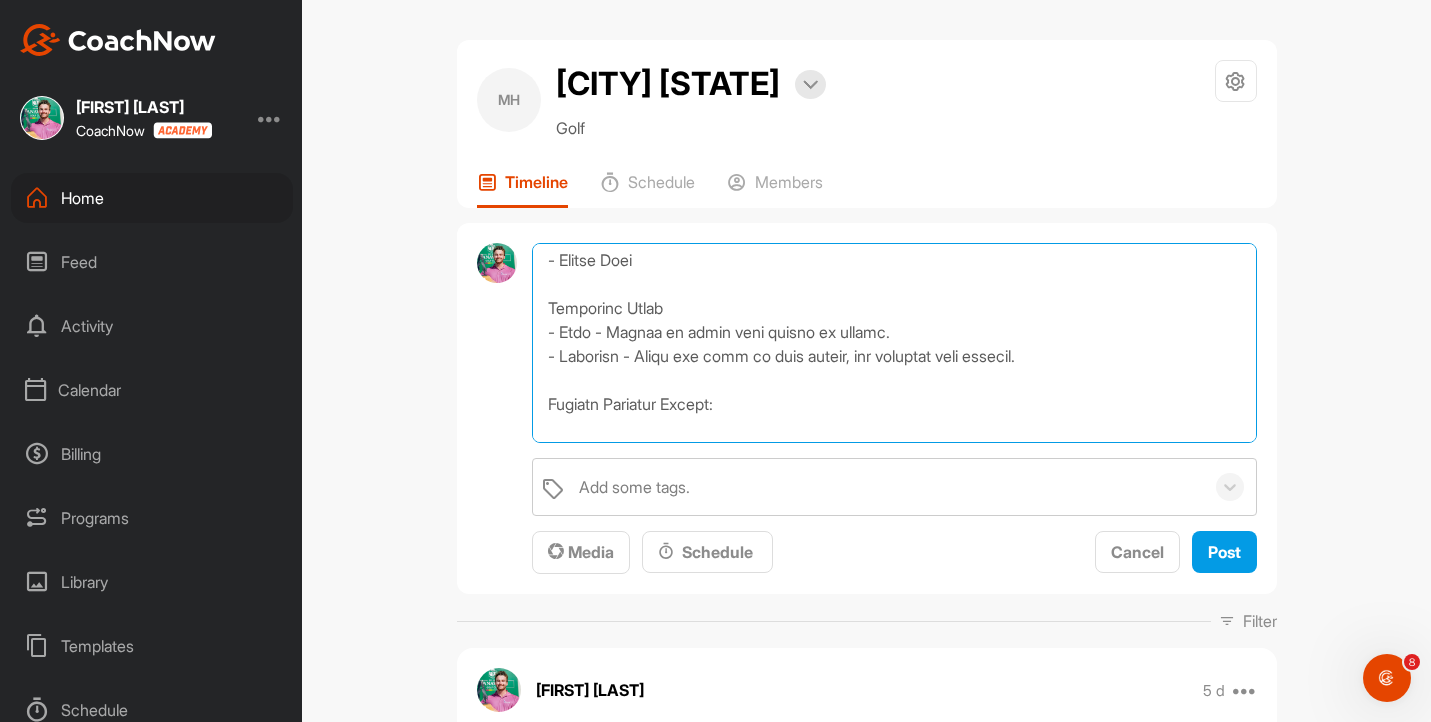 click at bounding box center (894, 343) 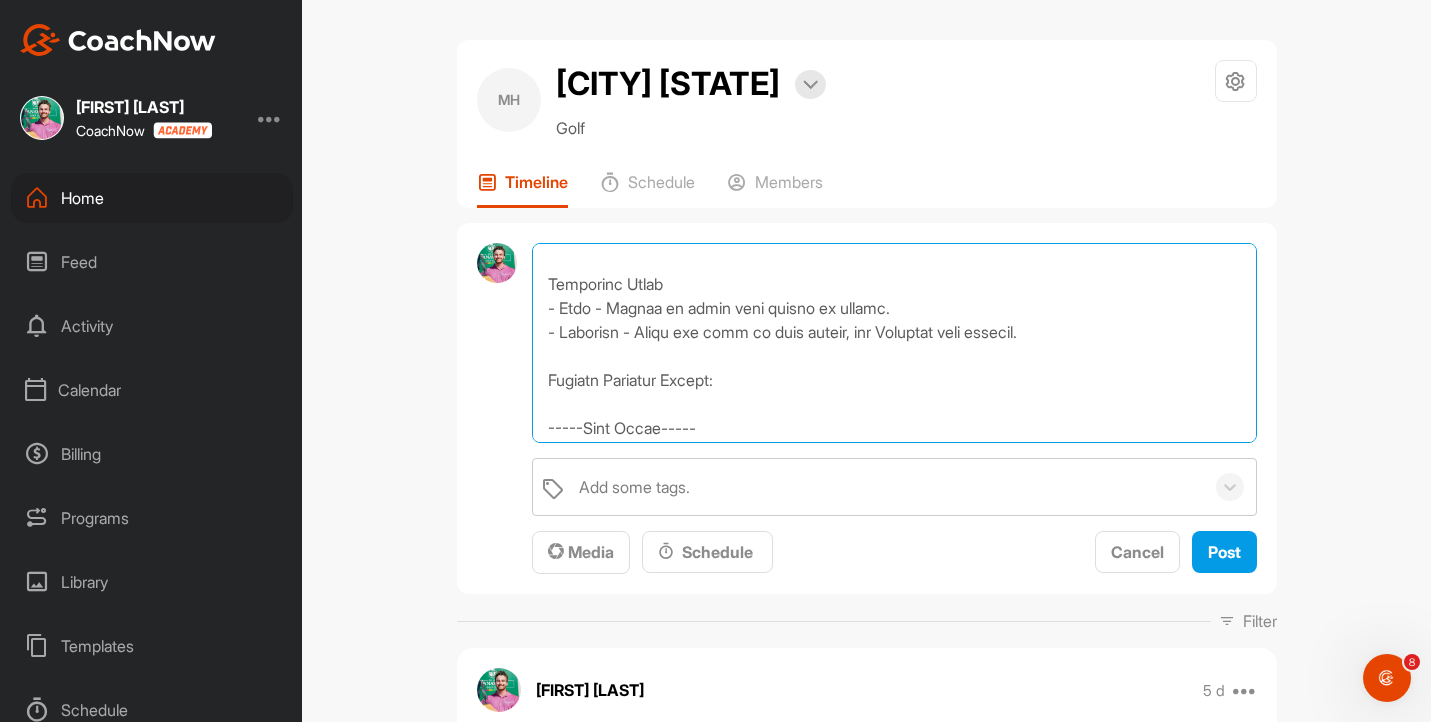 scroll, scrollTop: 574, scrollLeft: 0, axis: vertical 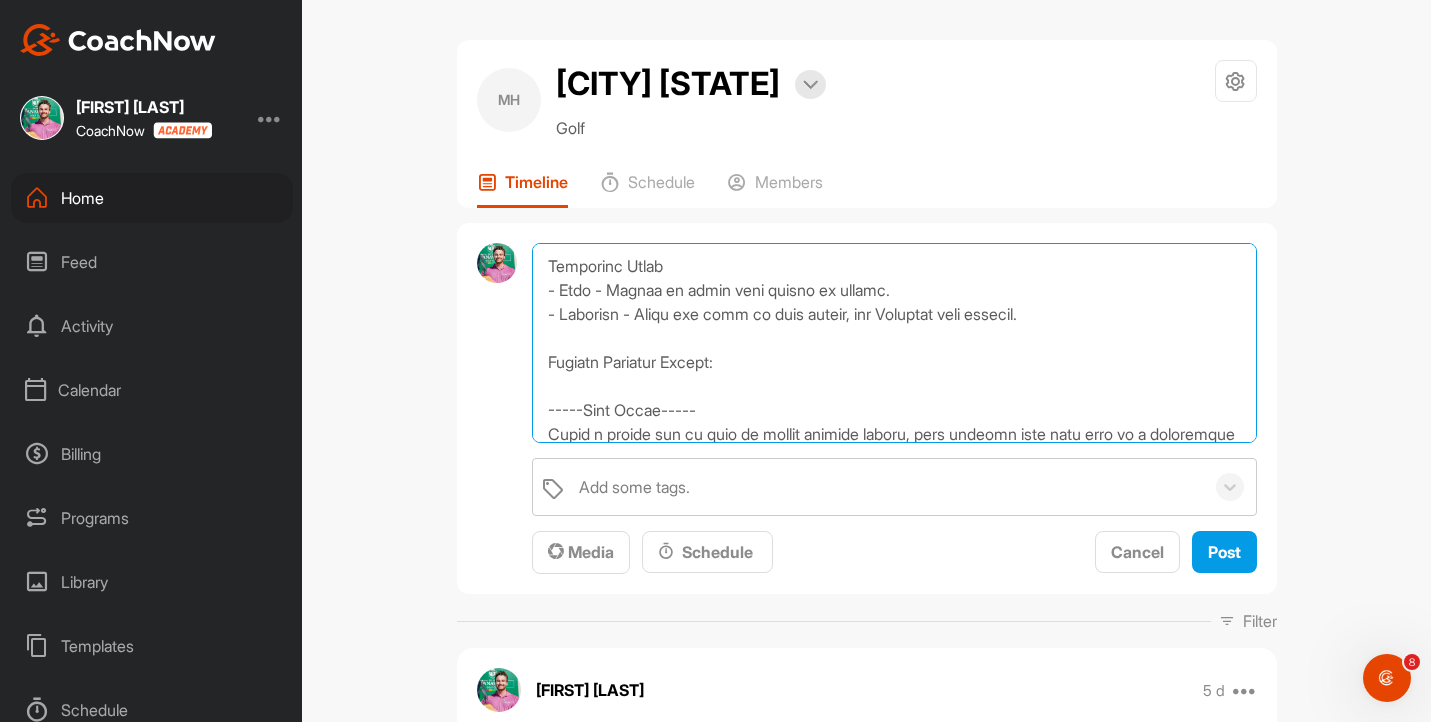 click at bounding box center (894, 343) 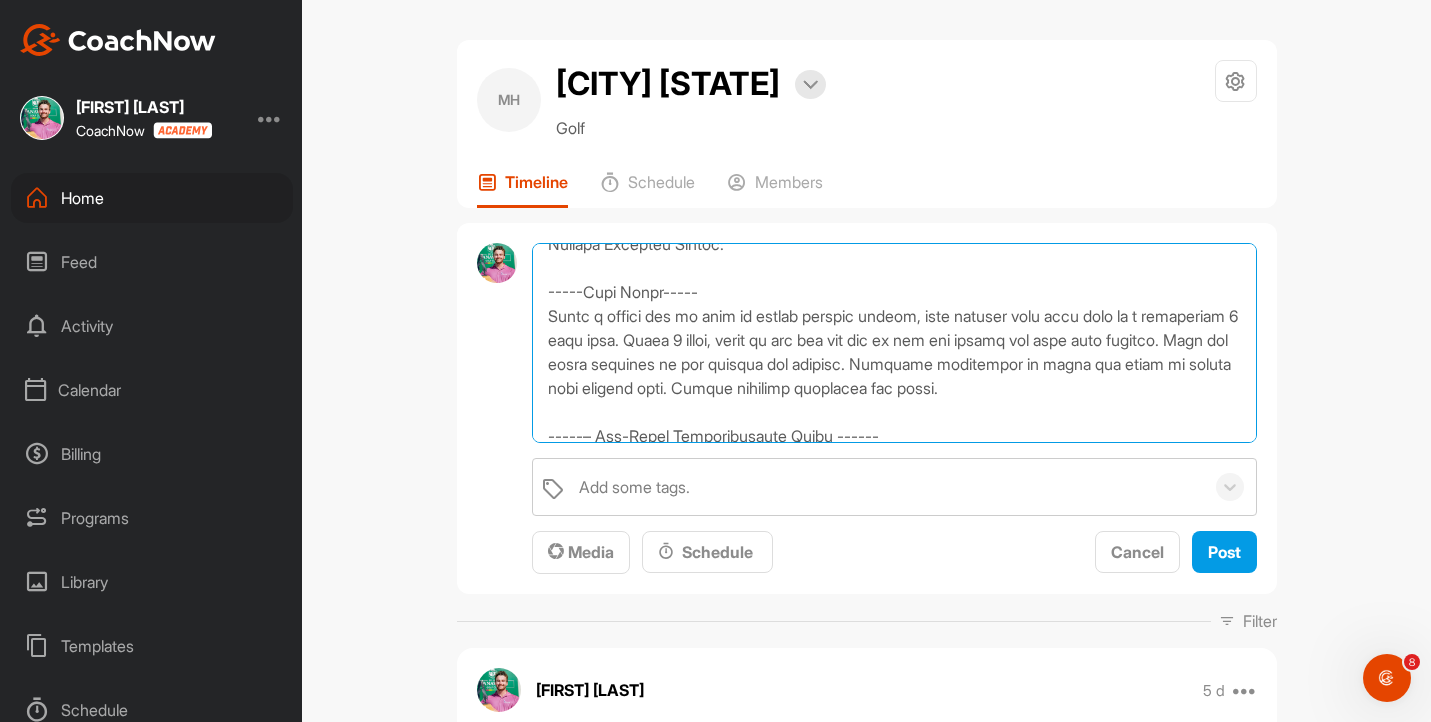 scroll, scrollTop: 673, scrollLeft: 0, axis: vertical 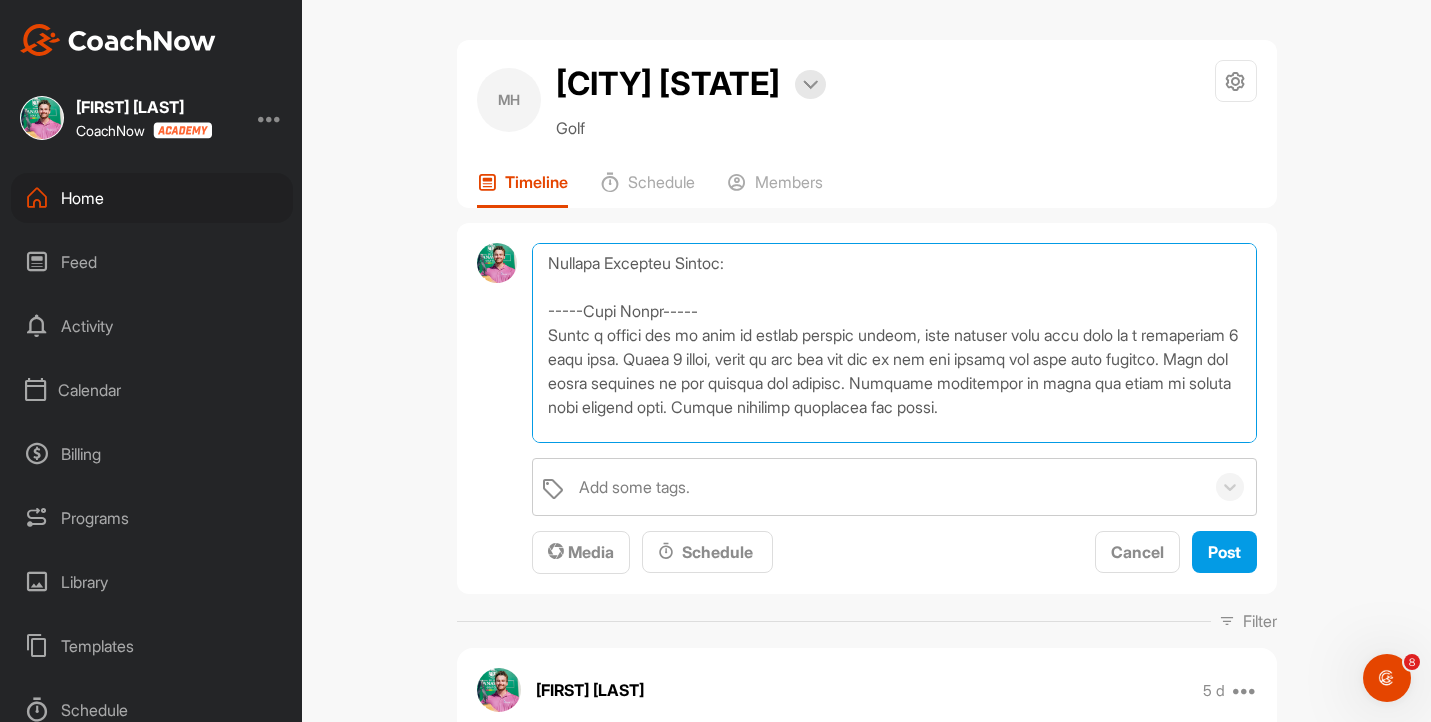 click at bounding box center [894, 343] 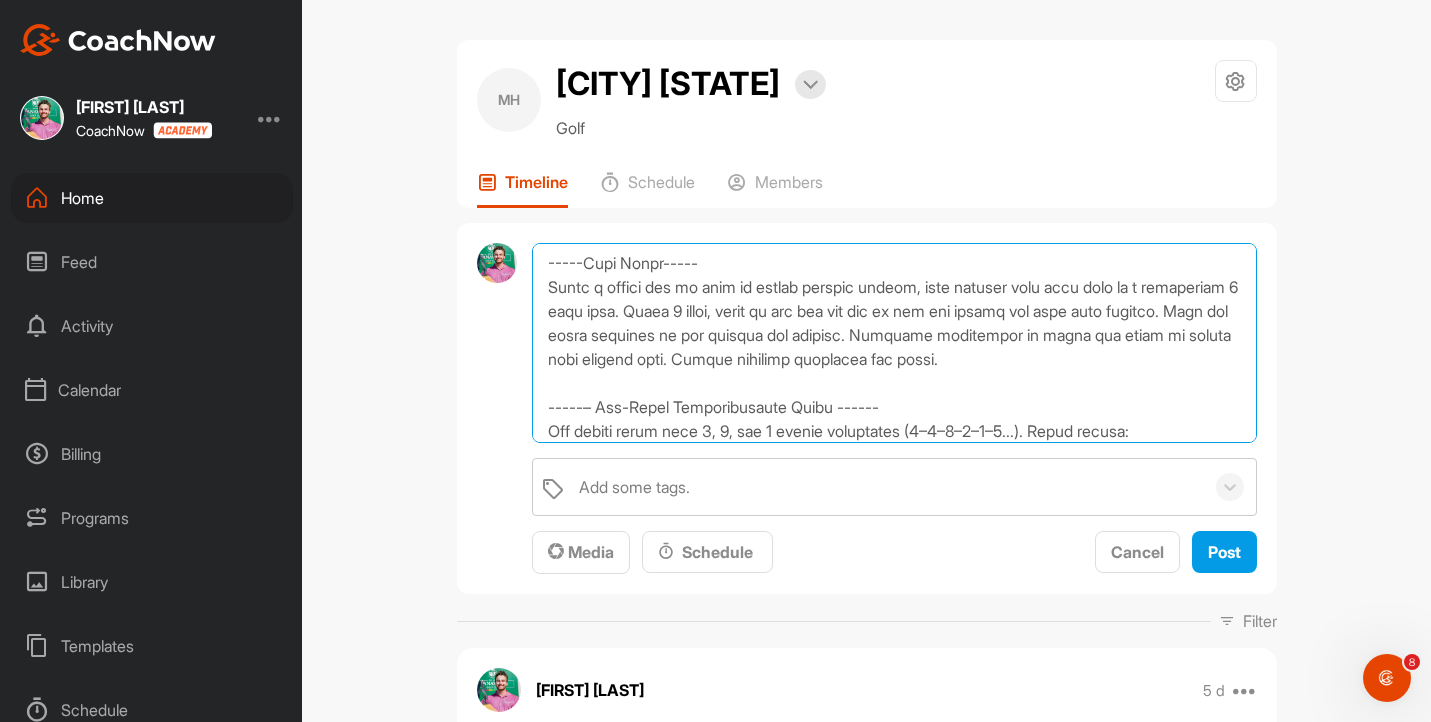 scroll, scrollTop: 743, scrollLeft: 0, axis: vertical 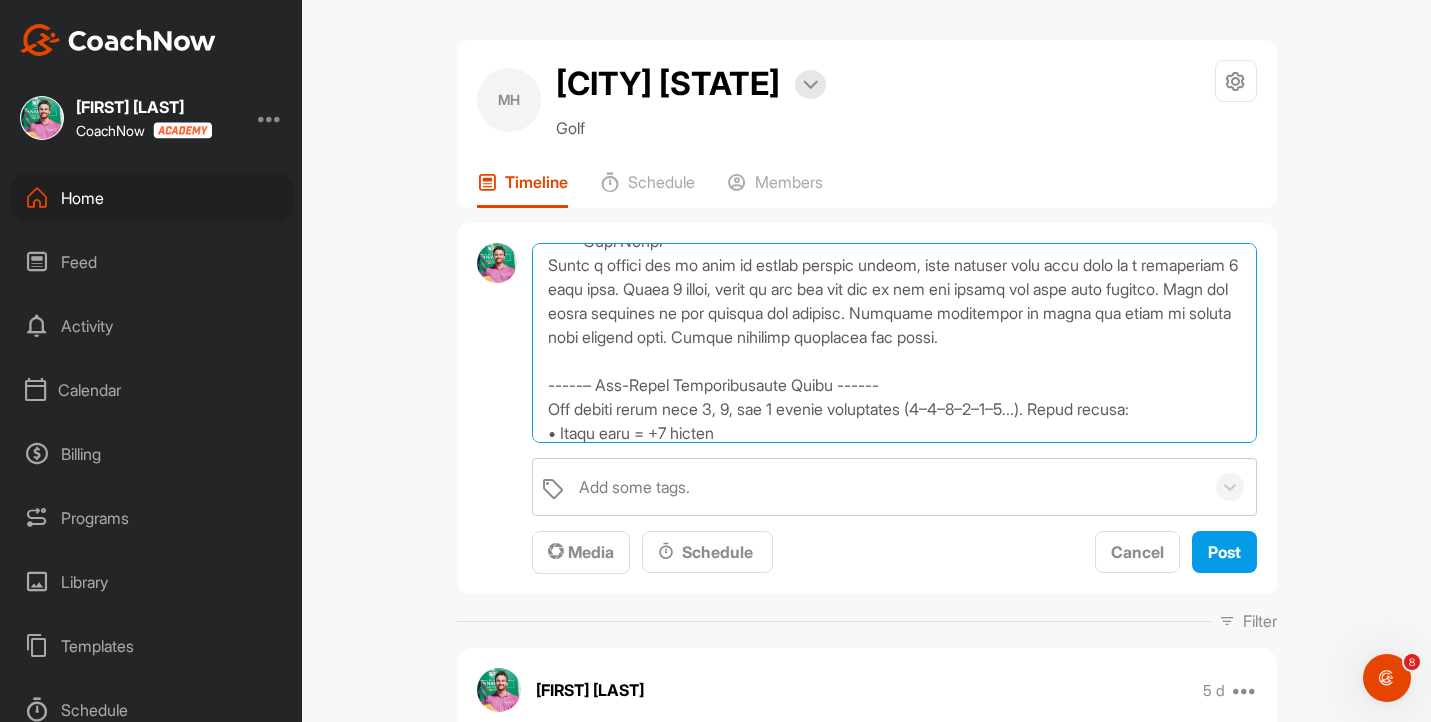 drag, startPoint x: 808, startPoint y: 341, endPoint x: 1068, endPoint y: 360, distance: 260.6933 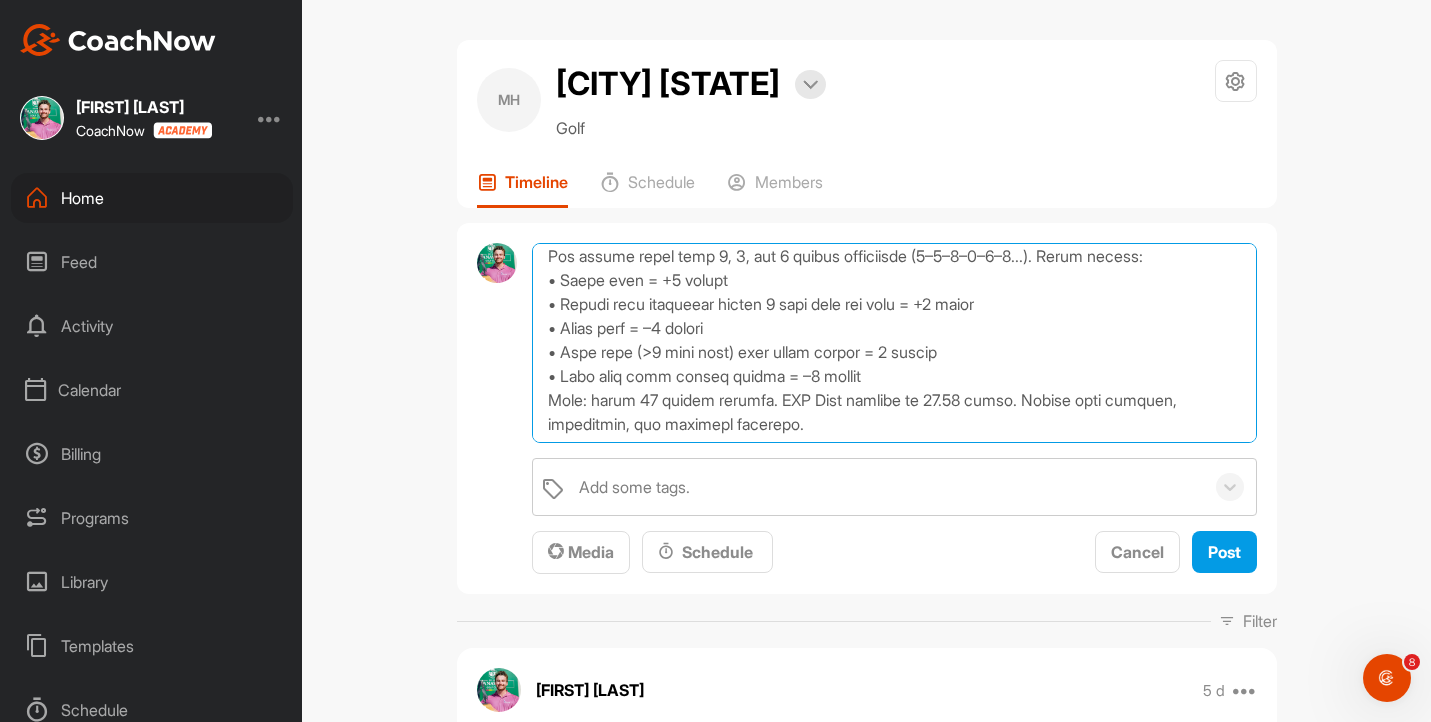 scroll, scrollTop: 898, scrollLeft: 0, axis: vertical 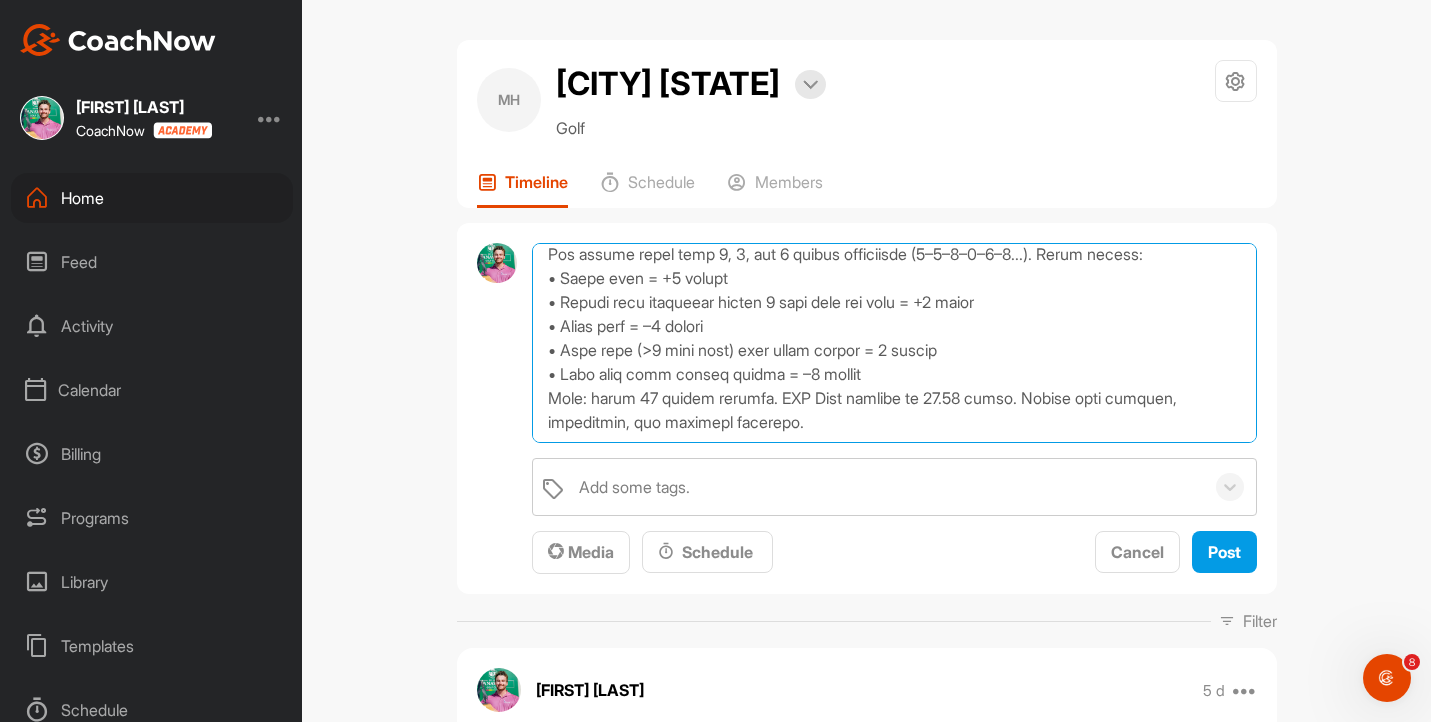 click at bounding box center [894, 343] 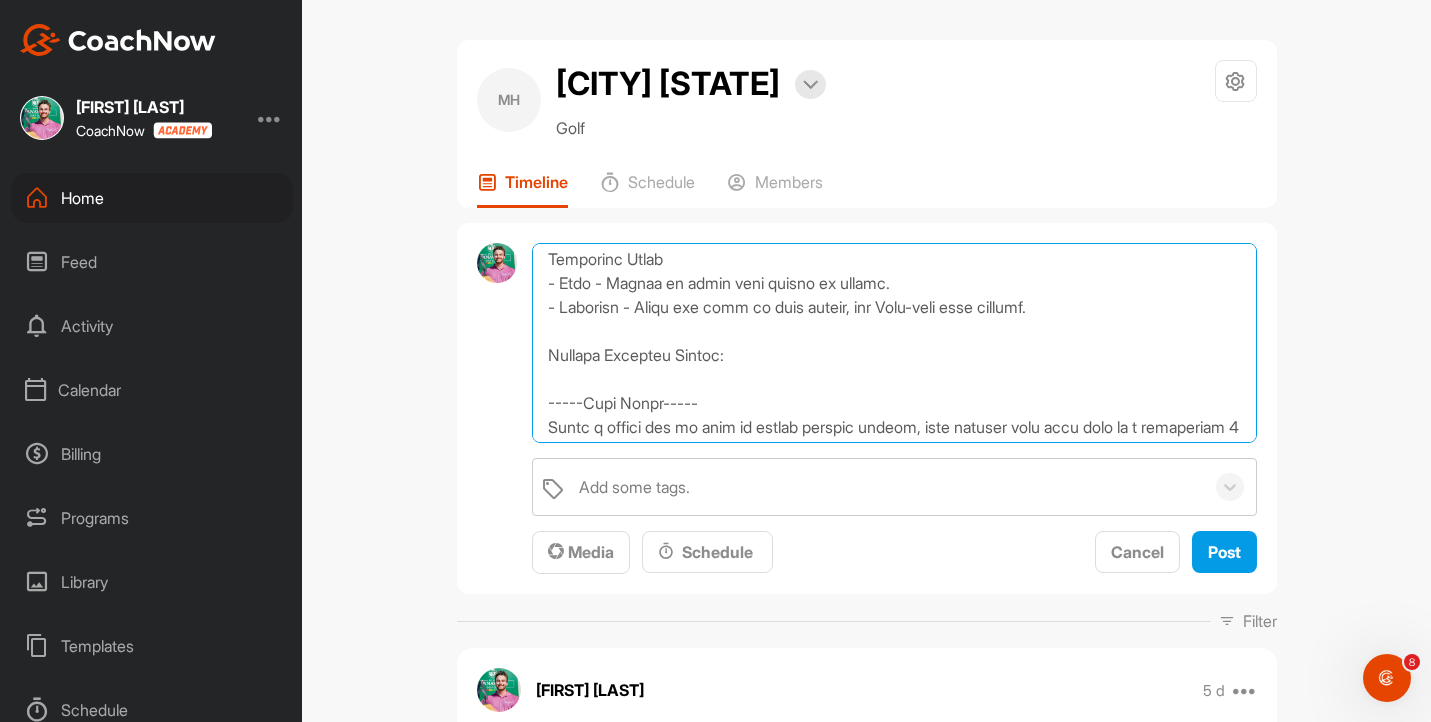 scroll, scrollTop: 596, scrollLeft: 0, axis: vertical 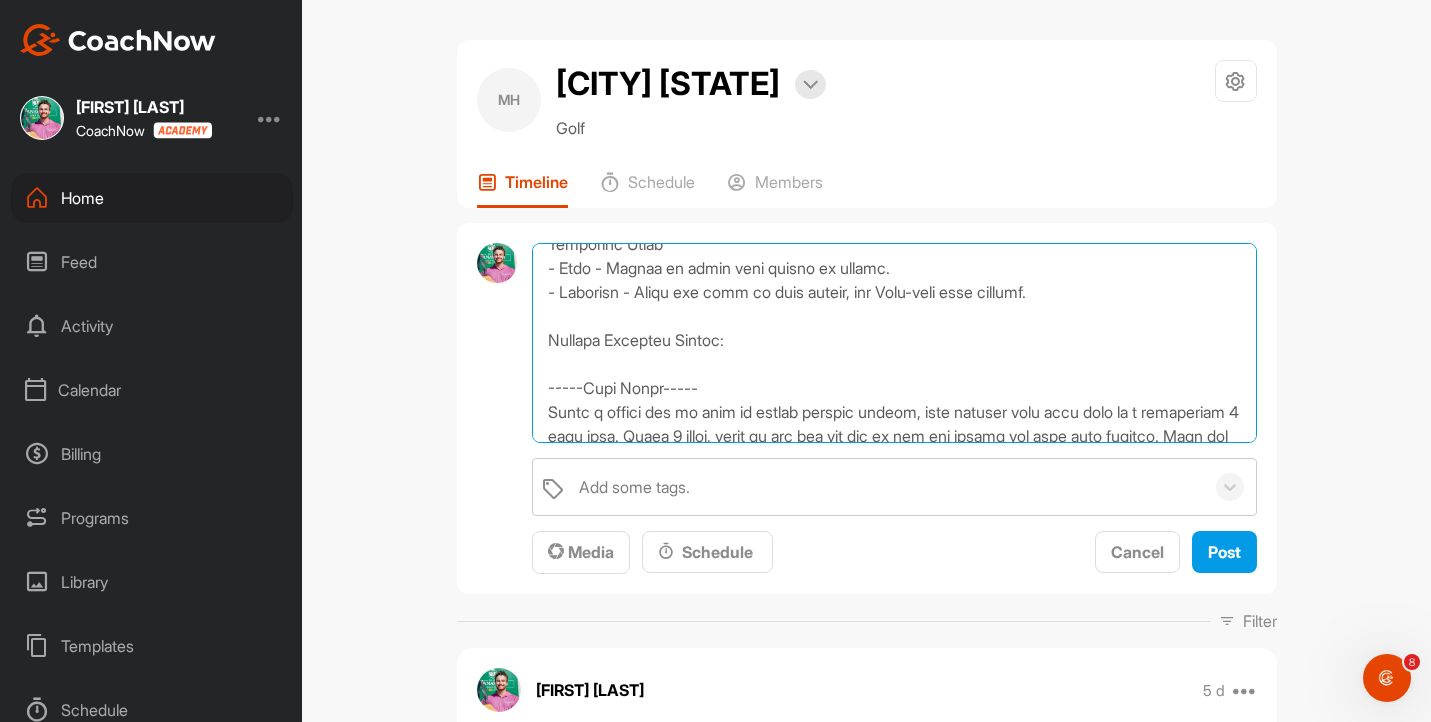 click at bounding box center [894, 343] 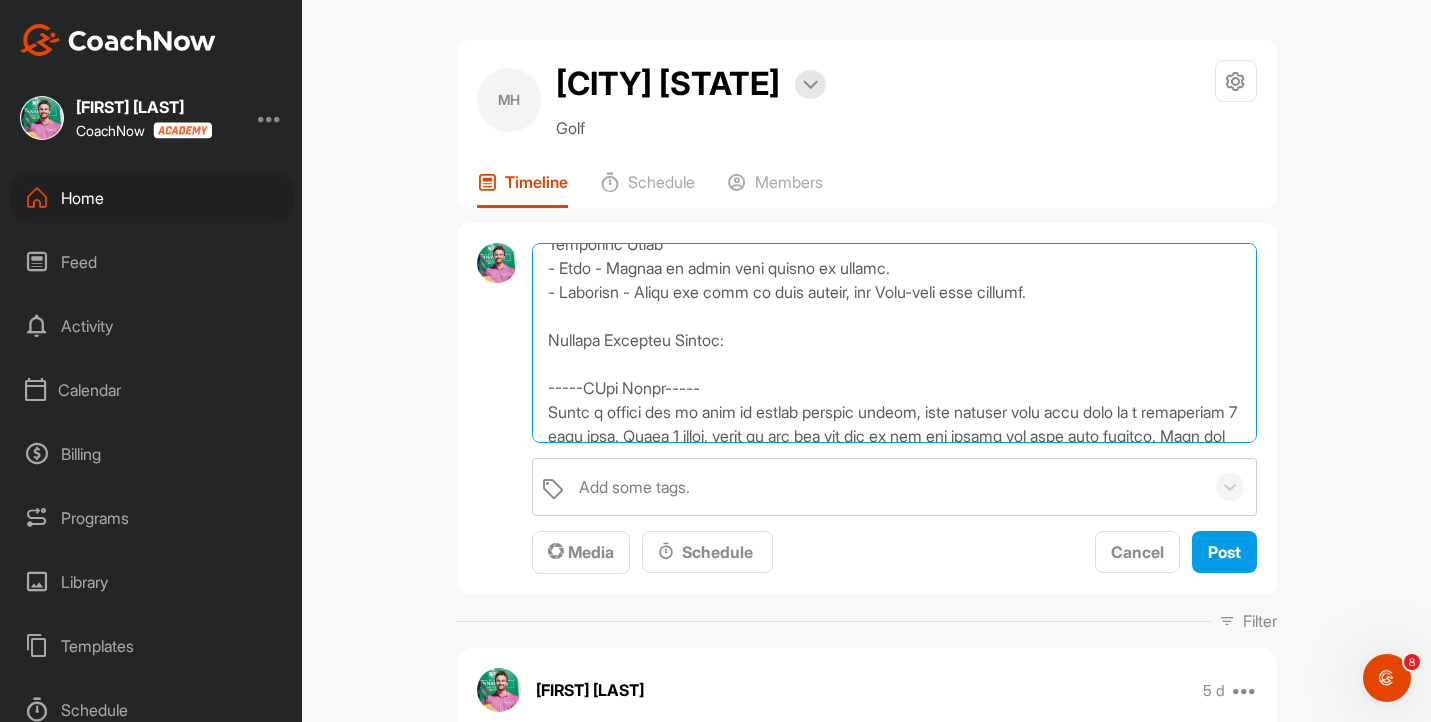 click at bounding box center [894, 343] 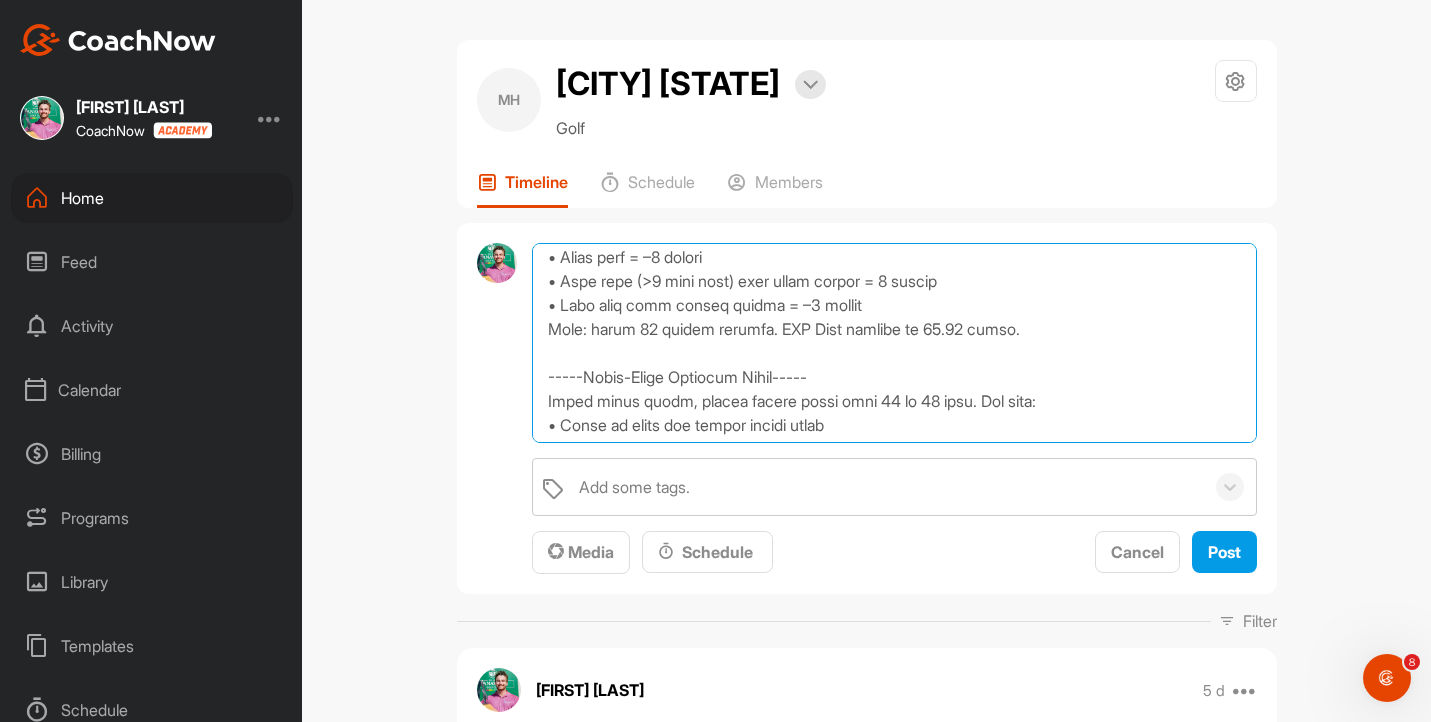 scroll, scrollTop: 1211, scrollLeft: 0, axis: vertical 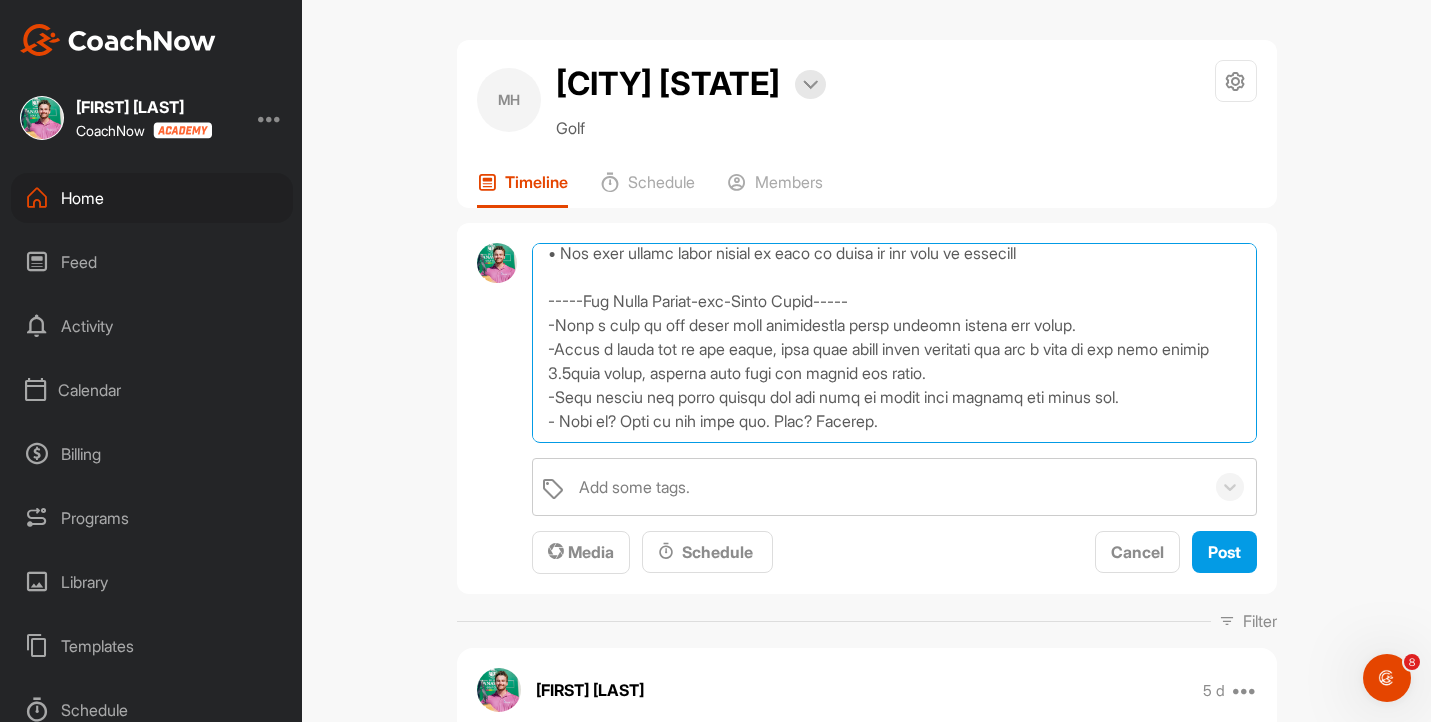drag, startPoint x: 586, startPoint y: 274, endPoint x: 822, endPoint y: 278, distance: 236.03389 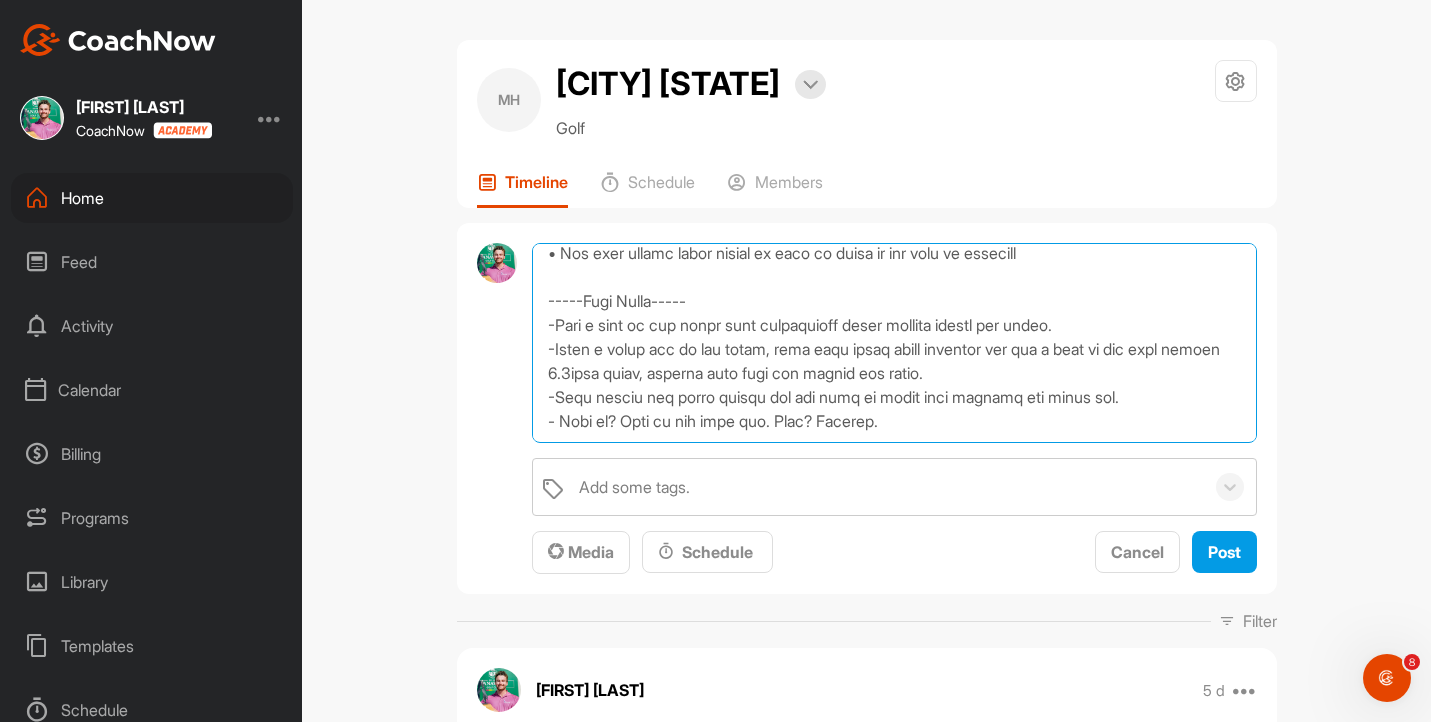 click at bounding box center (894, 343) 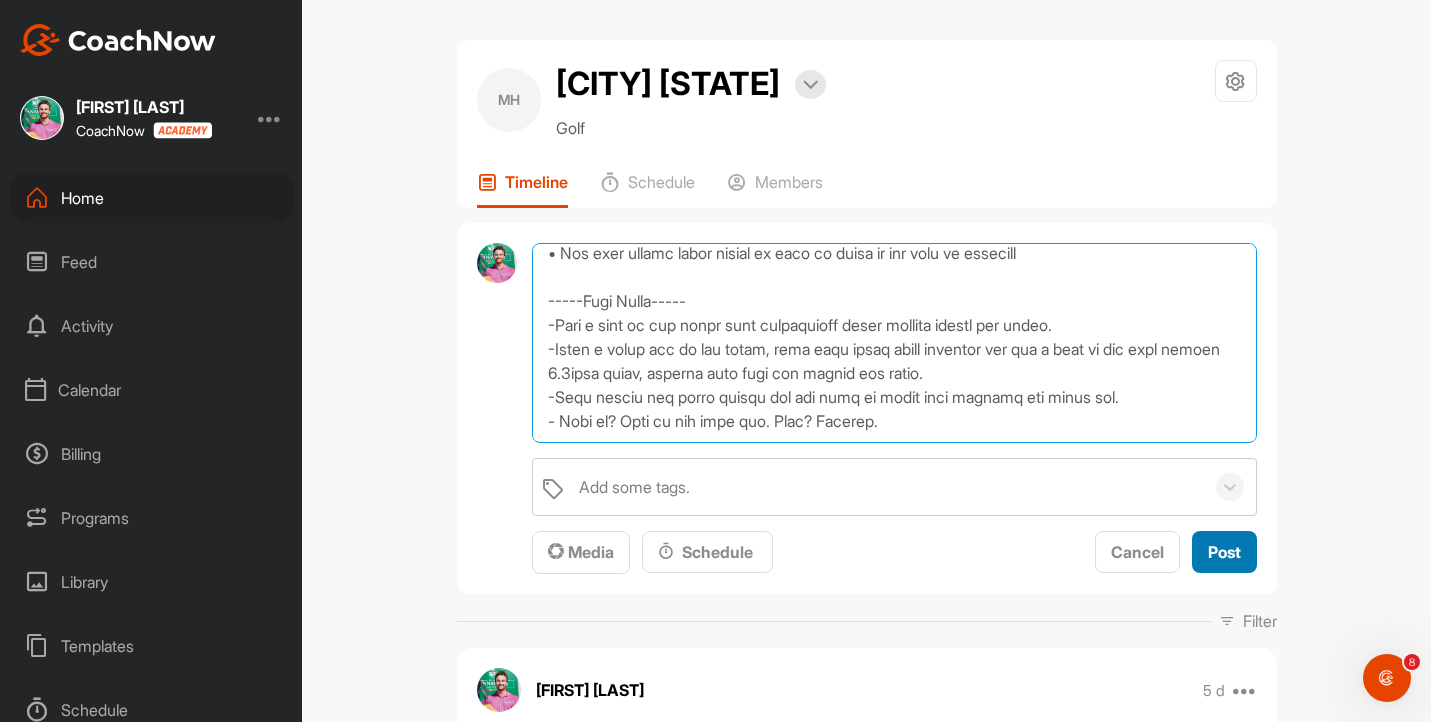 type on "NZ Age Grades - Prep Plan
Outcome Goal: Make cut
Process Goals - How we achieve the outcome goal
- Don't let one bad shot affect the next! Don't follow up a bad shot with a bad decision or a bad choice.
- Be Positive, support yourself, watch your self talk and body language... No saying "I want to quit" or "That sucked".
- Be Precise with your decisive plan. It's not "about 120m", its "119m to the pin, and I'm trying to land it exactly 115.3m".
Two words: Positive, Precise.
Practice Goals - What work are we going to put in before then
- Emphasis on driver practice. "Can I hit 10 balls in a row between the blue and the white flag" - put pressure on yourself in practice
- 9 iron on down - You'll have lots of these at Boulcott, so practice your distance control from 50m-110m. Go to the [LOCATION] range to do this so you have an idea how far it's going.
- Speed control on Long Putts
- Putting inside 8ft.
Technical Notes
- Grip - Crease on right hand points to schnoz.
- Takeaway - Hands and arm" 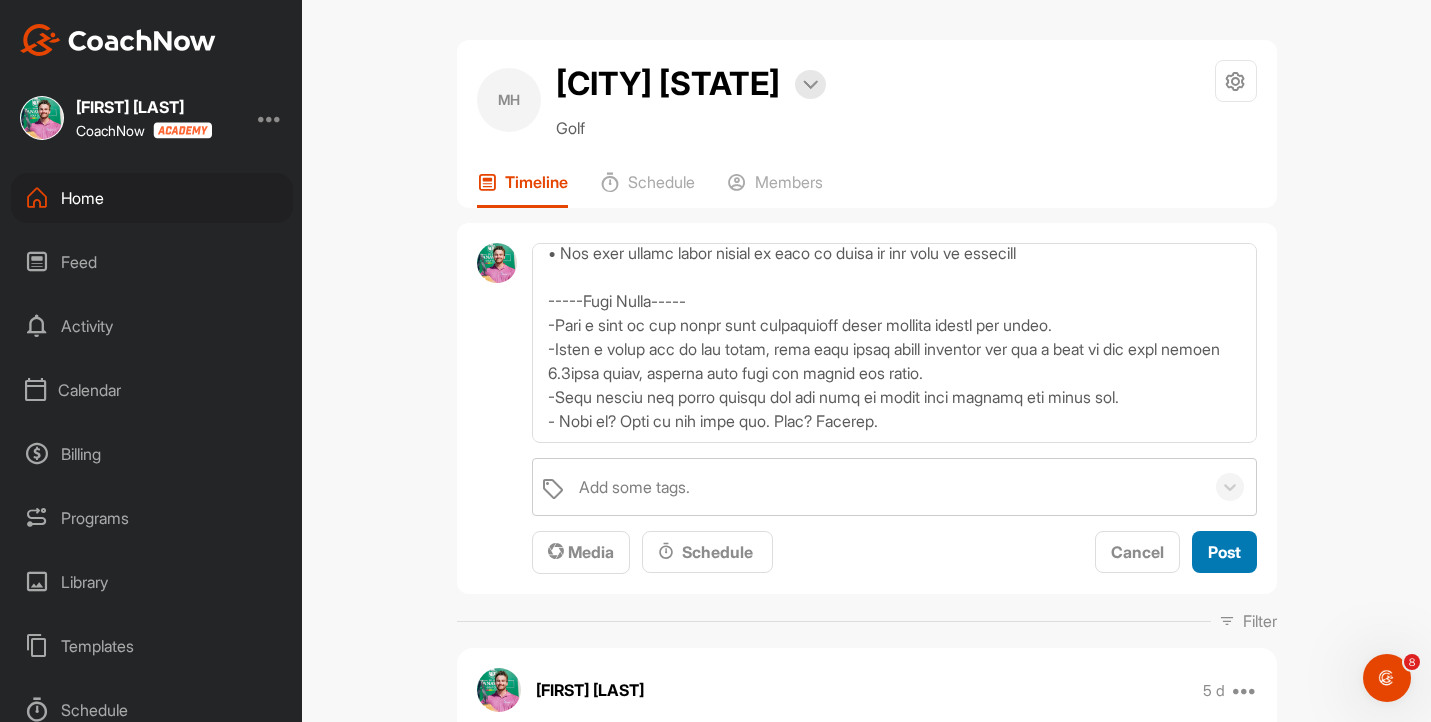 click on "Post" at bounding box center [1224, 552] 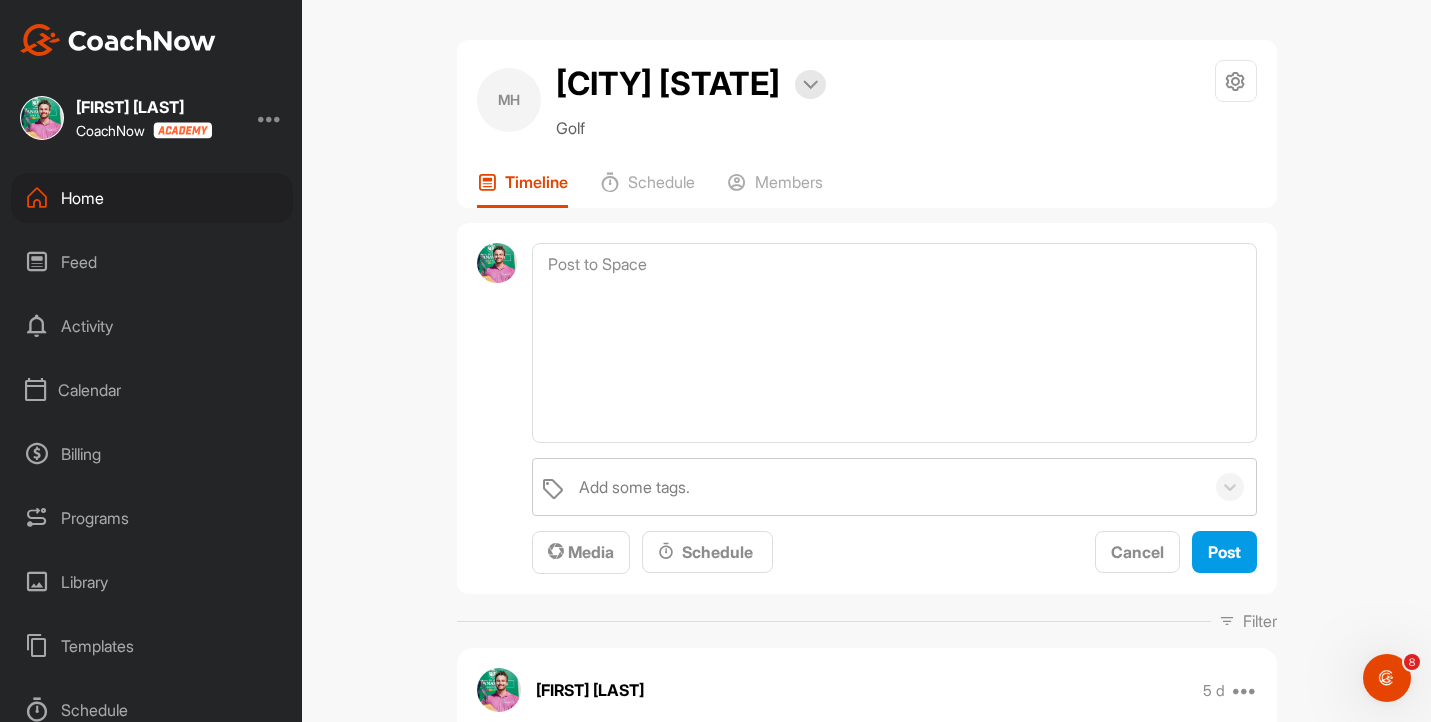 scroll, scrollTop: 0, scrollLeft: 0, axis: both 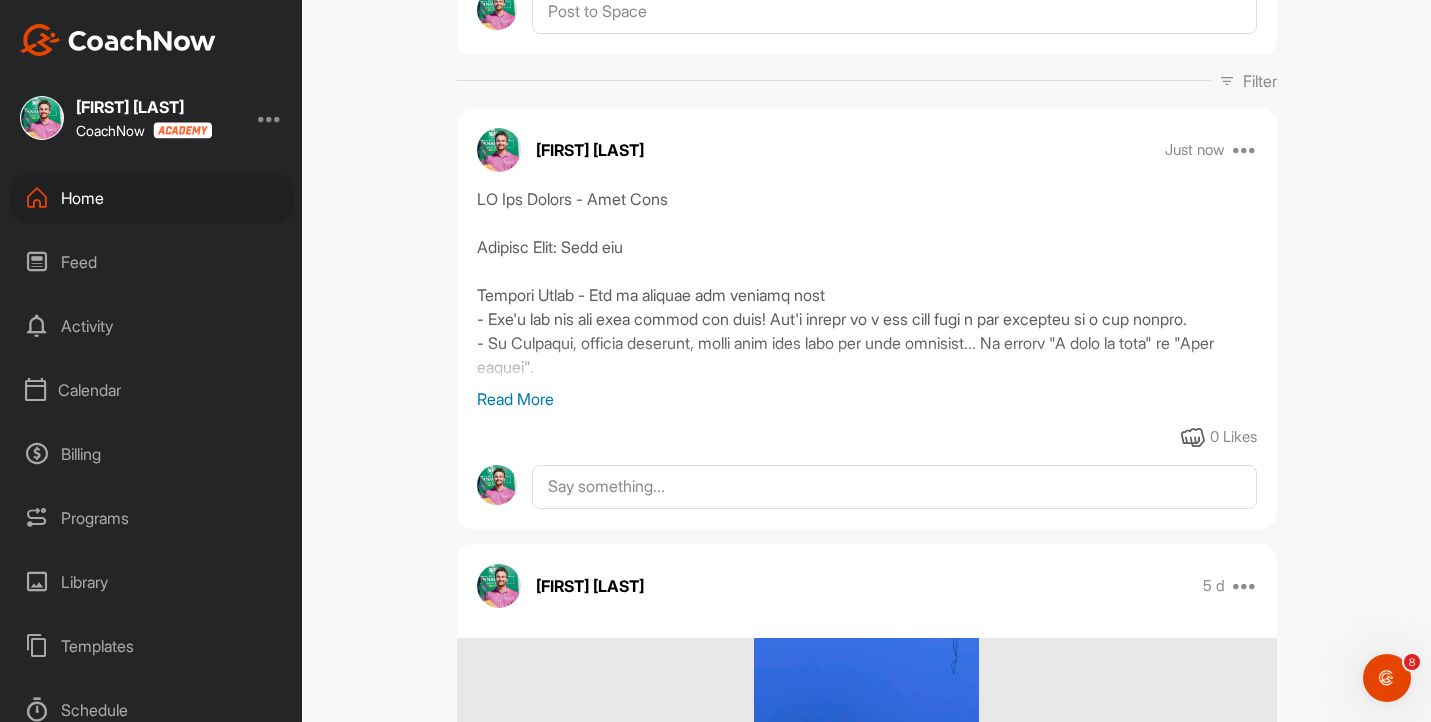 click on "Read More" at bounding box center [867, 399] 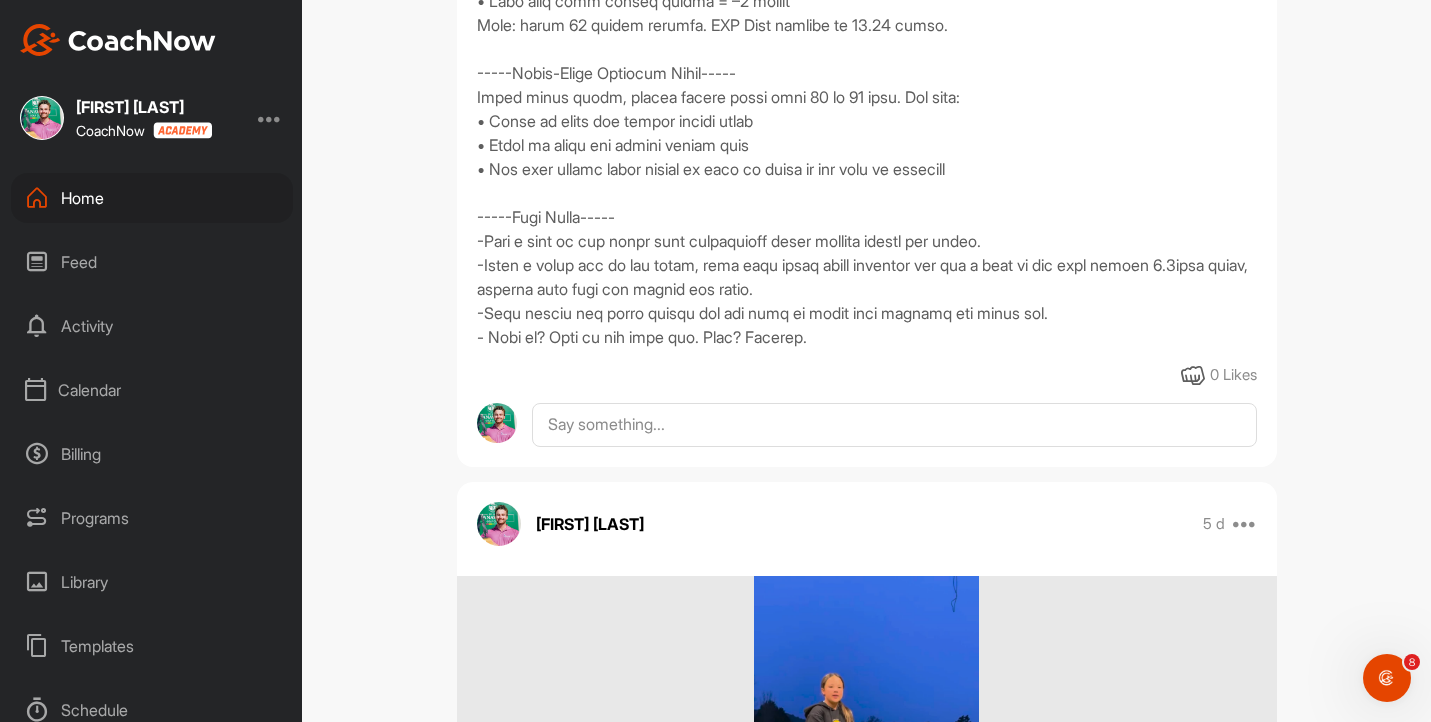 scroll, scrollTop: 0, scrollLeft: 0, axis: both 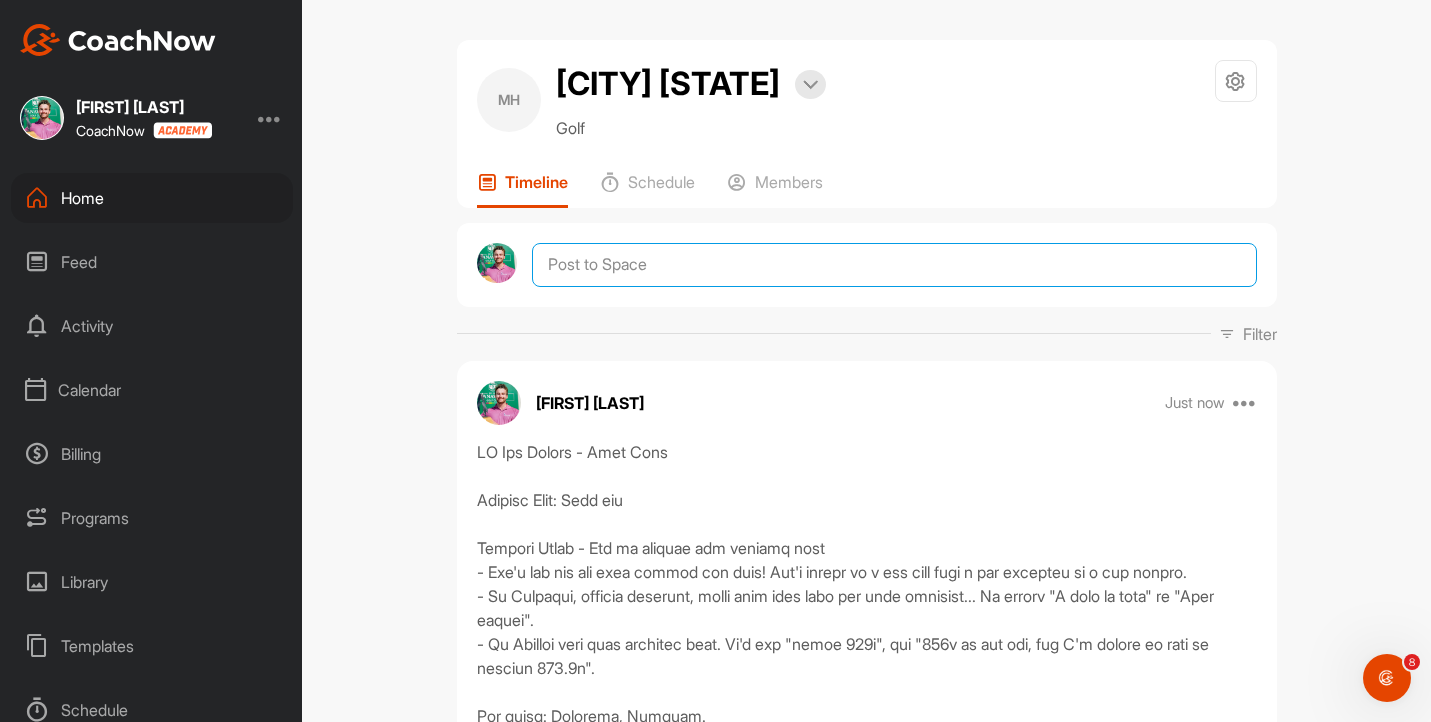 click at bounding box center (894, 265) 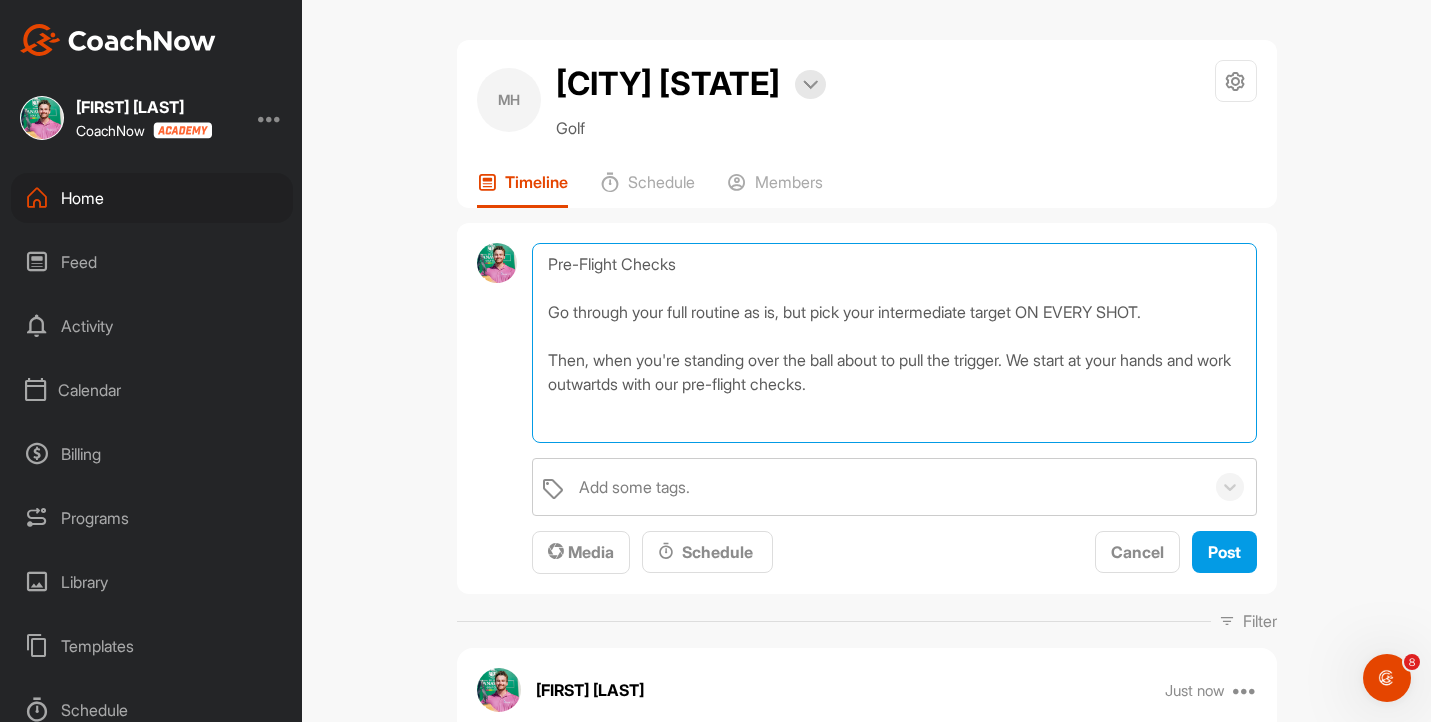 click on "Pre-Flight Checks
Go through your full routine as is, but pick your intermediate target ON EVERY SHOT.
Then, when you're standing over the ball about to pull the trigger. We start at your hands and work outwartds with our pre-flight checks." at bounding box center (894, 343) 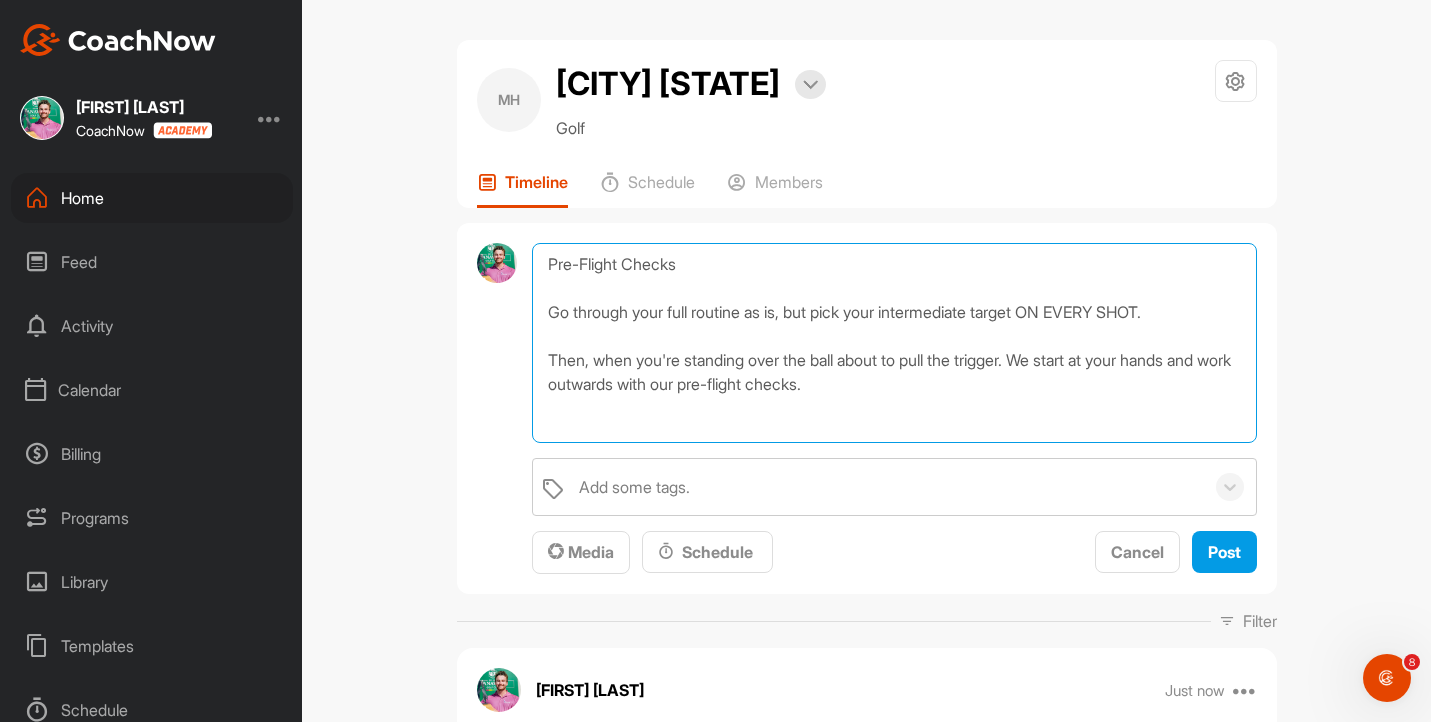 click on "Pre-Flight Checks
Go through your full routine as is, but pick your intermediate target ON EVERY SHOT.
Then, when you're standing over the ball about to pull the trigger. We start at your hands and work outwards with our pre-flight checks." at bounding box center [894, 343] 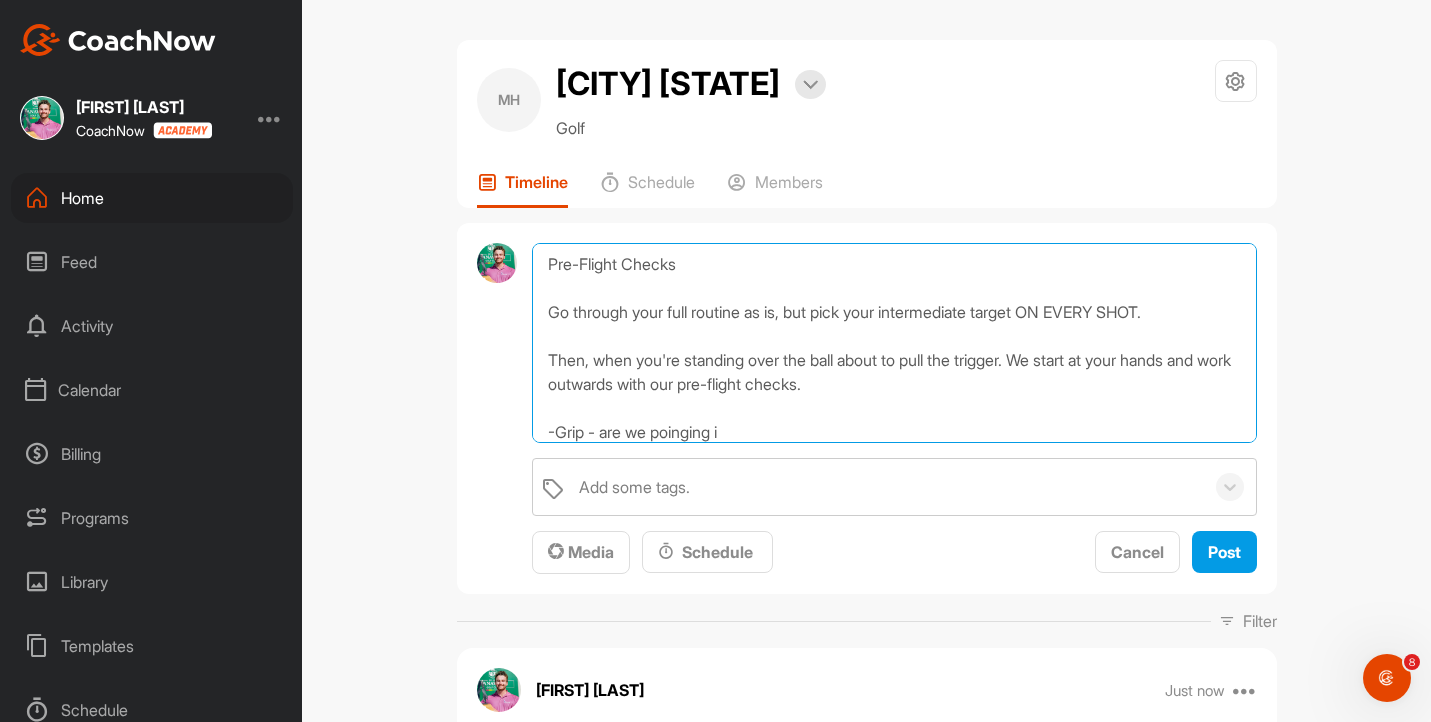 click on "Pre-Flight Checks
Go through your full routine as is, but pick your intermediate target ON EVERY SHOT.
Then, when you're standing over the ball about to pull the trigger. We start at your hands and work outwards with our pre-flight checks.
-Grip - are we poinging i" at bounding box center [894, 343] 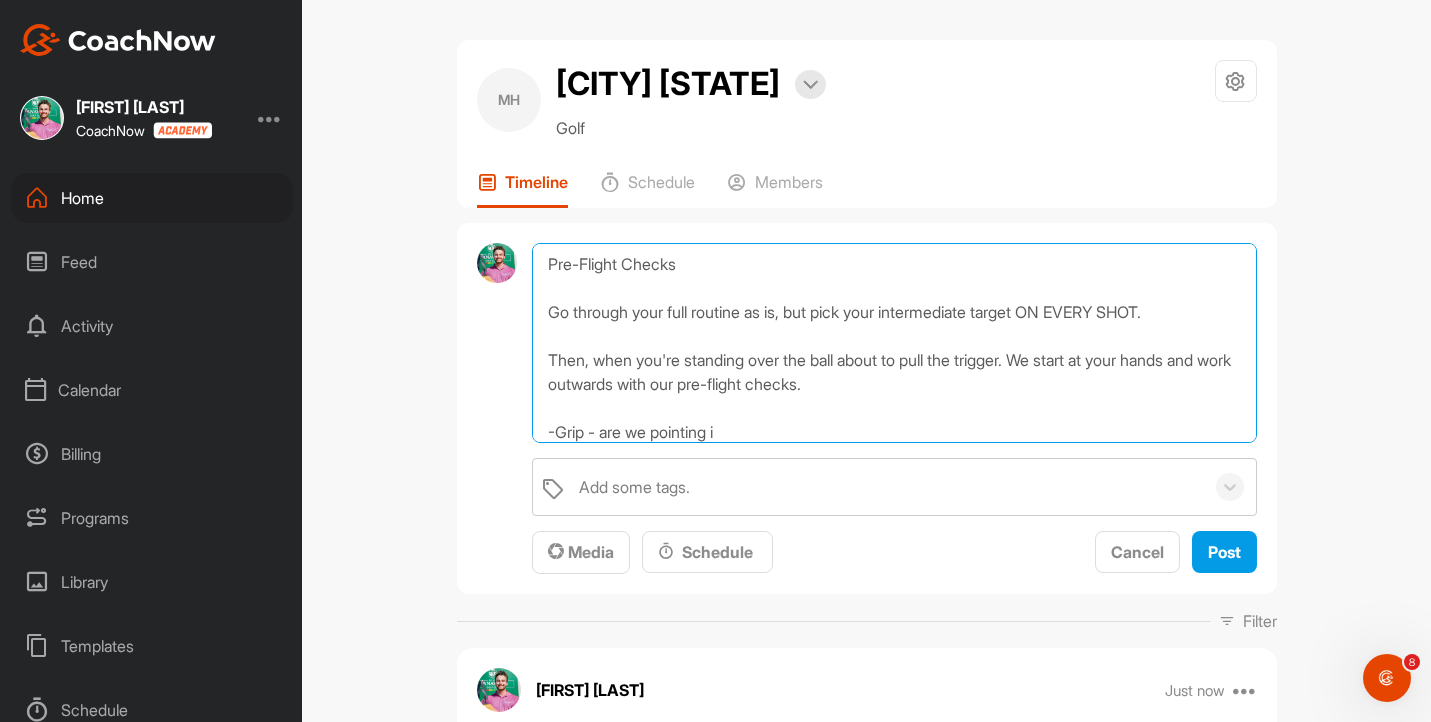 click on "Pre-Flight Checks
Go through your full routine as is, but pick your intermediate target ON EVERY SHOT.
Then, when you're standing over the ball about to pull the trigger. We start at your hands and work outwards with our pre-flight checks.
-Grip - are we pointing i" at bounding box center (894, 343) 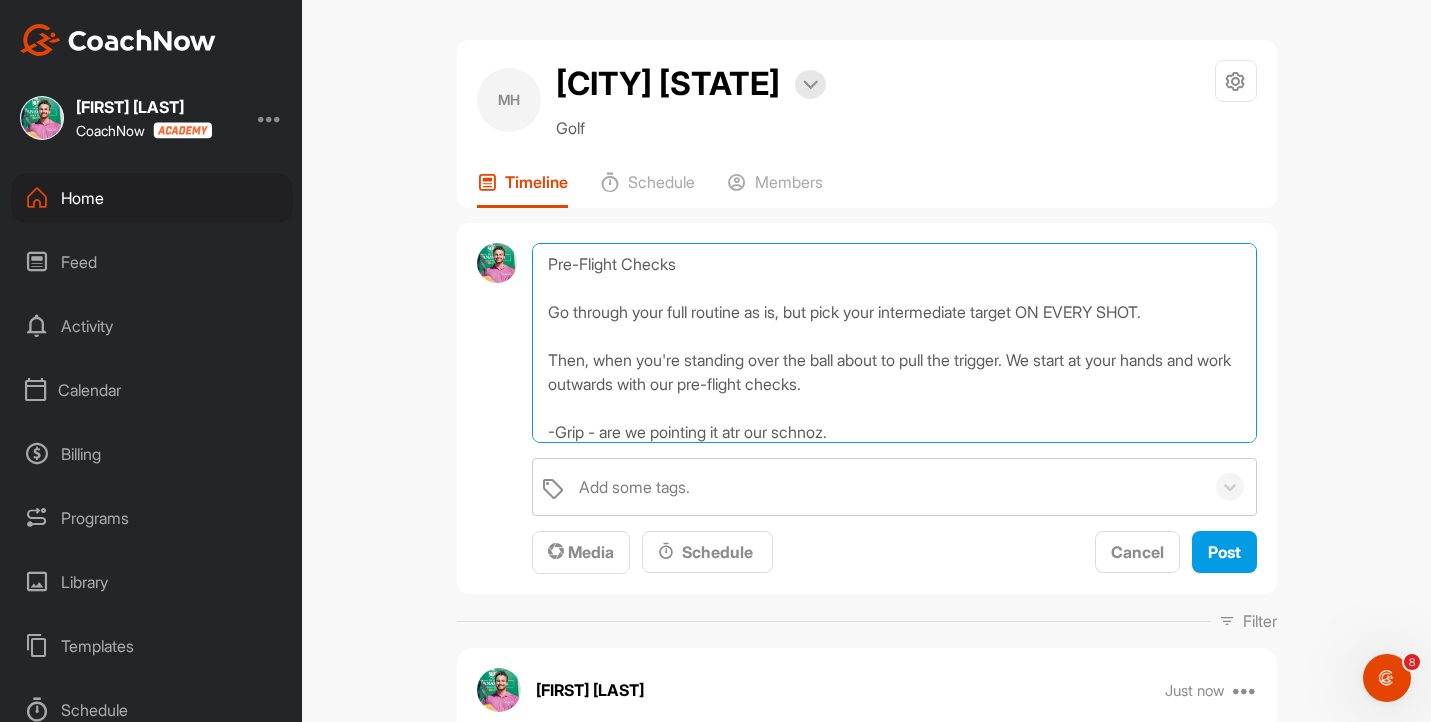 scroll, scrollTop: 24, scrollLeft: 0, axis: vertical 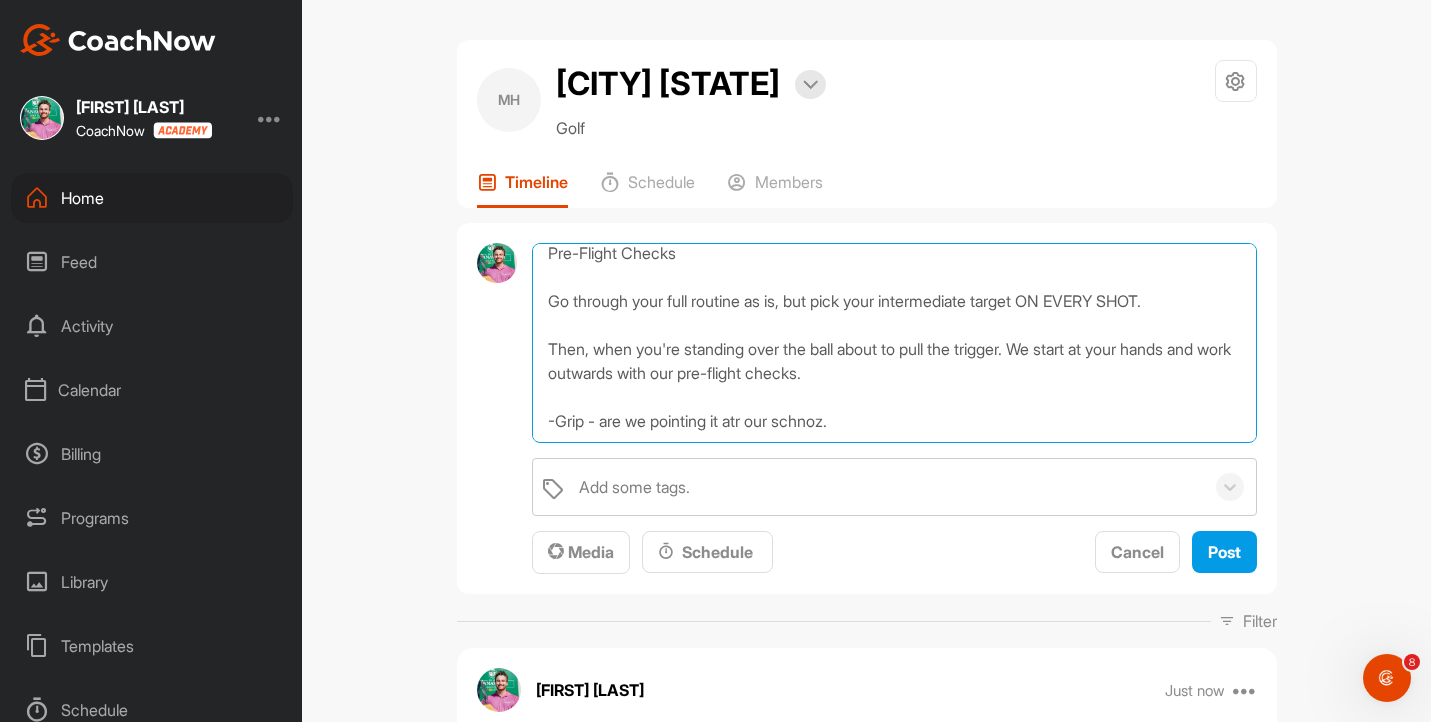 click on "Pre-Flight Checks
Go through your full routine as is, but pick your intermediate target ON EVERY SHOT.
Then, when you're standing over the ball about to pull the trigger. We start at your hands and work outwards with our pre-flight checks.
-Grip - are we pointing it atr our schnoz." at bounding box center (894, 343) 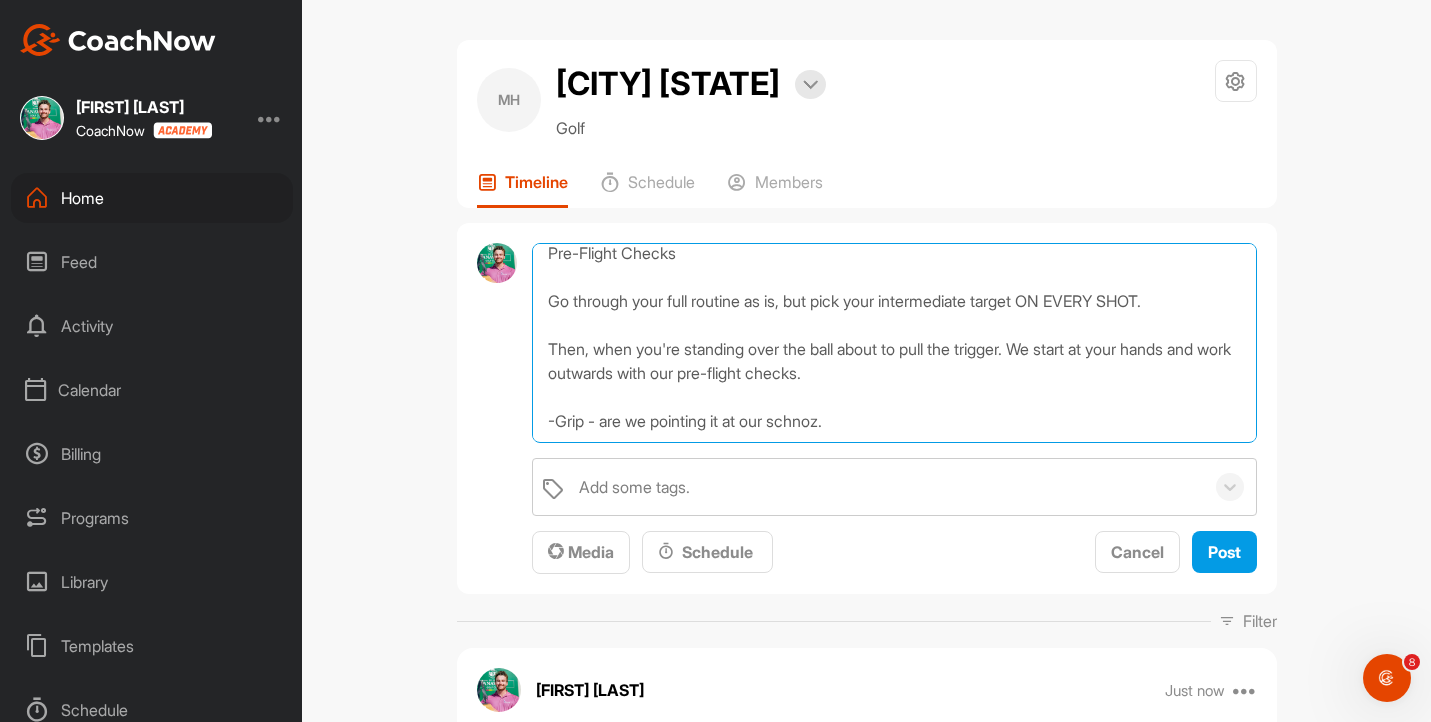 click on "Pre-Flight Checks
Go through your full routine as is, but pick your intermediate target ON EVERY SHOT.
Then, when you're standing over the ball about to pull the trigger. We start at your hands and work outwards with our pre-flight checks.
-Grip - are we pointing it at our schnoz." at bounding box center (894, 343) 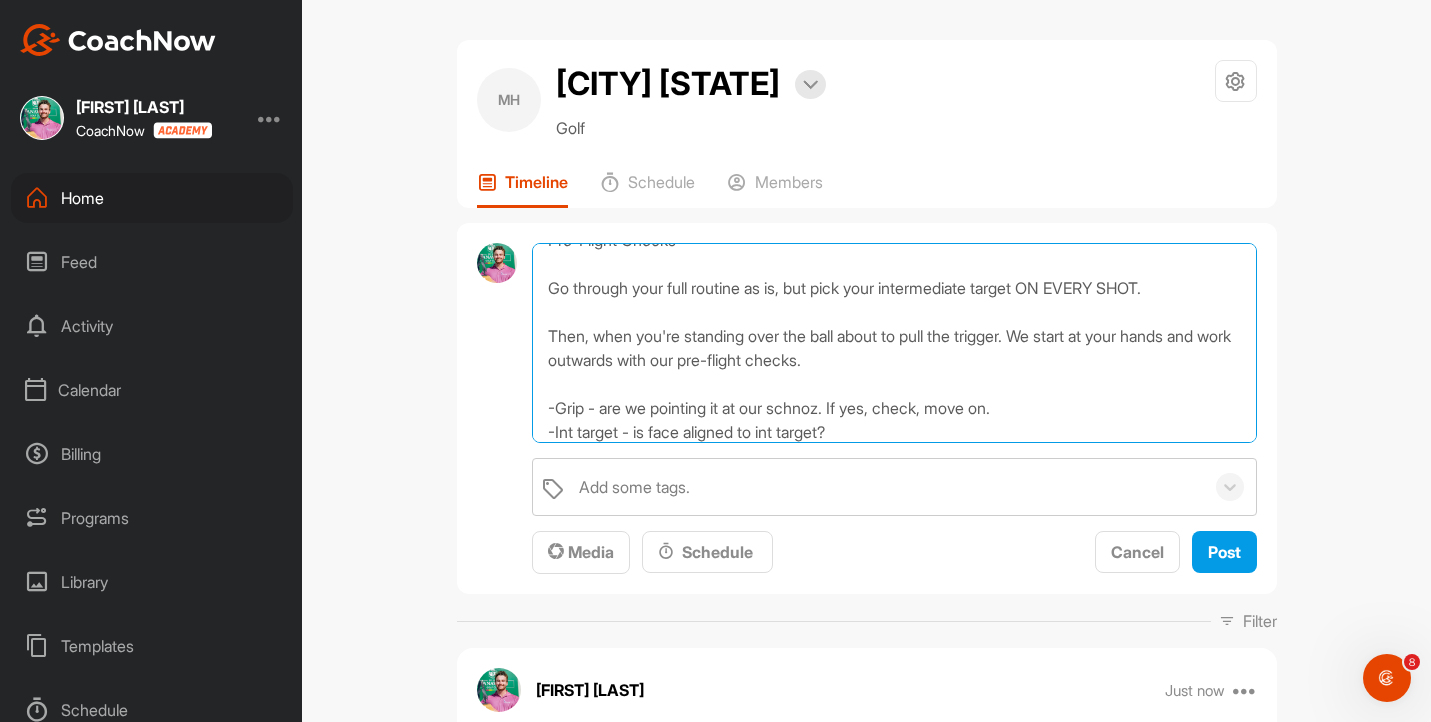 click on "Pre-Flight Checks
Go through your full routine as is, but pick your intermediate target ON EVERY SHOT.
Then, when you're standing over the ball about to pull the trigger. We start at your hands and work outwards with our pre-flight checks.
-Grip - are we pointing it at our schnoz. If yes, check, move on.
-Int target - is face aligned to int target?" at bounding box center [894, 343] 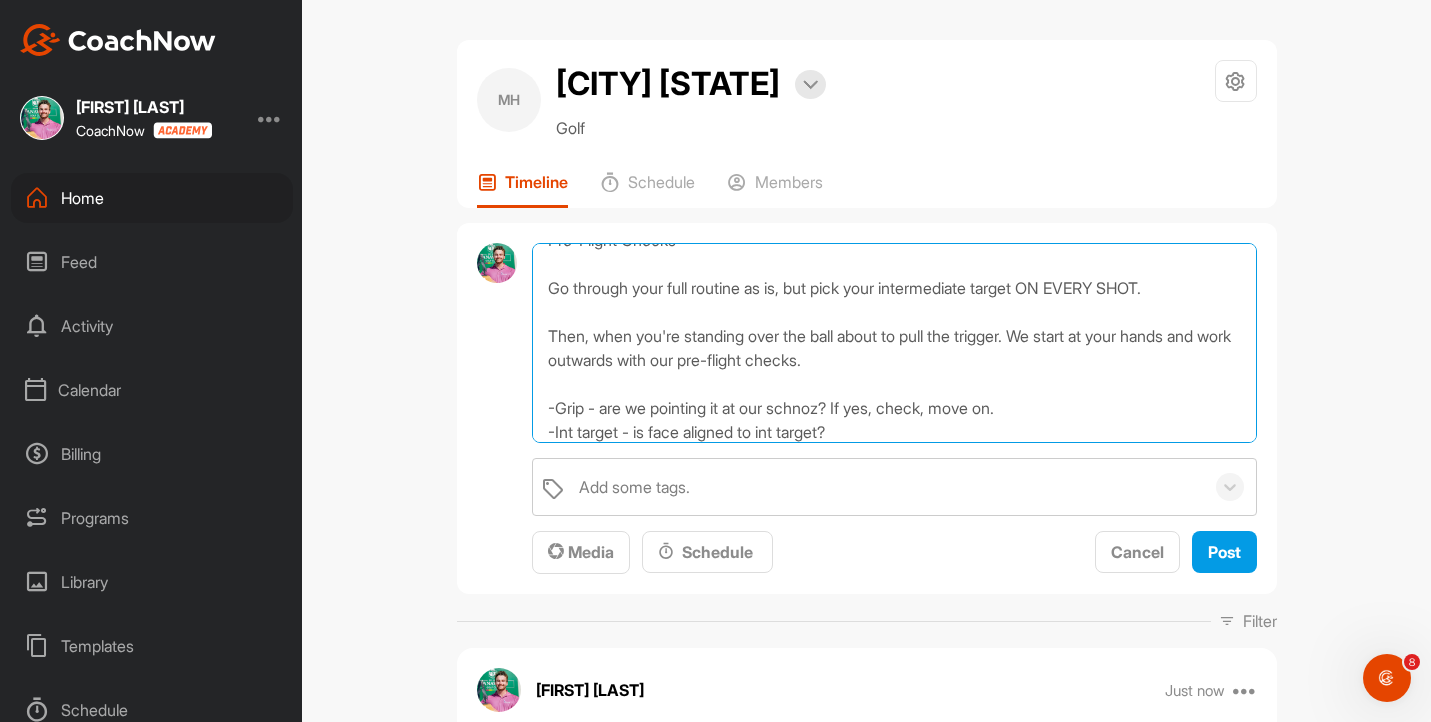 drag, startPoint x: 849, startPoint y: 411, endPoint x: 1068, endPoint y: 412, distance: 219.00229 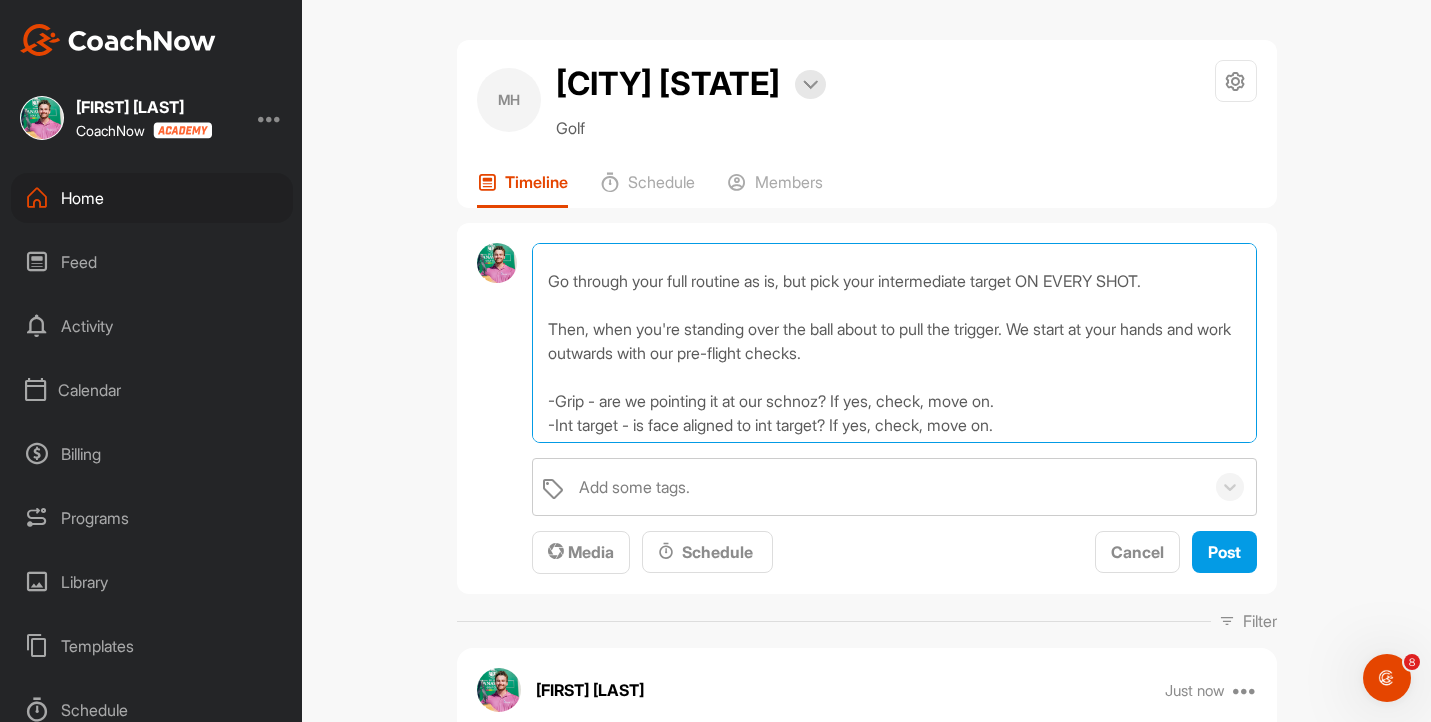 scroll, scrollTop: 34, scrollLeft: 0, axis: vertical 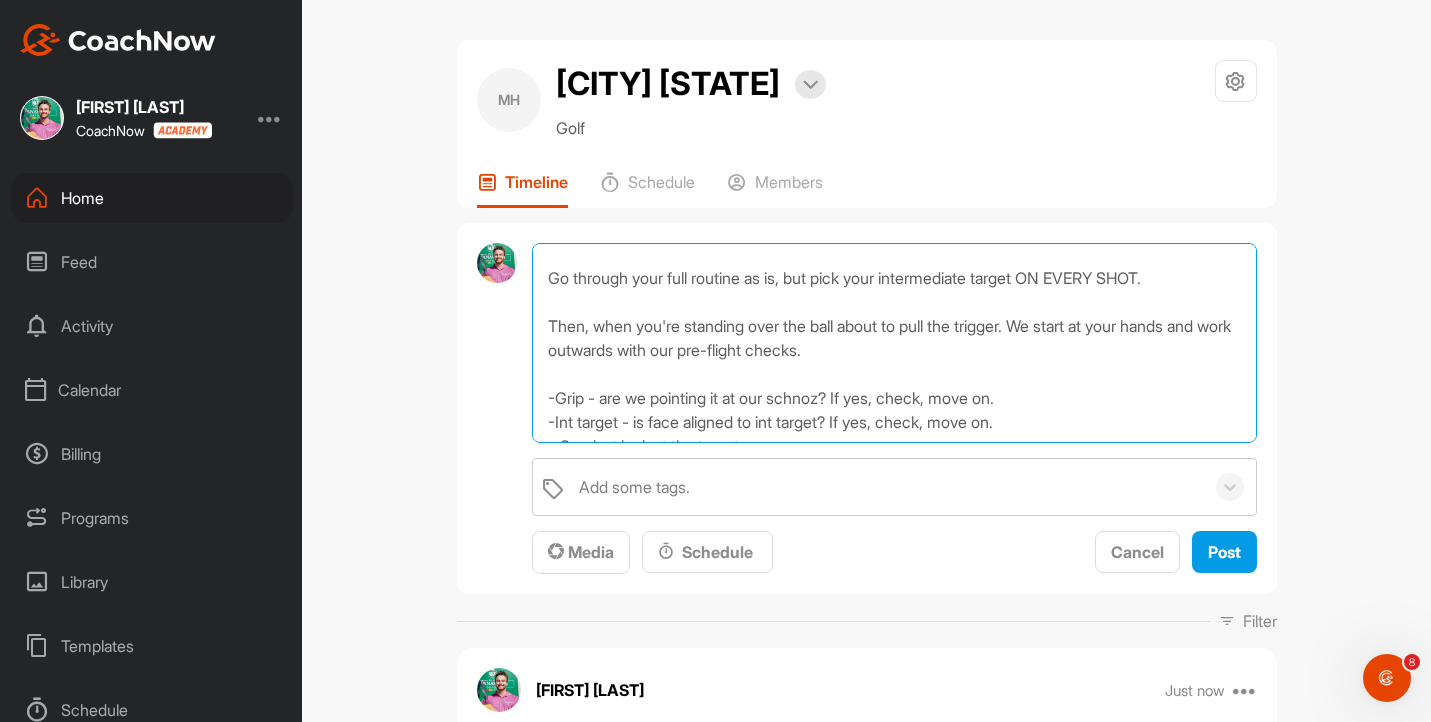 drag, startPoint x: 903, startPoint y: 351, endPoint x: 845, endPoint y: 351, distance: 58 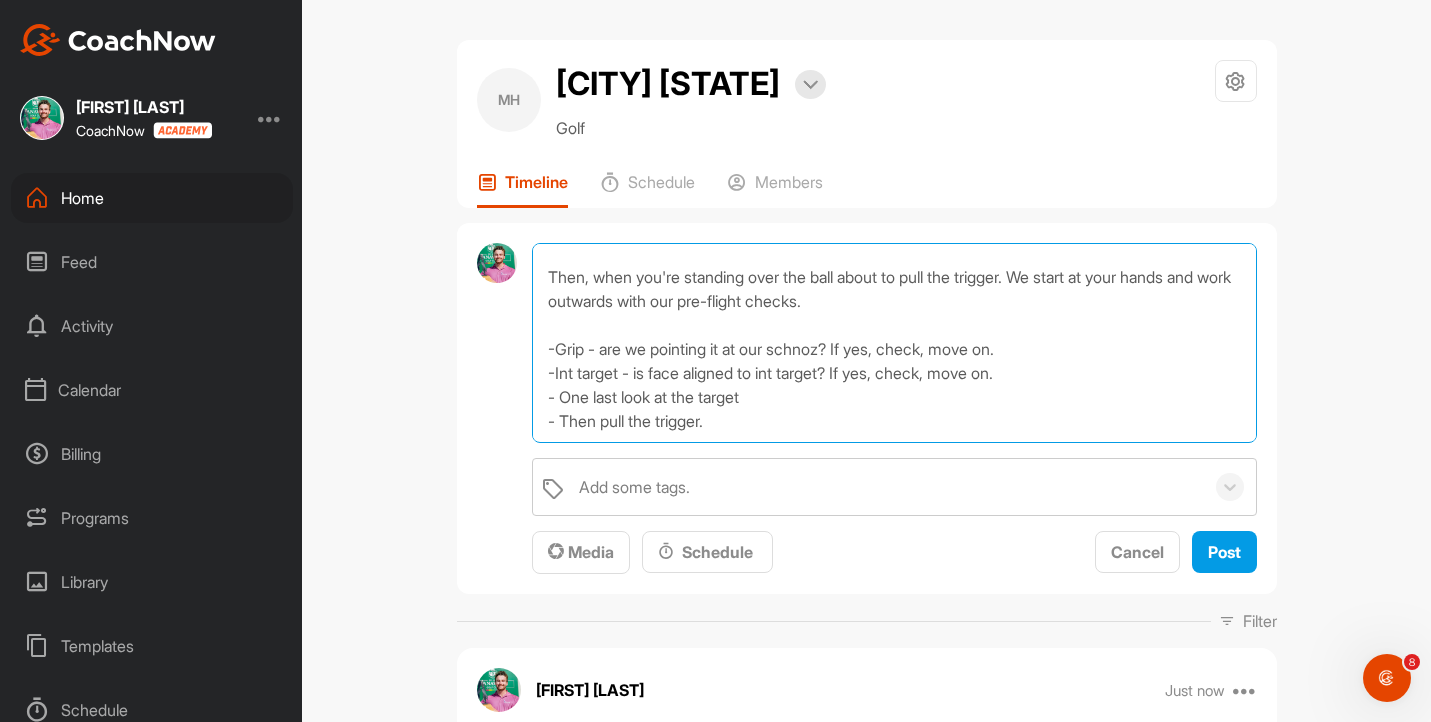 scroll, scrollTop: 96, scrollLeft: 0, axis: vertical 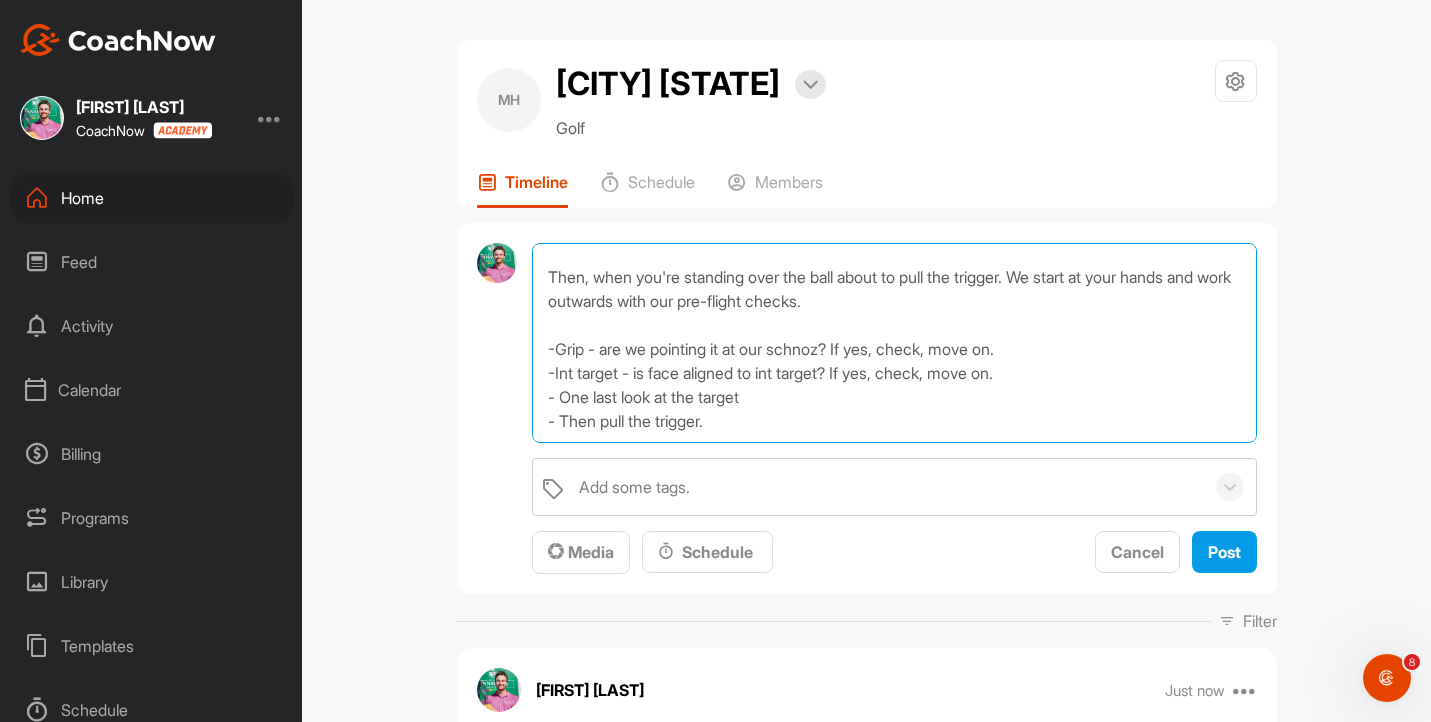 click on "Pre-Flight Checks
Go through your full routine as is, but pick your intermediate target ON EVERY SHOT.
Then, when you're standing over the ball about to pull the trigger. We start at your hands and work outwards with our pre-flight checks.
-Grip - are we pointing it at our schnoz? If yes, check, move on.
-Int target - is face aligned to int target? If yes, check, move on.
- One last look at the target
- Then pull the trigger." at bounding box center (894, 343) 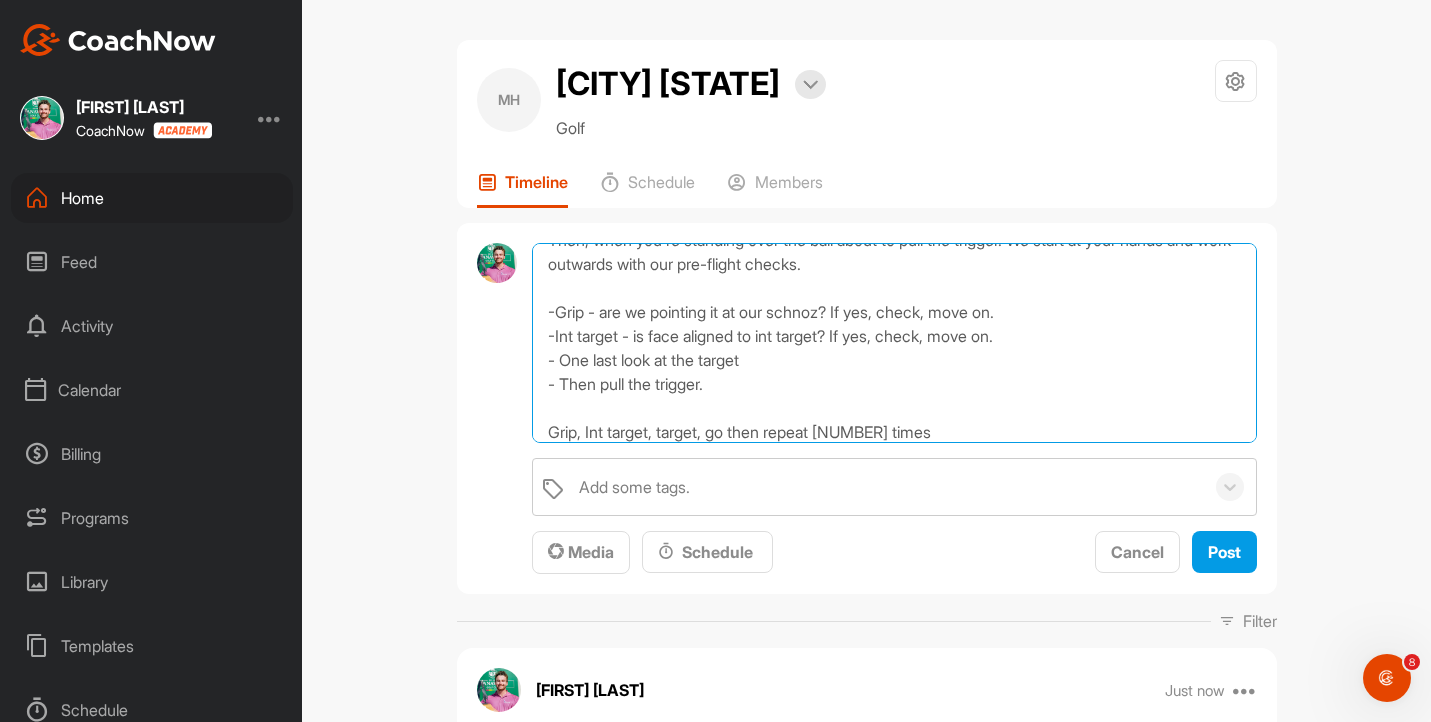 click on "Pre-Flight Checks
Go through your full routine as is, but pick your intermediate target ON EVERY SHOT.
Then, when you're standing over the ball about to pull the trigger. We start at your hands and work outwards with our pre-flight checks.
-Grip - are we pointing it at our schnoz? If yes, check, move on.
-Int target - is face aligned to int target? If yes, check, move on.
- One last look at the target
- Then pull the trigger.
Grip, Int target, target, go then repeat [NUMBER] times" at bounding box center [894, 343] 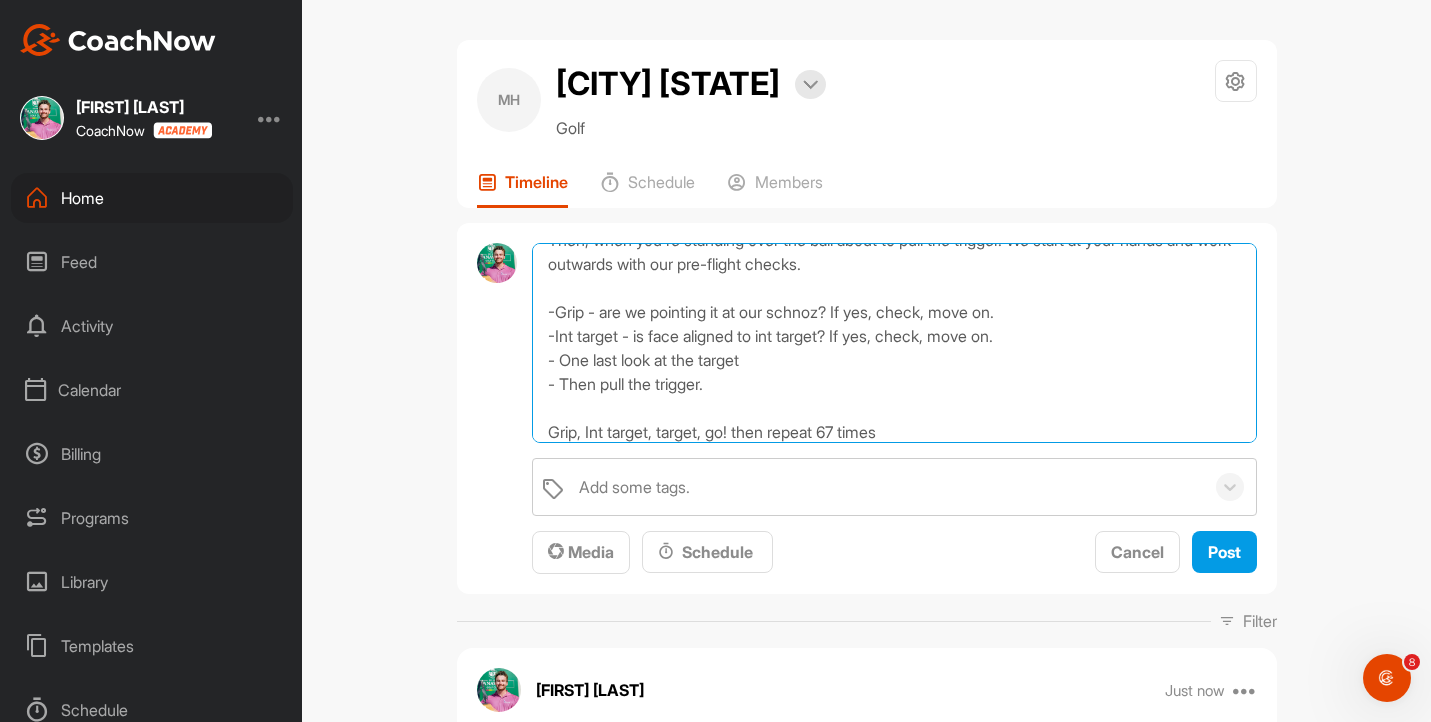 click on "Pre-Flight Checks
Go through your full routine as is, but pick your intermediate target ON EVERY SHOT.
Then, when you're standing over the ball about to pull the trigger. We start at your hands and work outwards with our pre-flight checks.
-Grip - are we pointing it at our schnoz? If yes, check, move on.
-Int target - is face aligned to int target? If yes, check, move on.
- One last look at the target
- Then pull the trigger.
Grip, Int target, target, go! then repeat 67 times" at bounding box center (894, 343) 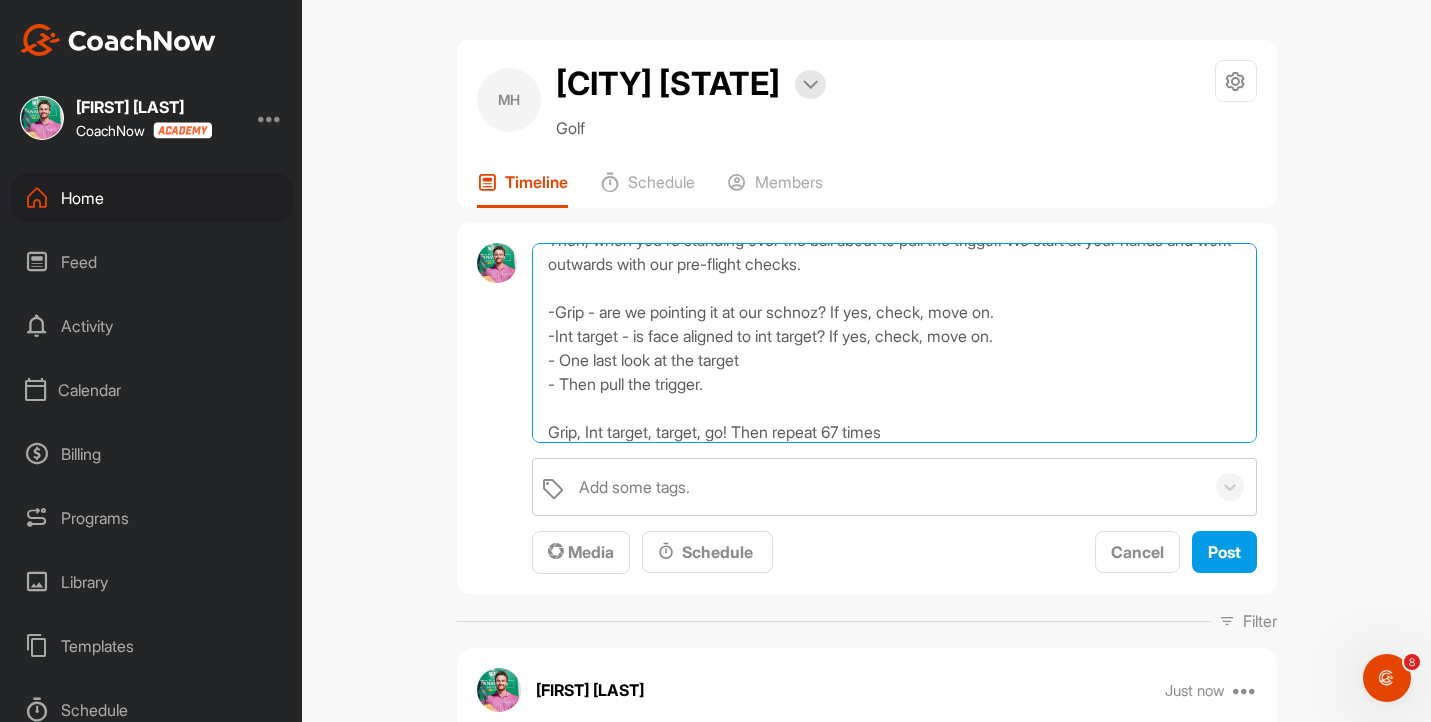click on "Pre-Flight Checks
Go through your full routine as is, but pick your intermediate target ON EVERY SHOT.
Then, when you're standing over the ball about to pull the trigger. We start at your hands and work outwards with our pre-flight checks.
-Grip - are we pointing it at our schnoz? If yes, check, move on.
-Int target - is face aligned to int target? If yes, check, move on.
- One last look at the target
- Then pull the trigger.
Grip, Int target, target, go! Then repeat 67 times" at bounding box center (894, 343) 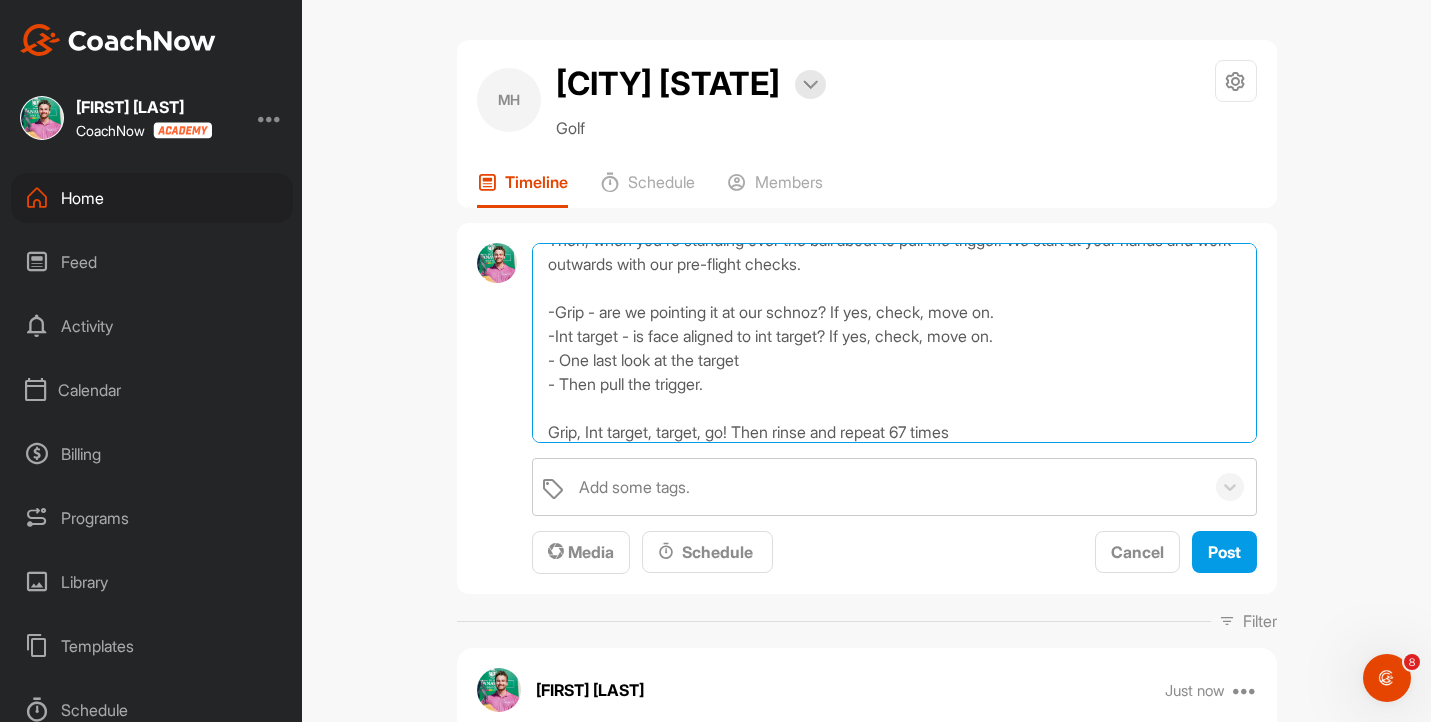 click on "Pre-Flight Checks
Go through your full routine as is, but pick your intermediate target ON EVERY SHOT.
Then, when you're standing over the ball about to pull the trigger. We start at your hands and work outwards with our pre-flight checks.
-Grip - are we pointing it at our schnoz? If yes, check, move on.
-Int target - is face aligned to int target? If yes, check, move on.
- One last look at the target
- Then pull the trigger.
Grip, Int target, target, go! Then rinse and repeat 67 times" at bounding box center [894, 343] 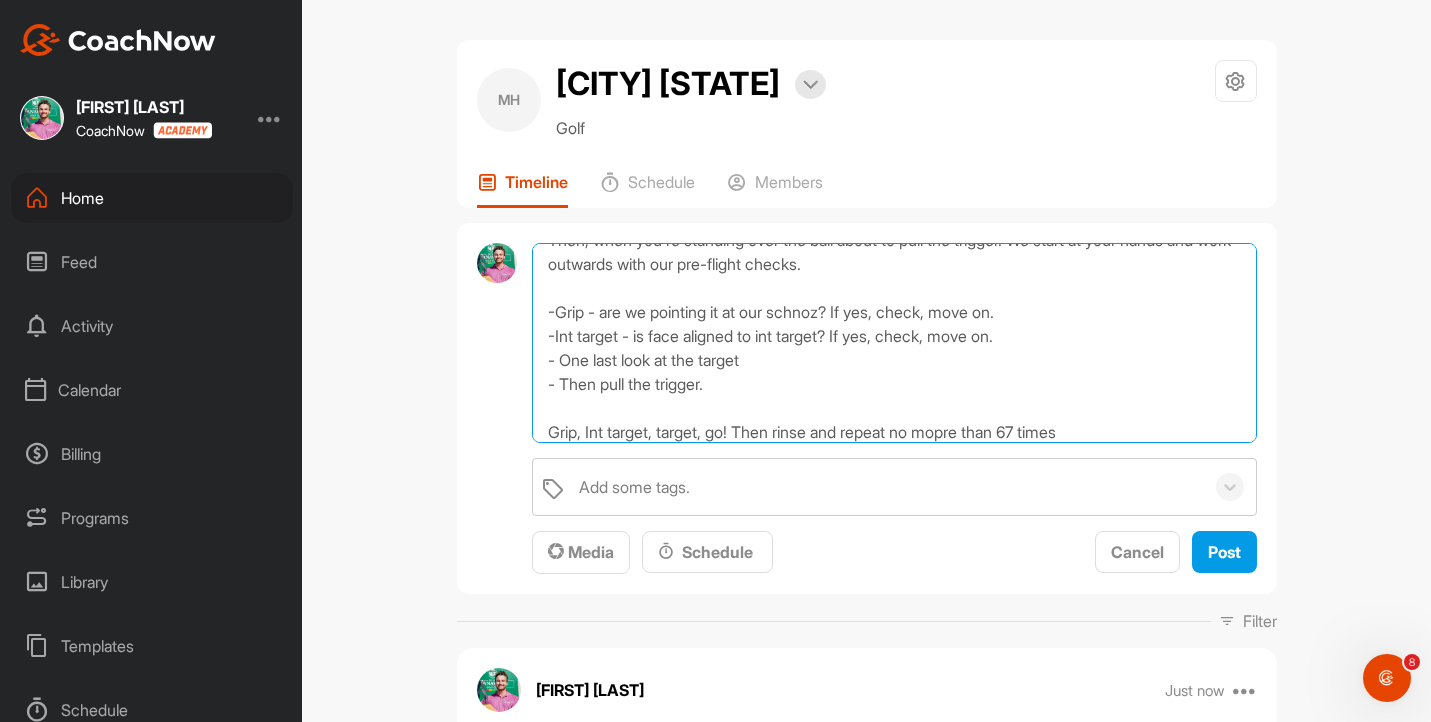 click on "Pre-Flight Checks
Go through your full routine as is, but pick your intermediate target ON EVERY SHOT.
Then, when you're standing over the ball about to pull the trigger. We start at your hands and work outwards with our pre-flight checks.
-Grip - are we pointing it at our schnoz? If yes, check, move on.
-Int target - is face aligned to int target? If yes, check, move on.
- One last look at the target
- Then pull the trigger.
Grip, Int target, target, go! Then rinse and repeat no mopre than 67 times" at bounding box center (894, 343) 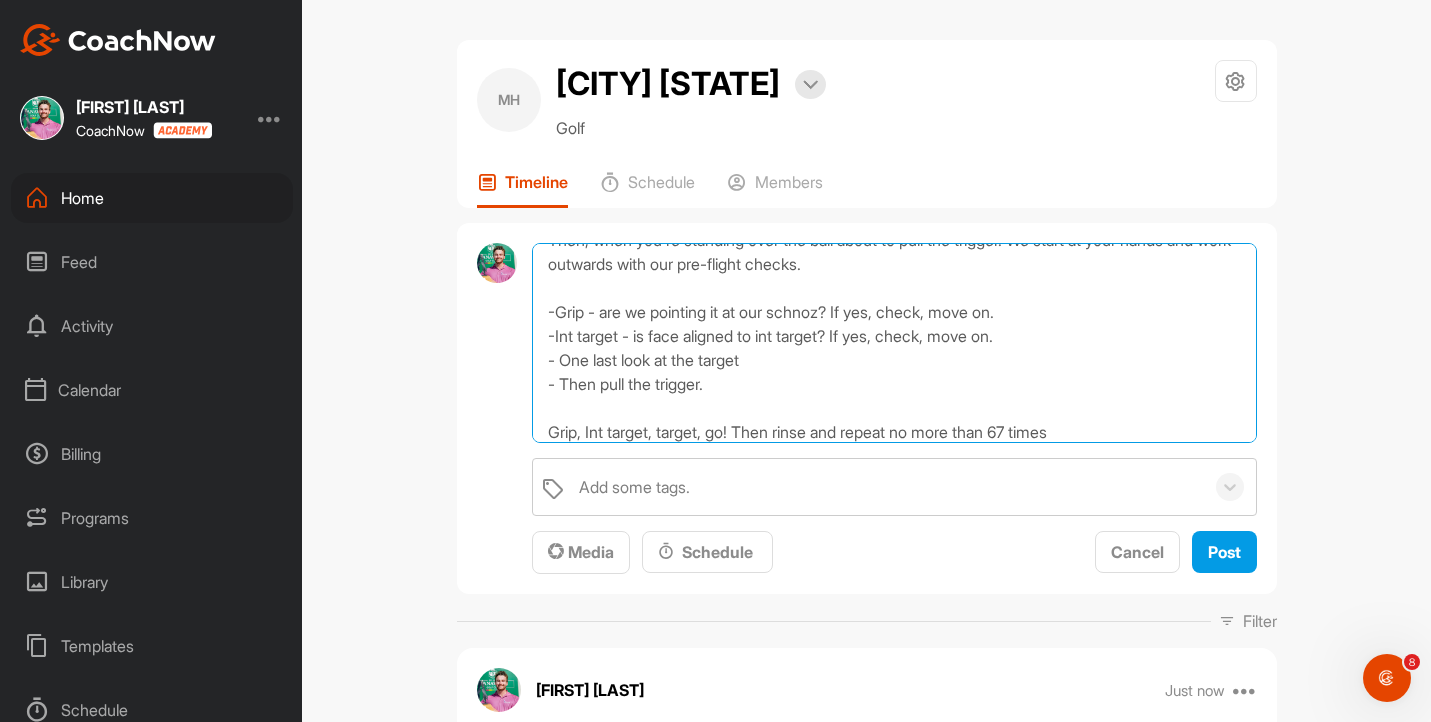 click on "Pre-Flight Checks
Go through your full routine as is, but pick your intermediate target ON EVERY SHOT.
Then, when you're standing over the ball about to pull the trigger. We start at your hands and work outwards with our pre-flight checks.
-Grip - are we pointing it at our schnoz? If yes, check, move on.
-Int target - is face aligned to int target? If yes, check, move on.
- One last look at the target
- Then pull the trigger.
Grip, Int target, target, go! Then rinse and repeat no more than 67 times" at bounding box center [894, 343] 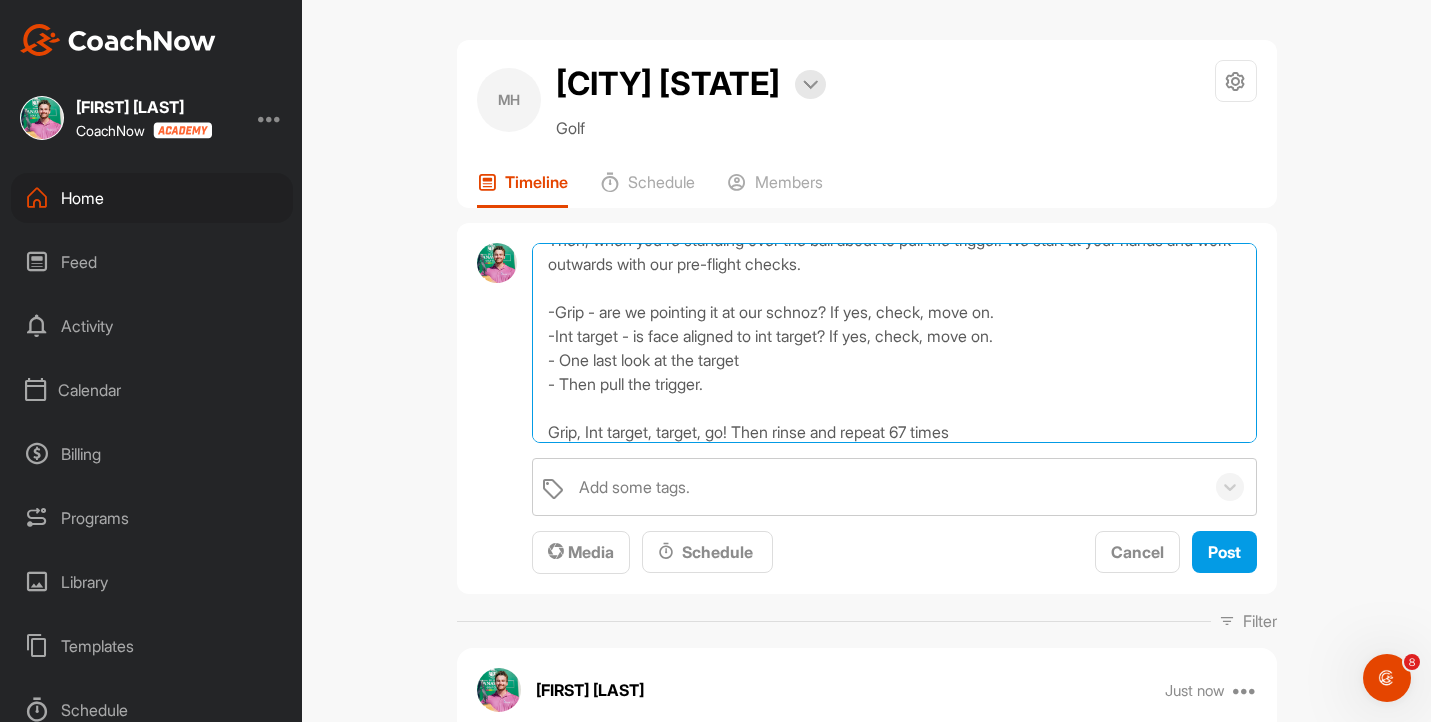 click on "Pre-Flight Checks
Go through your full routine as is, but pick your intermediate target ON EVERY SHOT.
Then, when you're standing over the ball about to pull the trigger. We start at your hands and work outwards with our pre-flight checks.
-Grip - are we pointing it at our schnoz? If yes, check, move on.
-Int target - is face aligned to int target? If yes, check, move on.
- One last look at the target
- Then pull the trigger.
Grip, Int target, target, go! Then rinse and repeat 67 times" at bounding box center (894, 343) 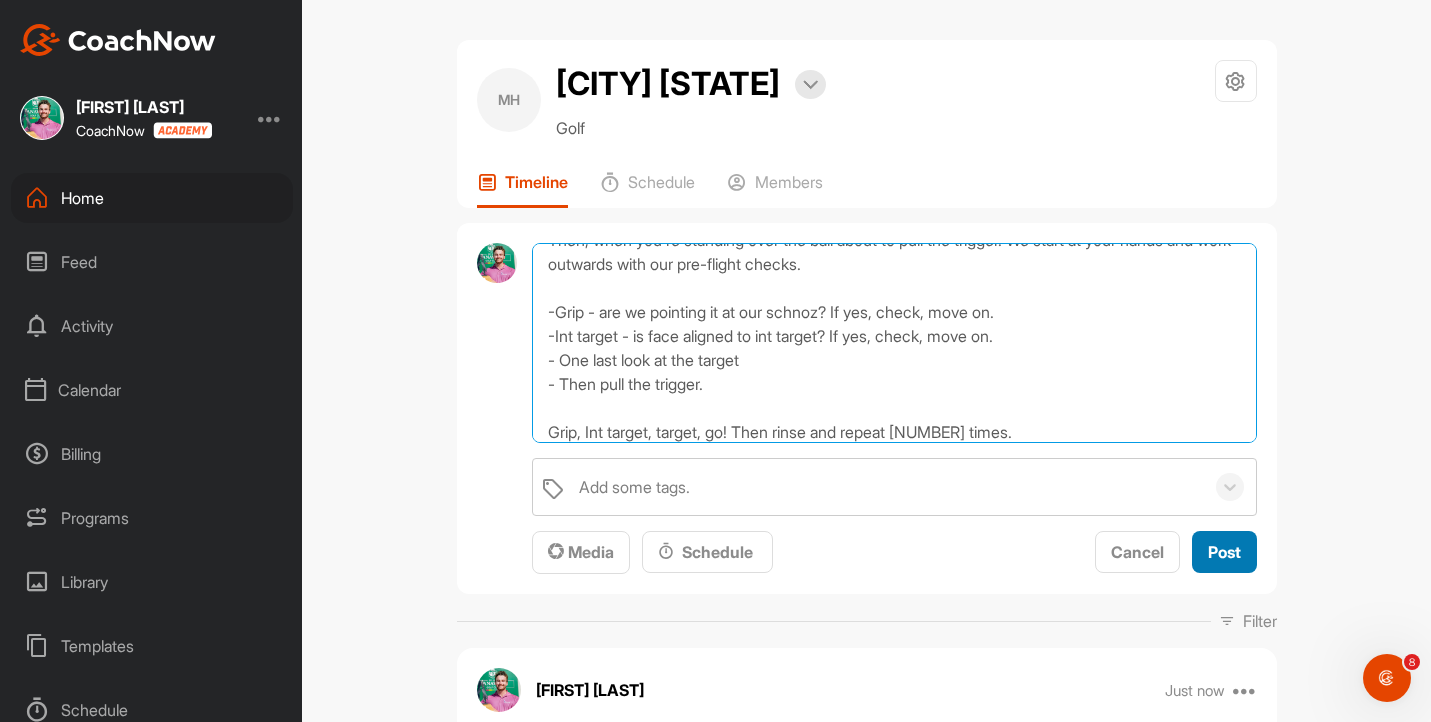 type on "Pre-Flight Checks
Go through your full routine as is, but pick your intermediate target ON EVERY SHOT.
Then, when you're standing over the ball about to pull the trigger. We start at your hands and work outwards with our pre-flight checks.
-Grip - are we pointing it at our schnoz? If yes, check, move on.
-Int target - is face aligned to int target? If yes, check, move on.
- One last look at the target
- Then pull the trigger.
Grip, Int target, target, go! Then rinse and repeat [NUMBER] times." 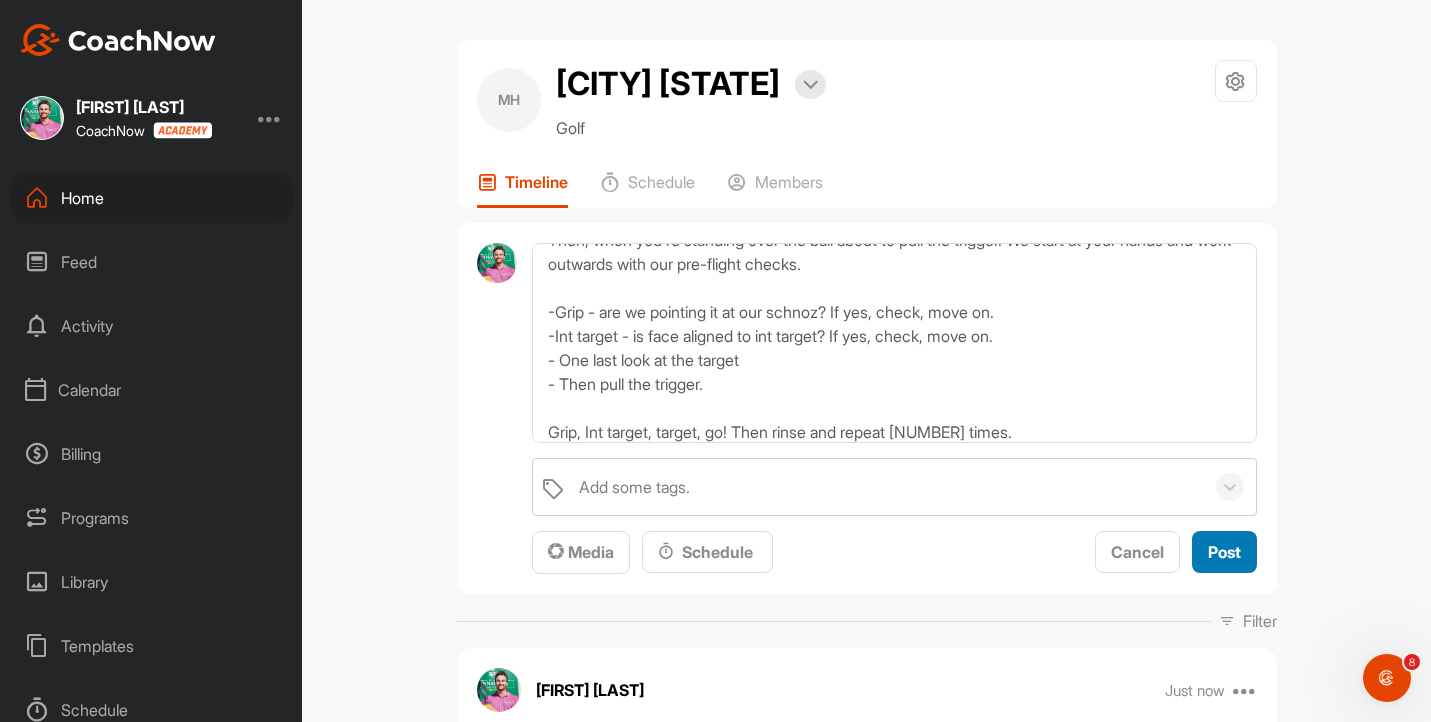 click on "Post" at bounding box center (1224, 552) 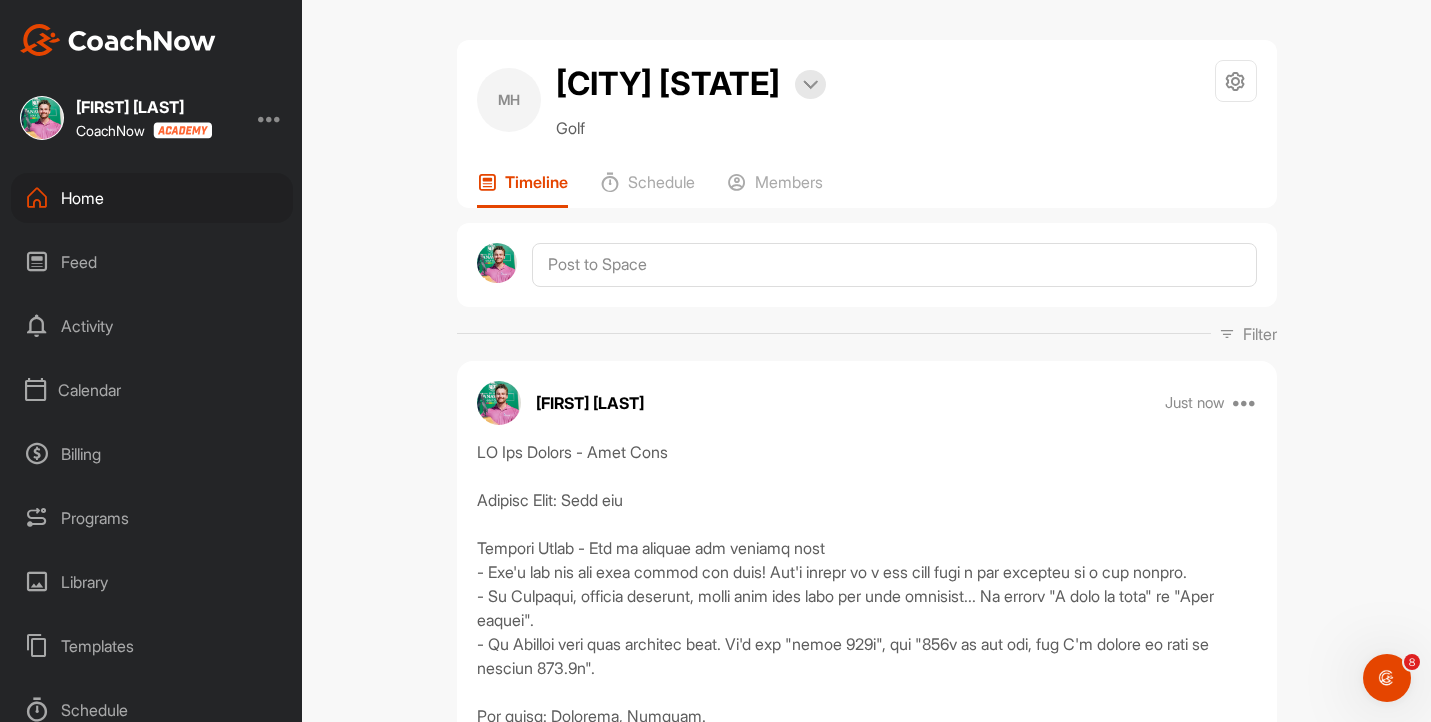 scroll, scrollTop: 0, scrollLeft: 0, axis: both 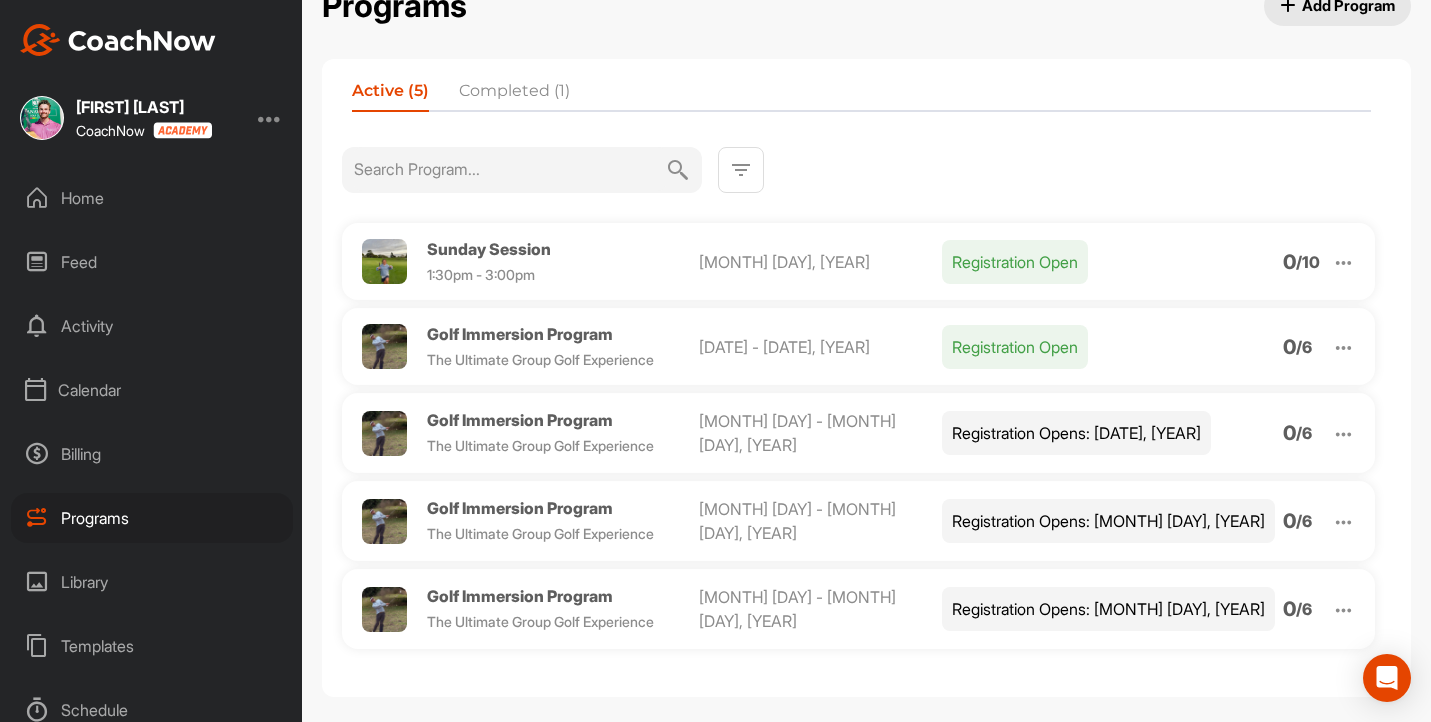 click on "Home" at bounding box center [152, 198] 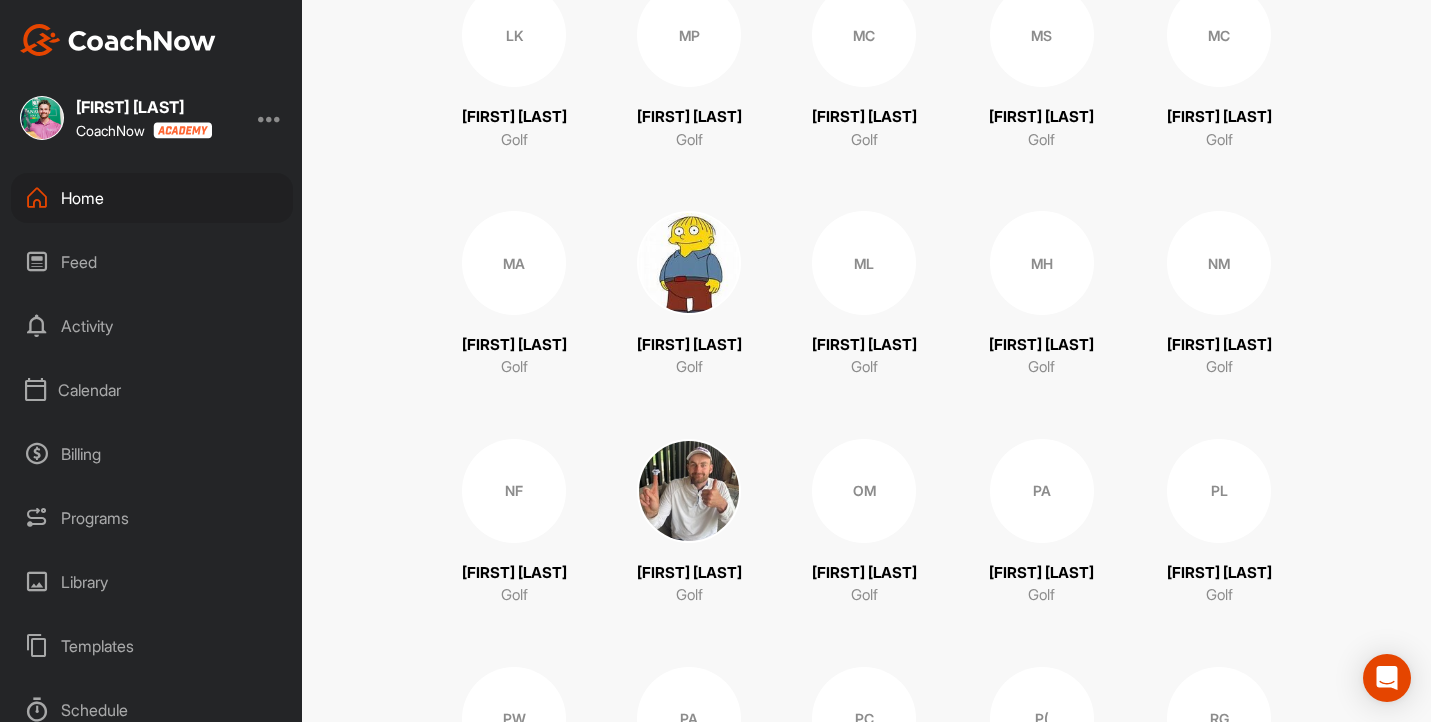 scroll, scrollTop: 1867, scrollLeft: 0, axis: vertical 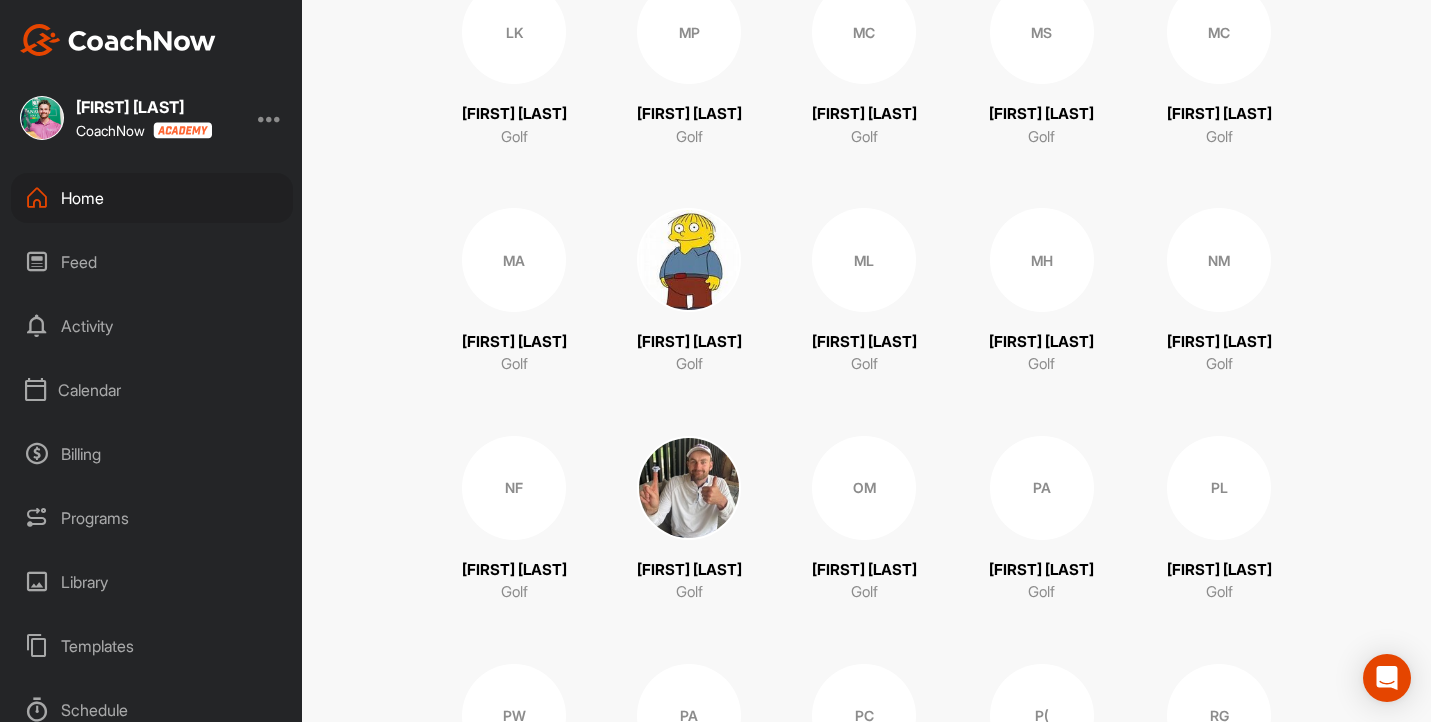 click at bounding box center [689, 488] 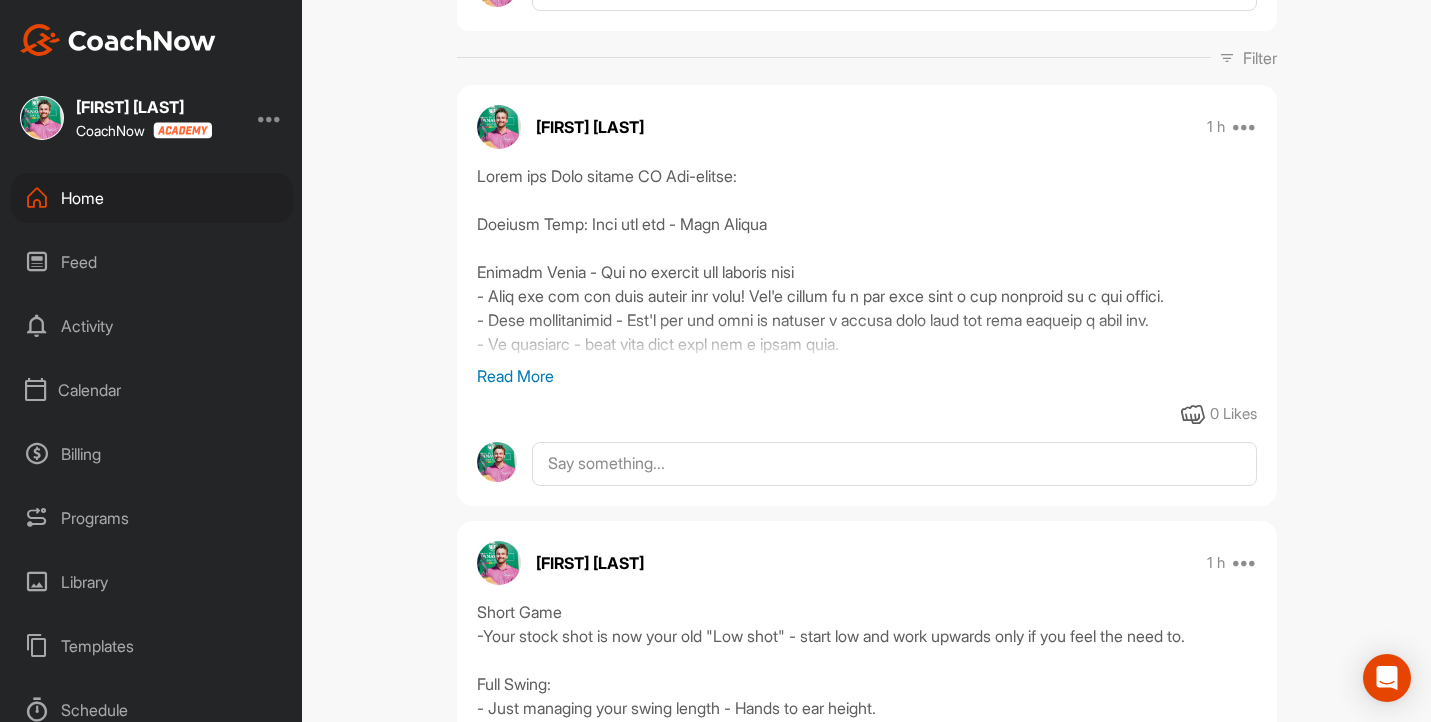 scroll, scrollTop: 341, scrollLeft: 0, axis: vertical 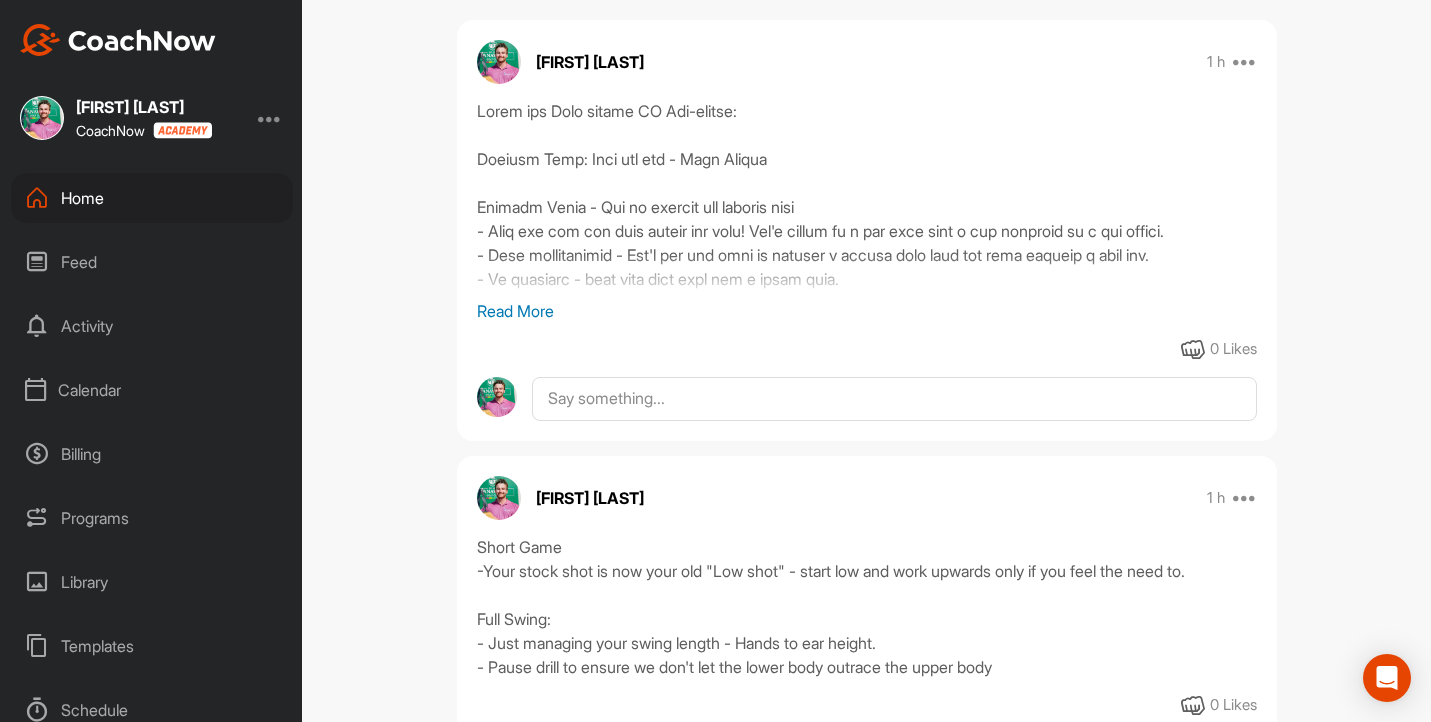 click on "Read More" at bounding box center [867, 311] 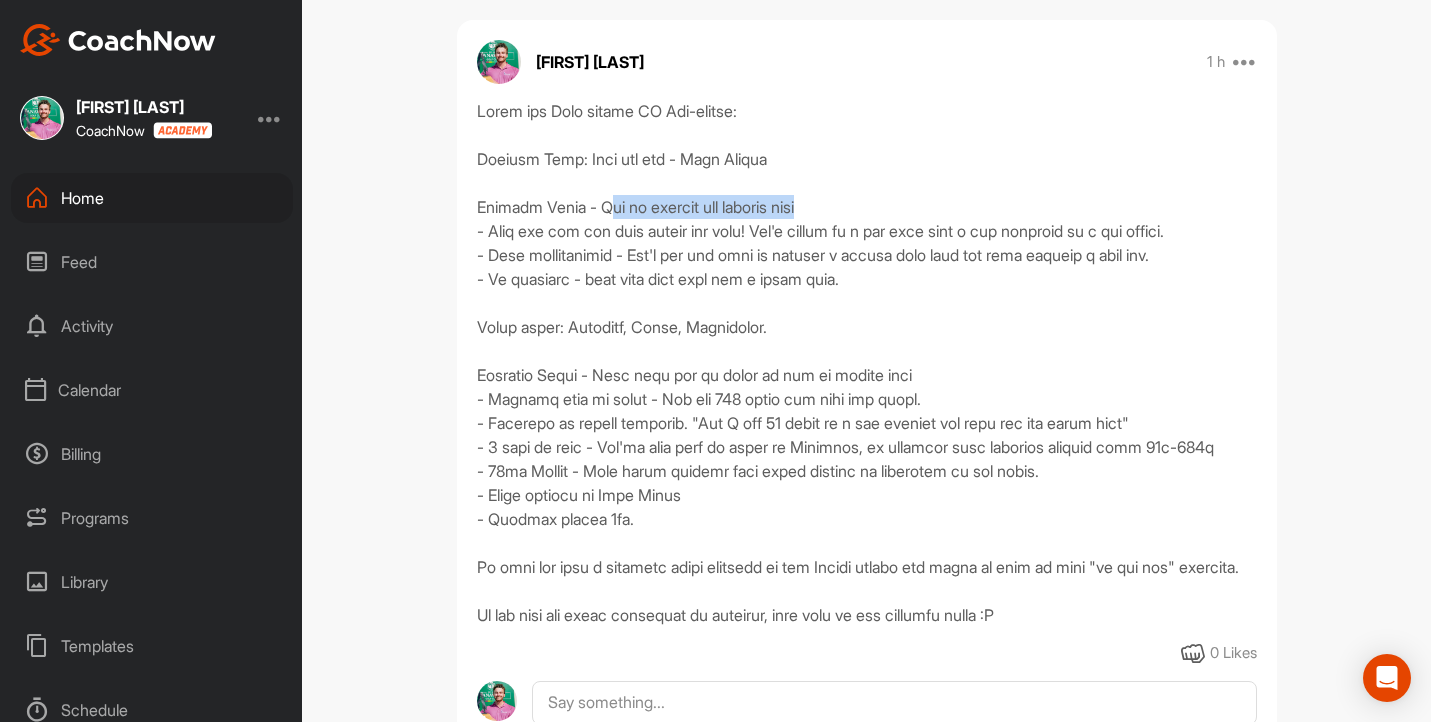 drag, startPoint x: 610, startPoint y: 207, endPoint x: 867, endPoint y: 205, distance: 257.00778 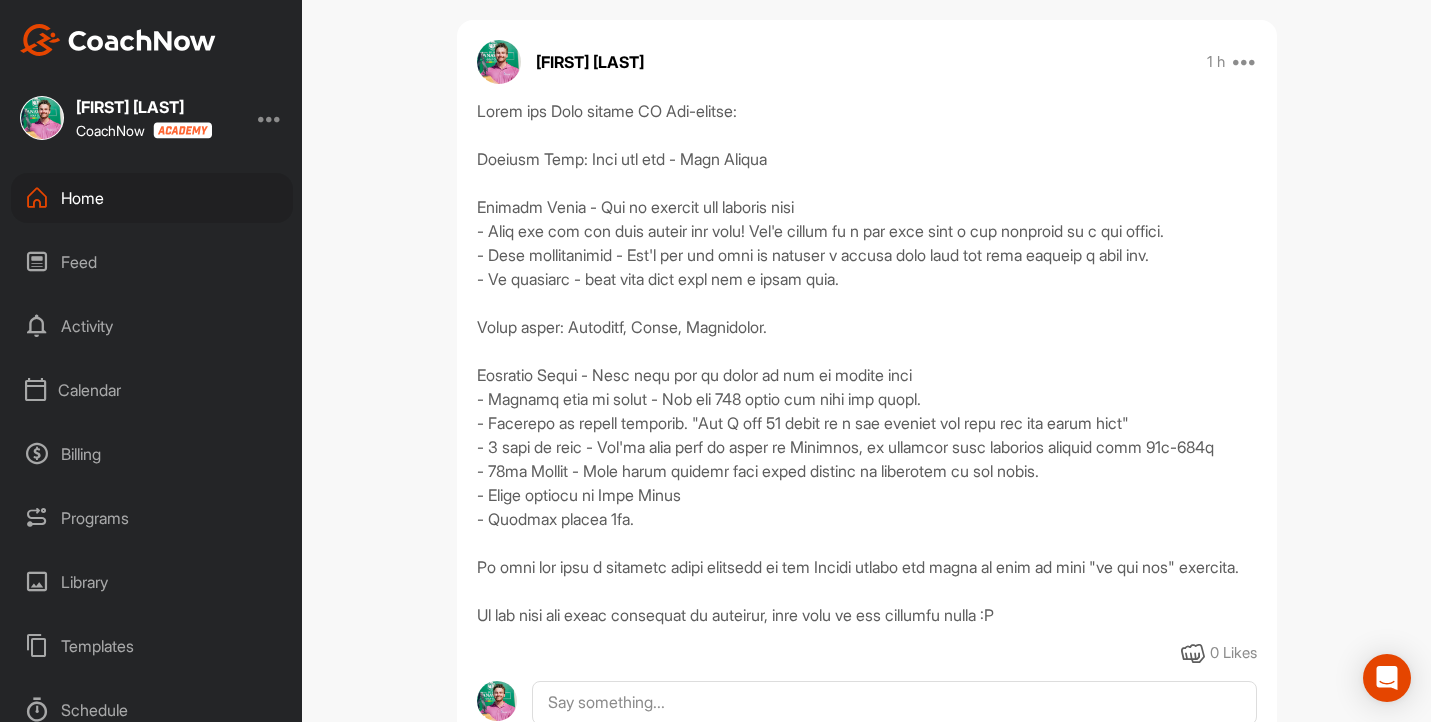 click at bounding box center [867, 363] 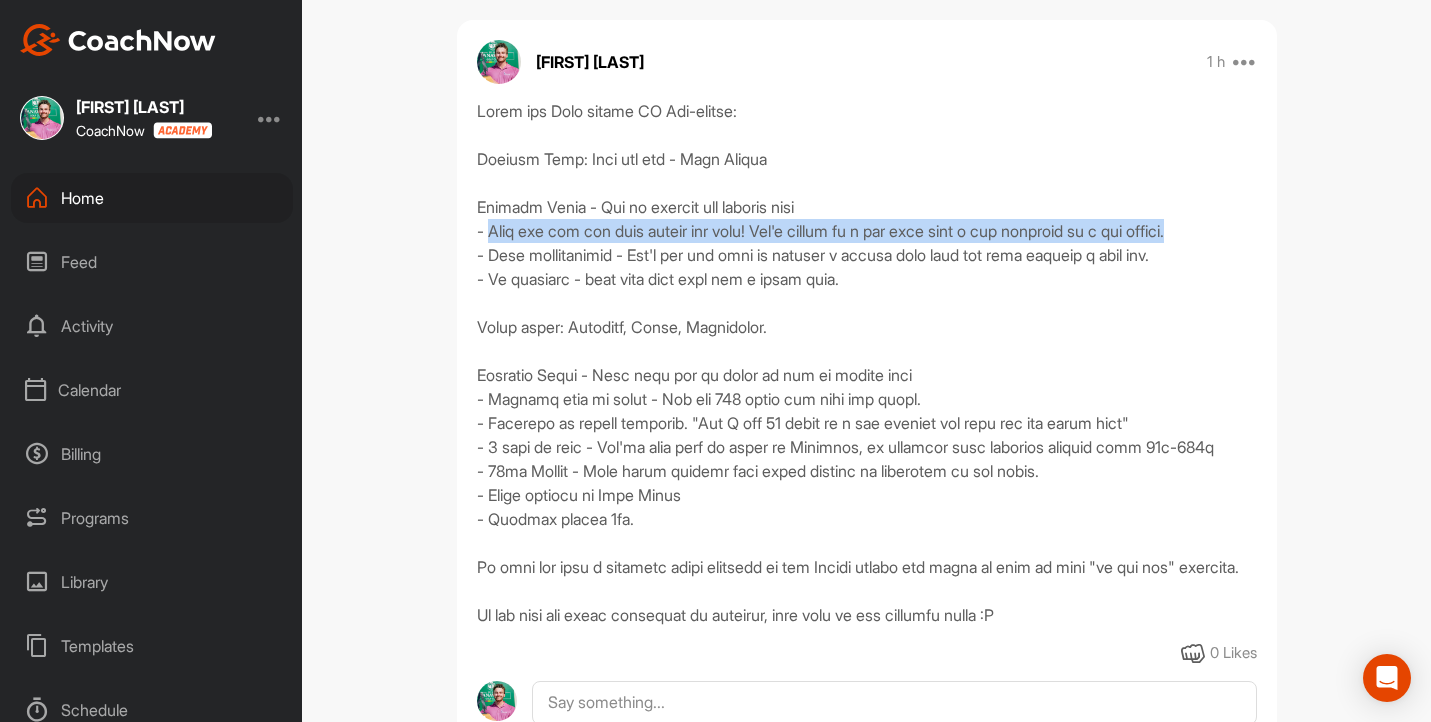 drag, startPoint x: 491, startPoint y: 226, endPoint x: 1258, endPoint y: 228, distance: 767.0026 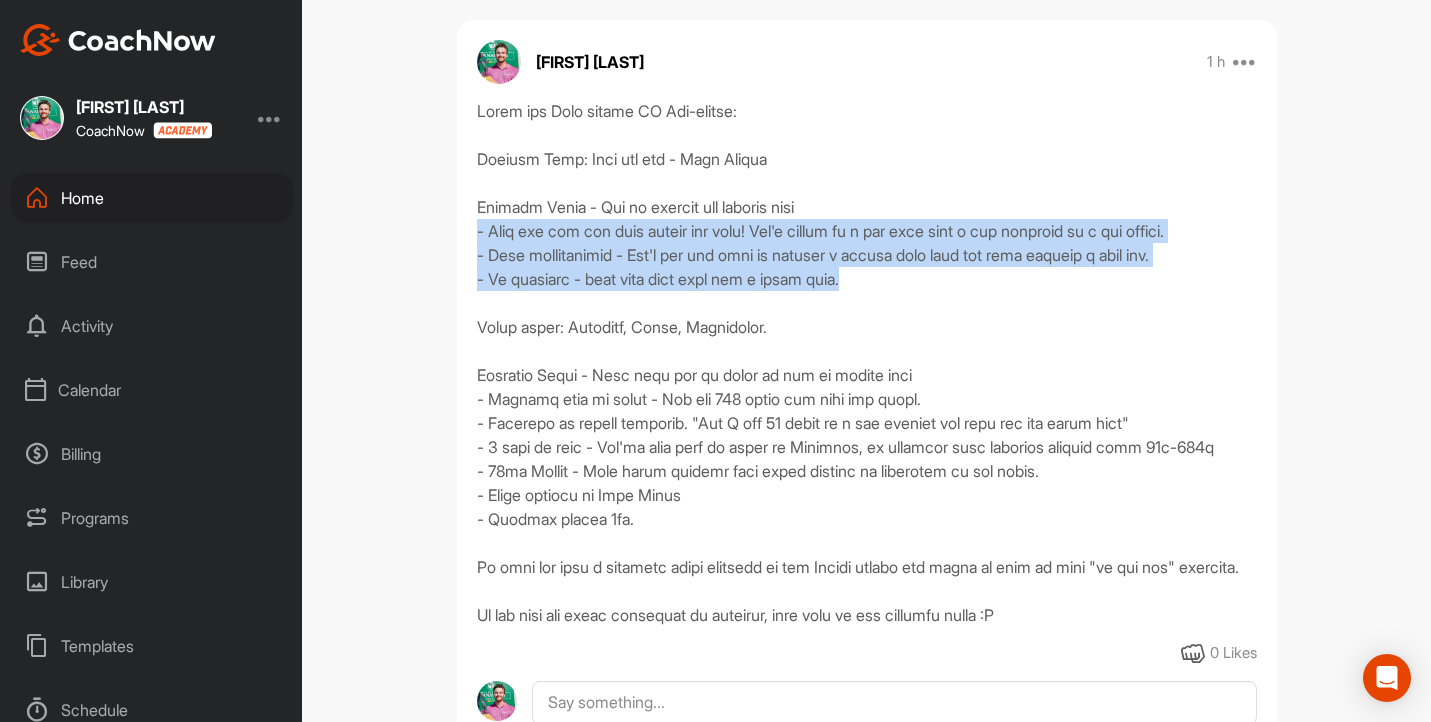 drag, startPoint x: 888, startPoint y: 277, endPoint x: 477, endPoint y: 230, distance: 413.67862 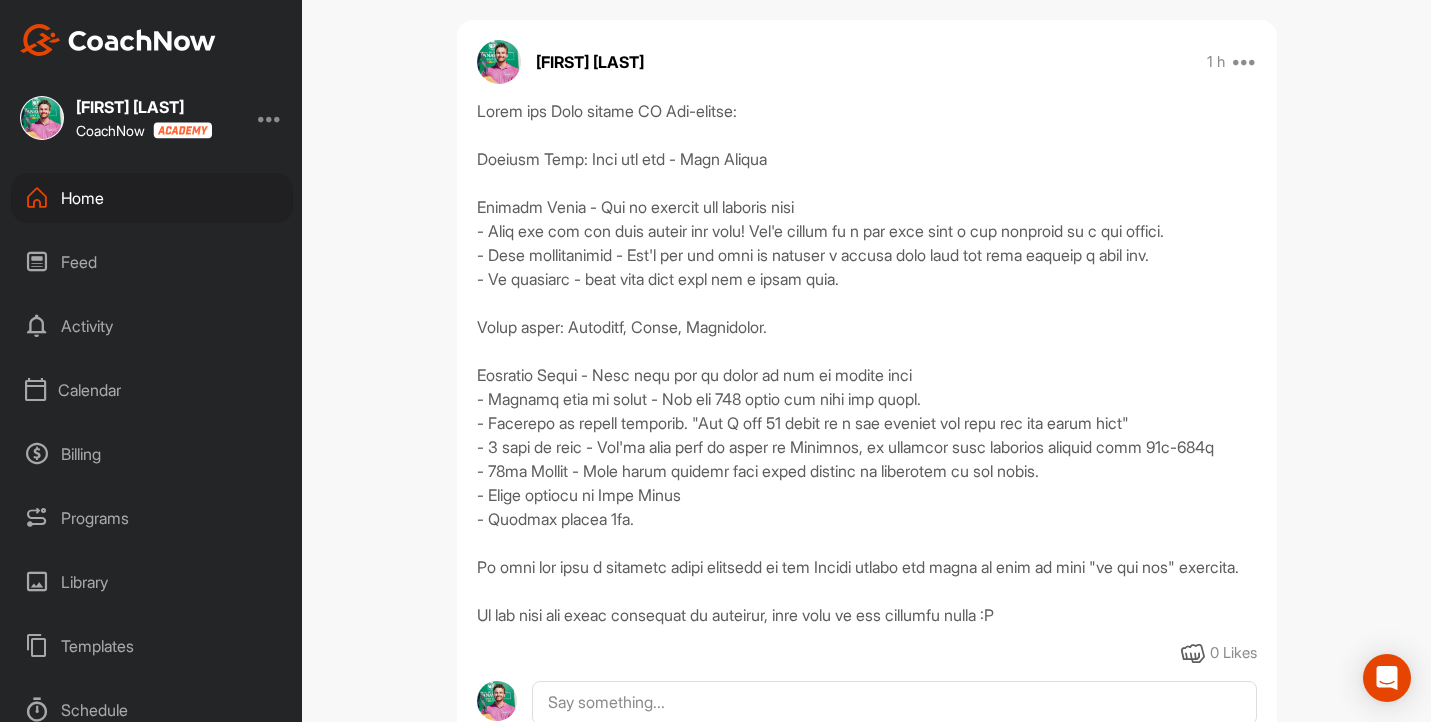 click at bounding box center [867, 363] 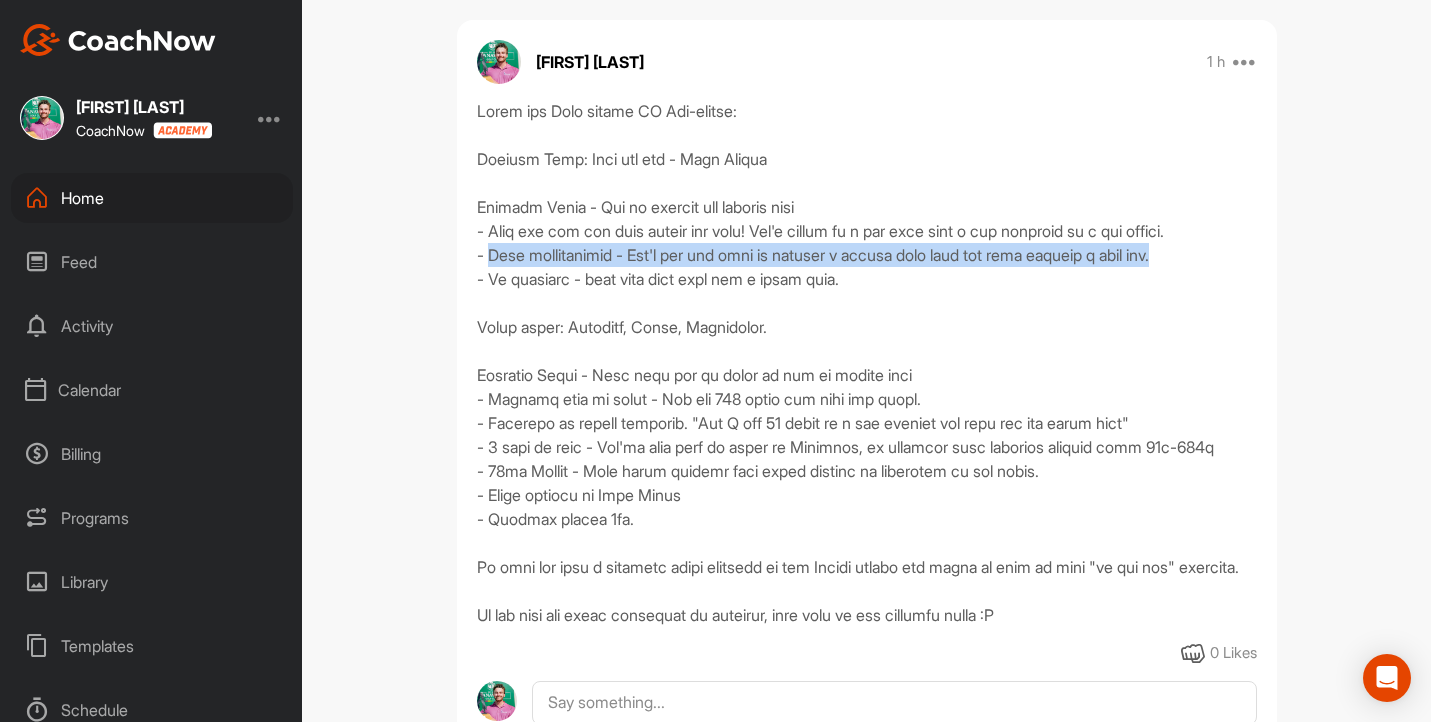 drag, startPoint x: 487, startPoint y: 252, endPoint x: 1210, endPoint y: 256, distance: 723.01105 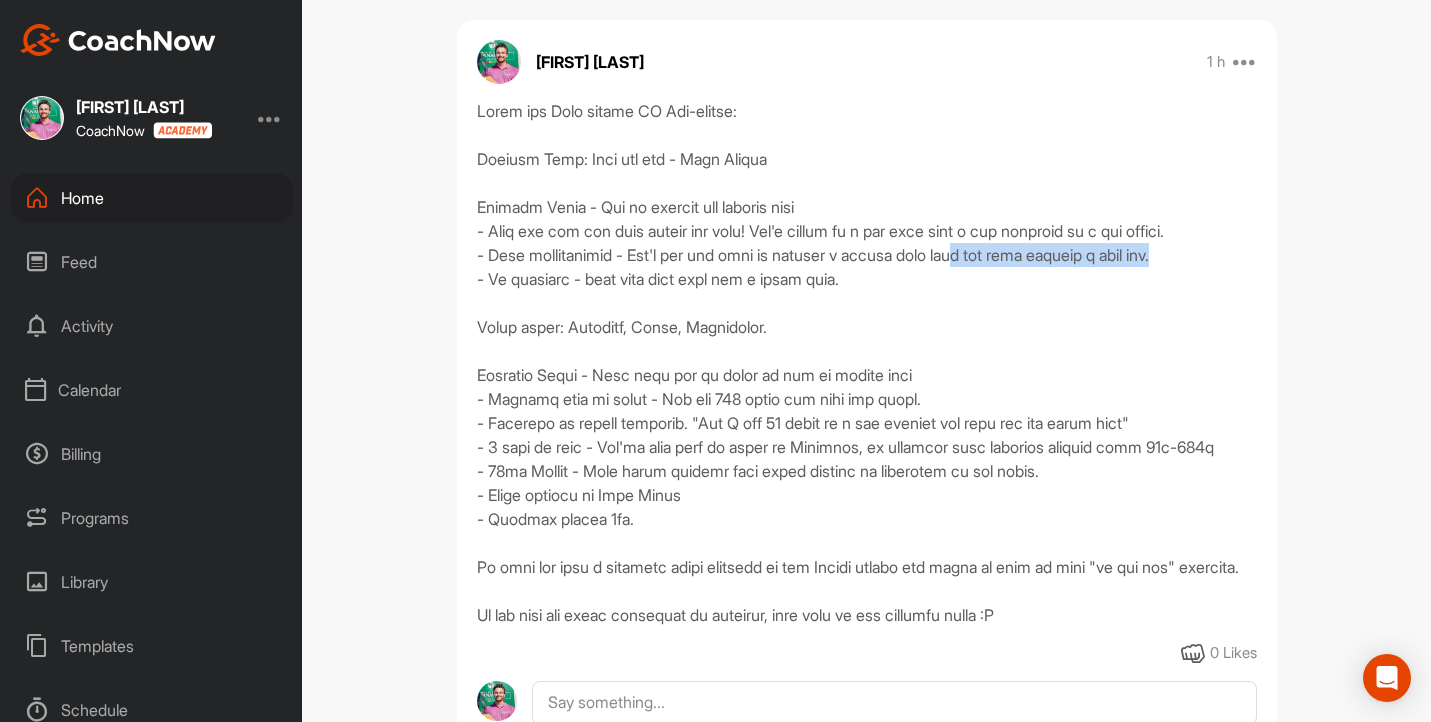 drag, startPoint x: 1209, startPoint y: 260, endPoint x: 974, endPoint y: 262, distance: 235.00851 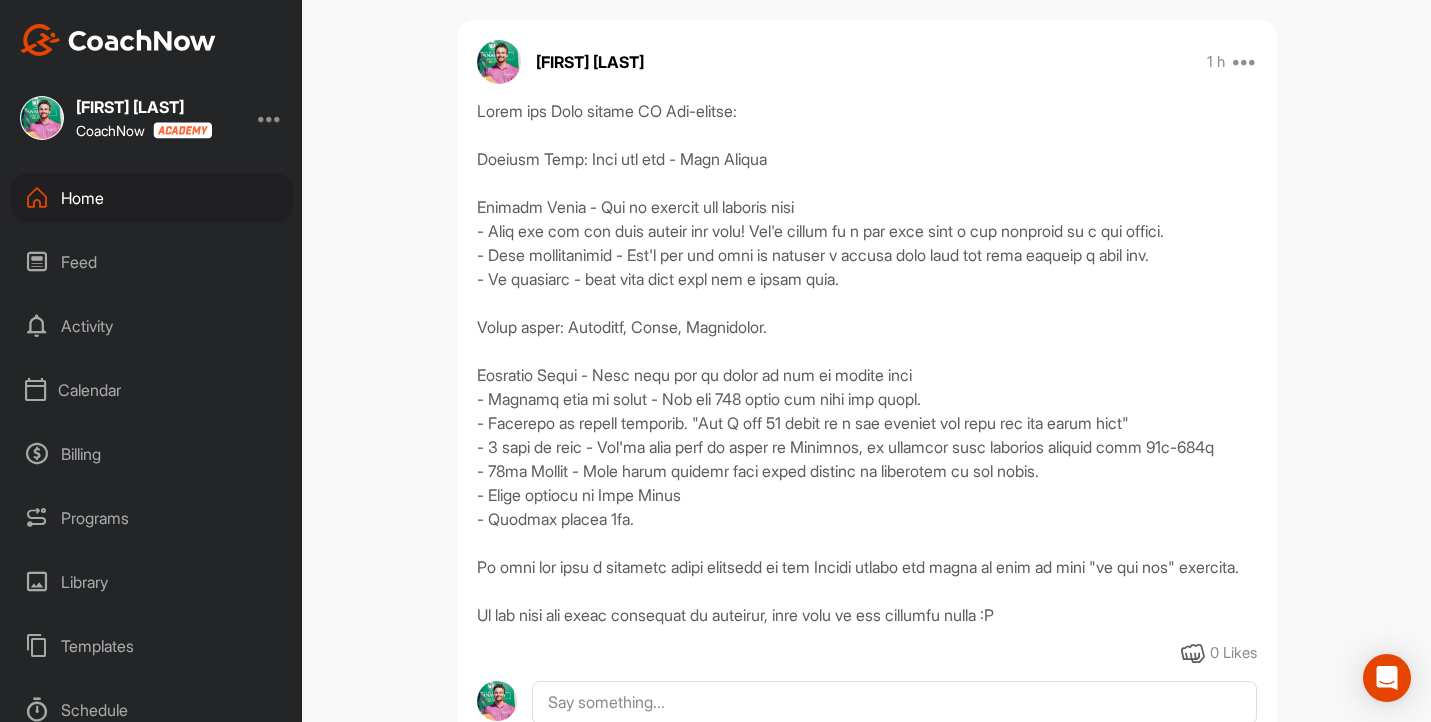 click at bounding box center [867, 363] 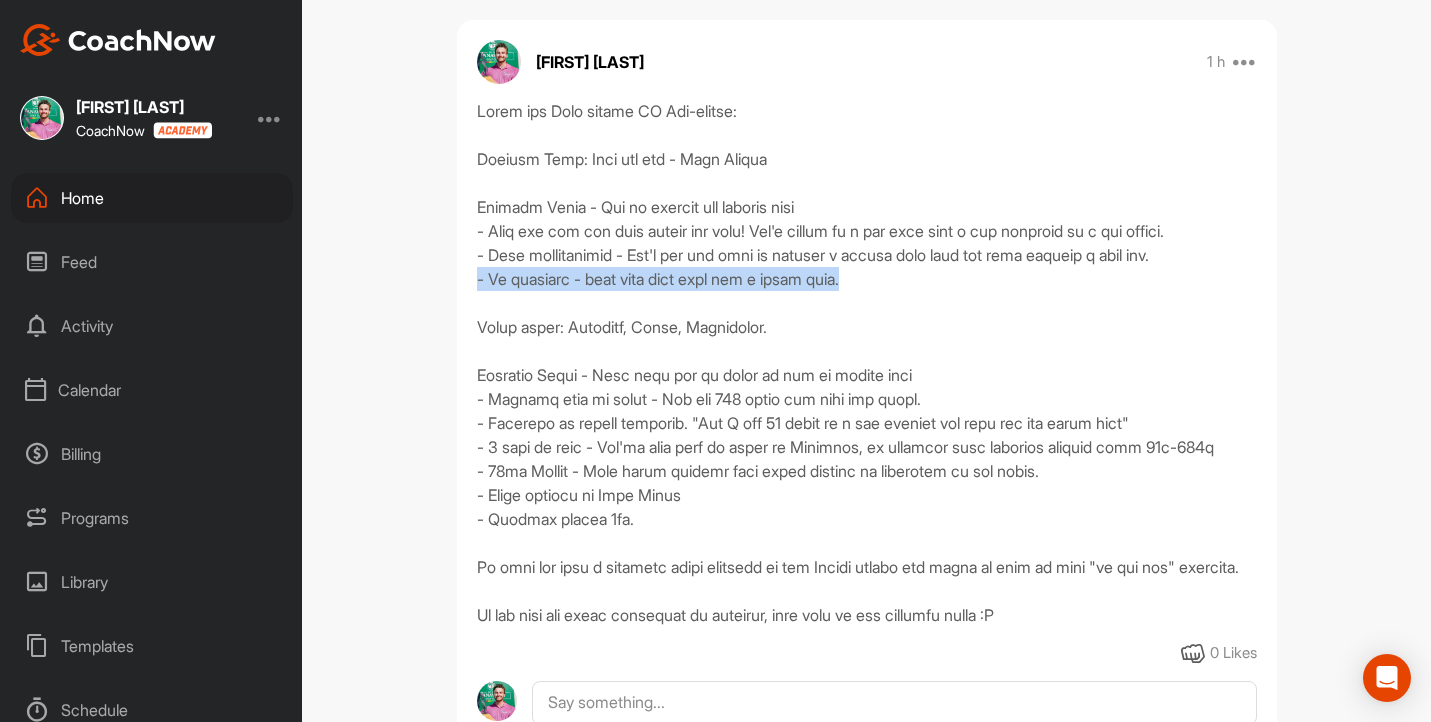 drag, startPoint x: 888, startPoint y: 277, endPoint x: 469, endPoint y: 288, distance: 419.14438 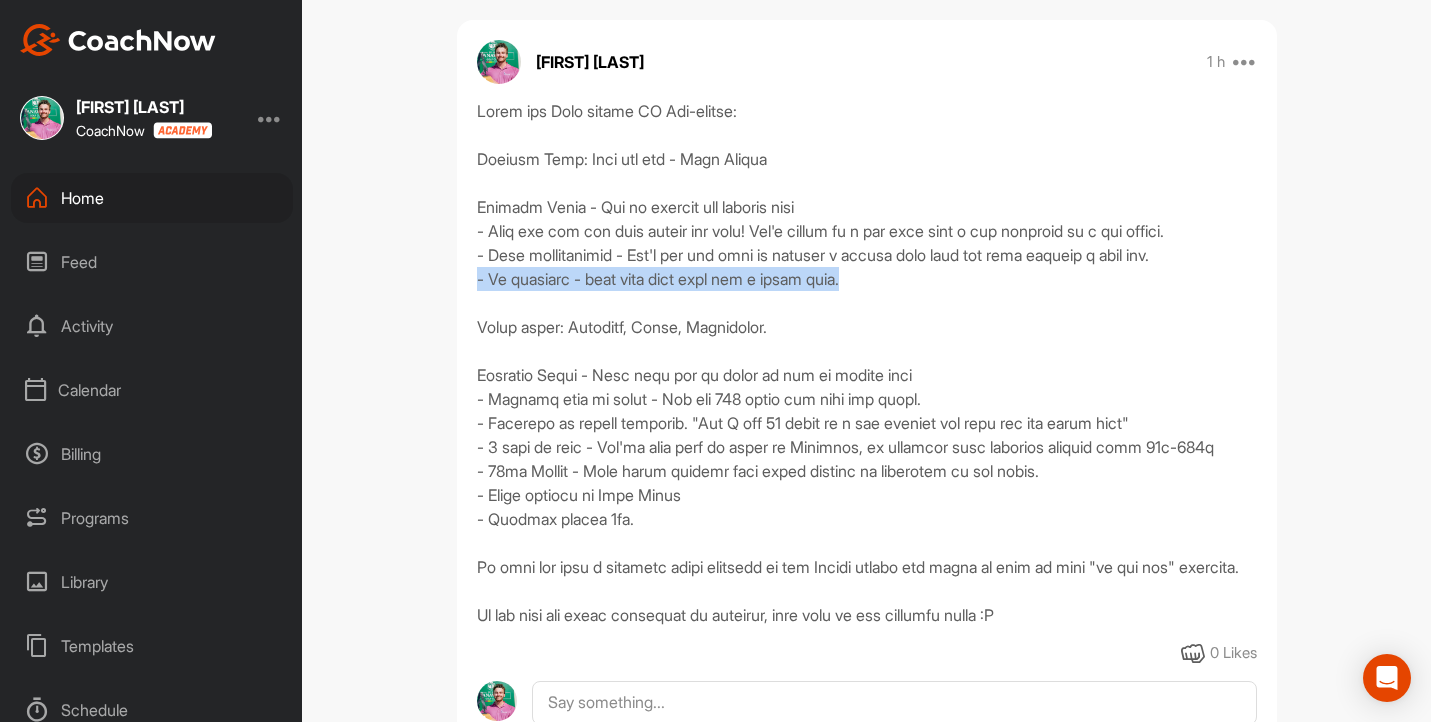 click at bounding box center (867, 363) 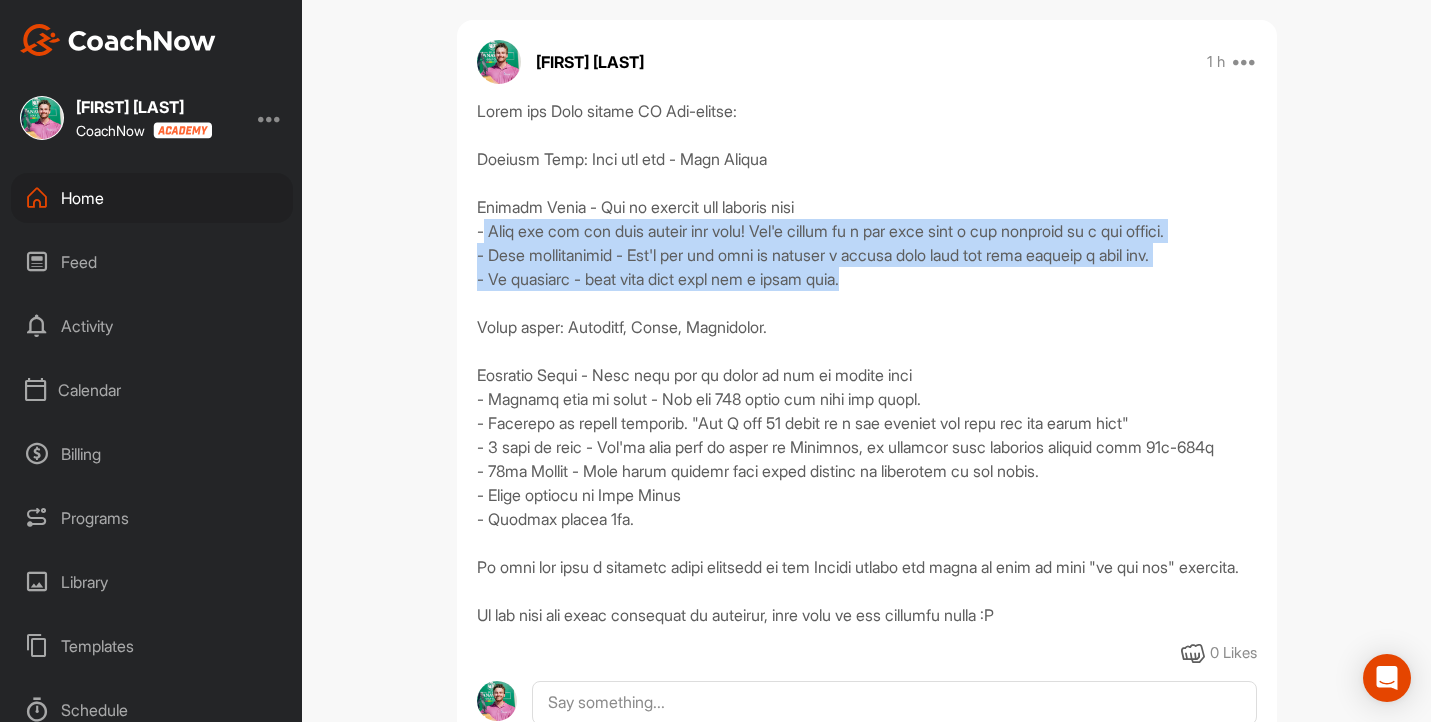 drag, startPoint x: 923, startPoint y: 281, endPoint x: 489, endPoint y: 235, distance: 436.43097 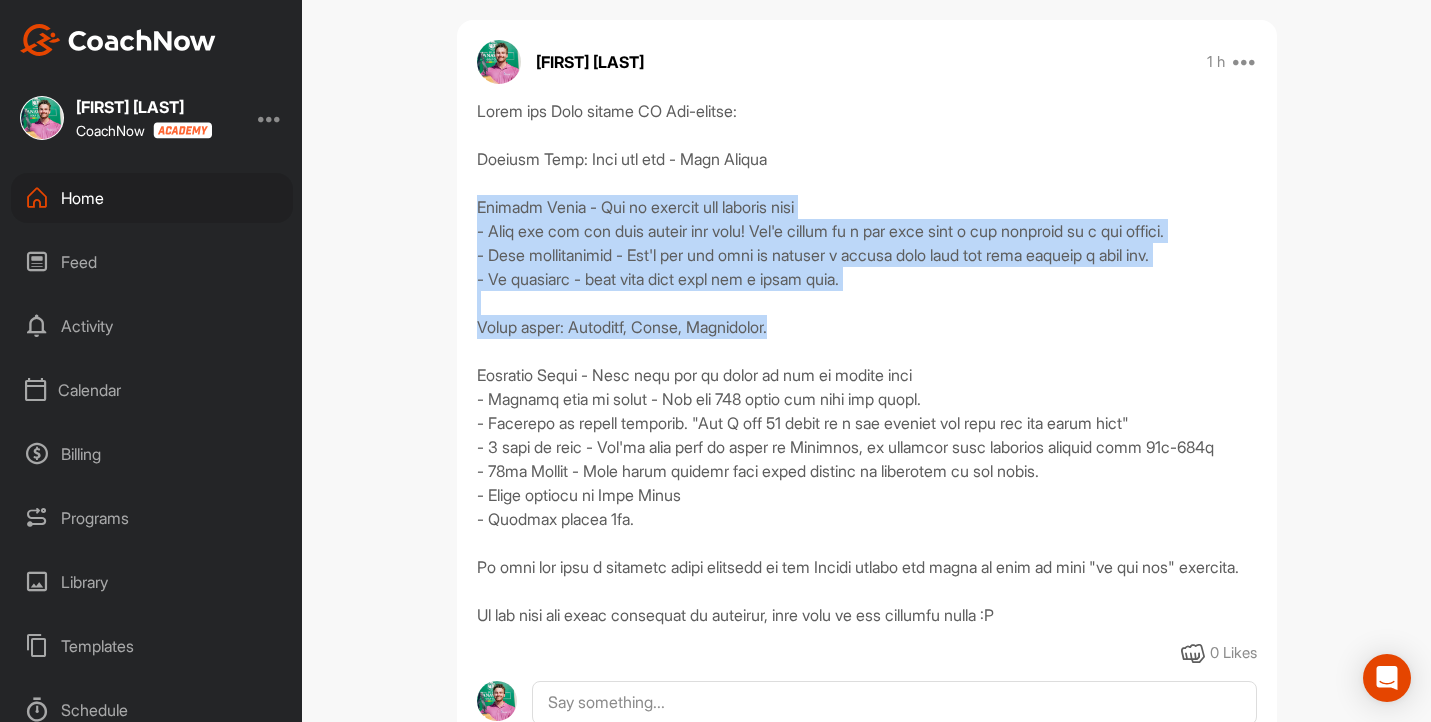 drag, startPoint x: 796, startPoint y: 324, endPoint x: 447, endPoint y: 213, distance: 366.2267 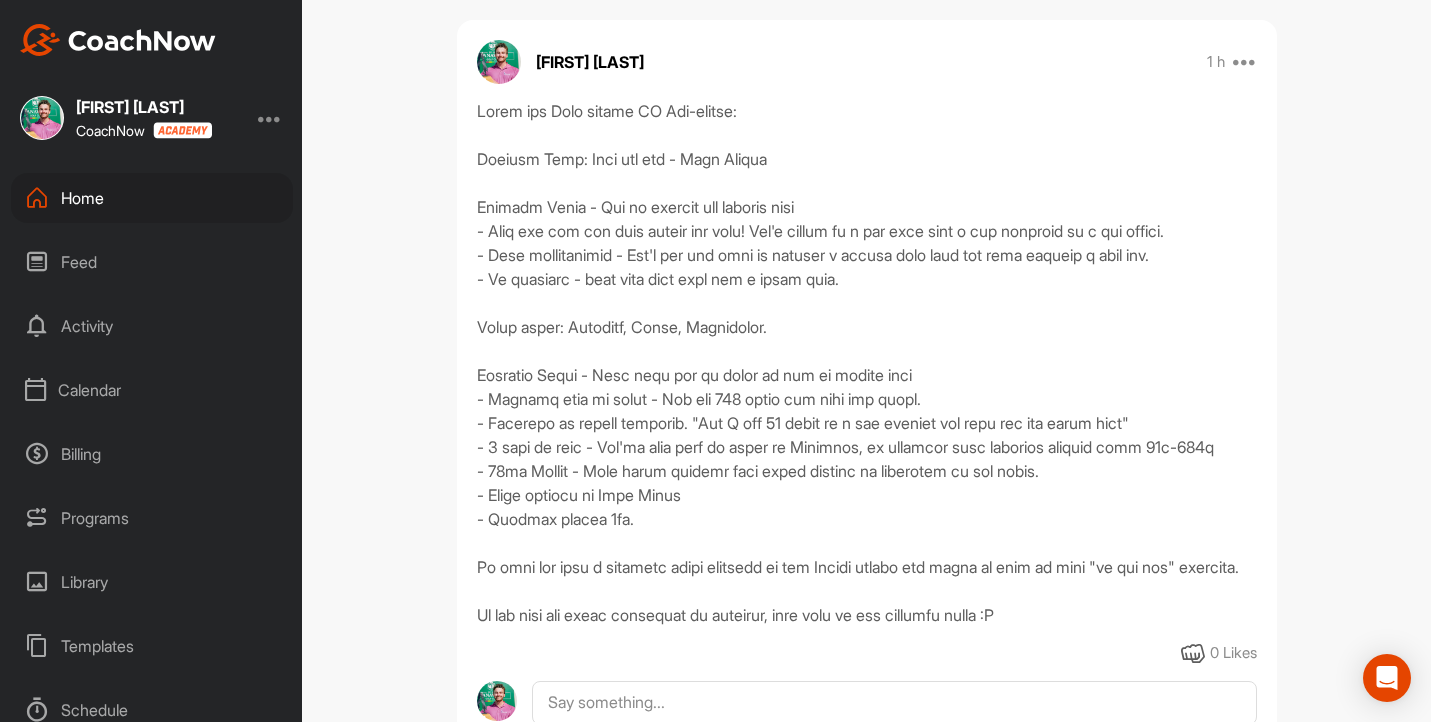 click at bounding box center (867, 363) 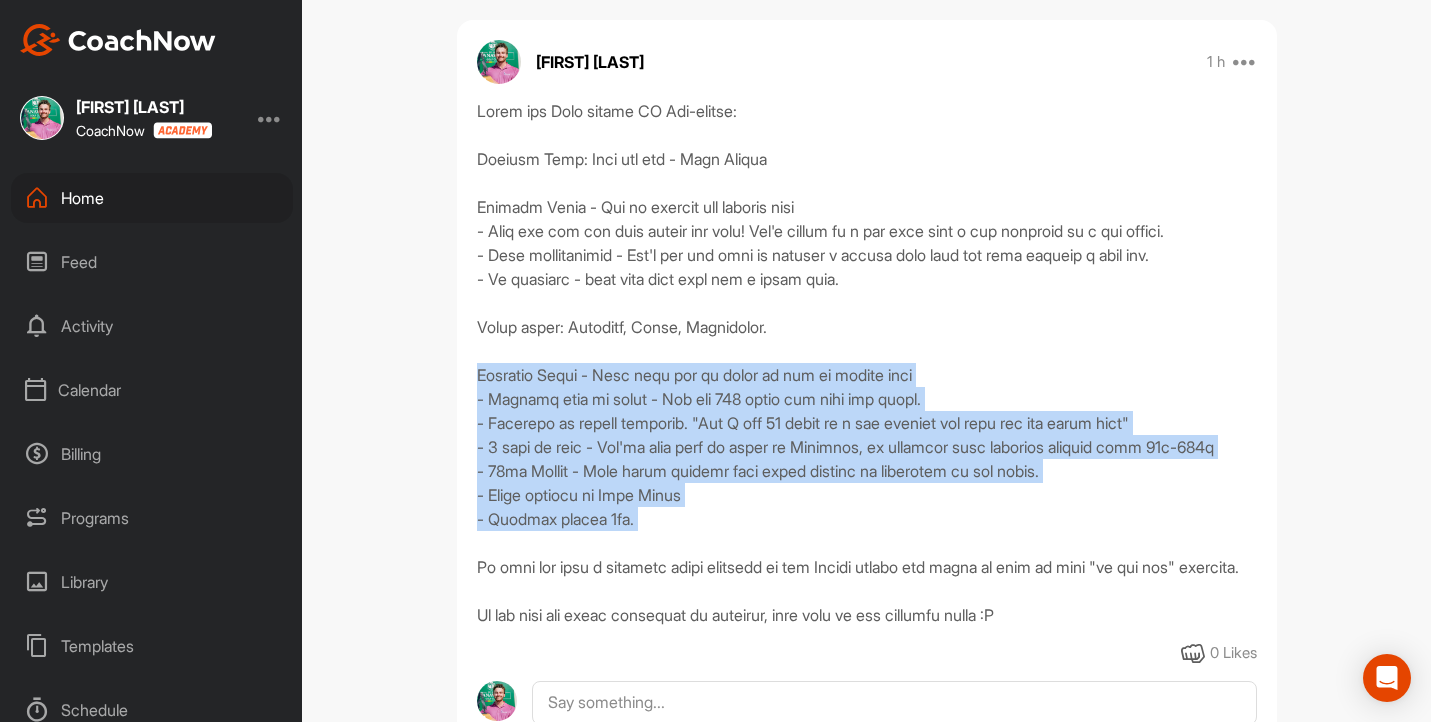 drag, startPoint x: 476, startPoint y: 372, endPoint x: 676, endPoint y: 515, distance: 245.86378 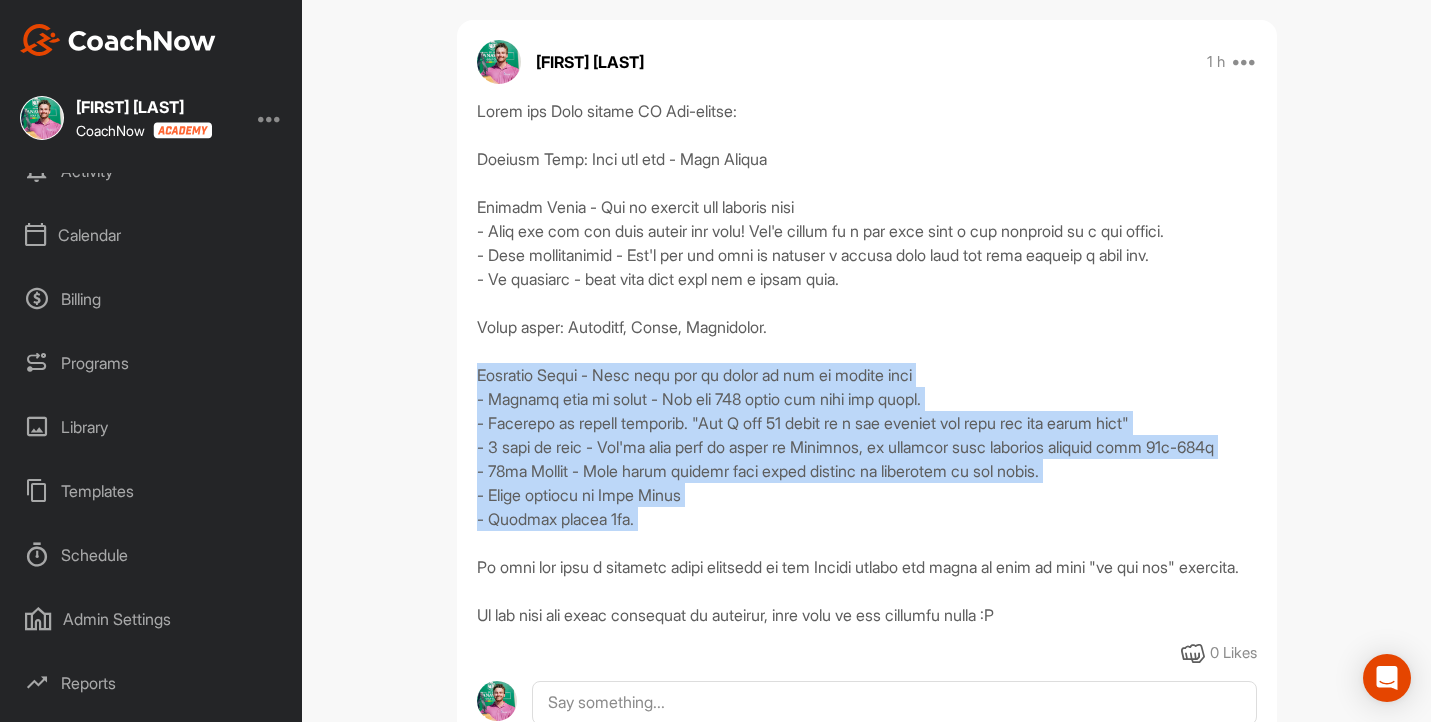 scroll, scrollTop: 205, scrollLeft: 0, axis: vertical 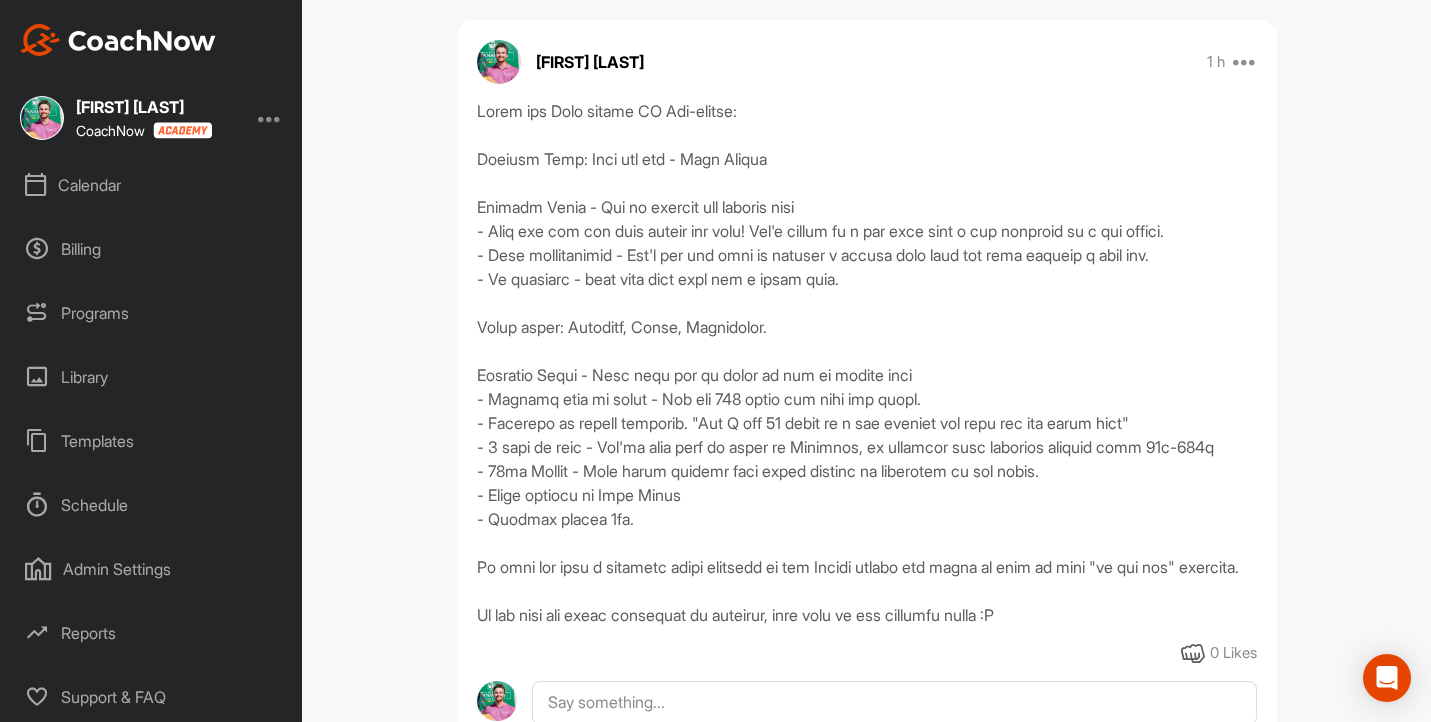 click on "Calendar" at bounding box center (152, 185) 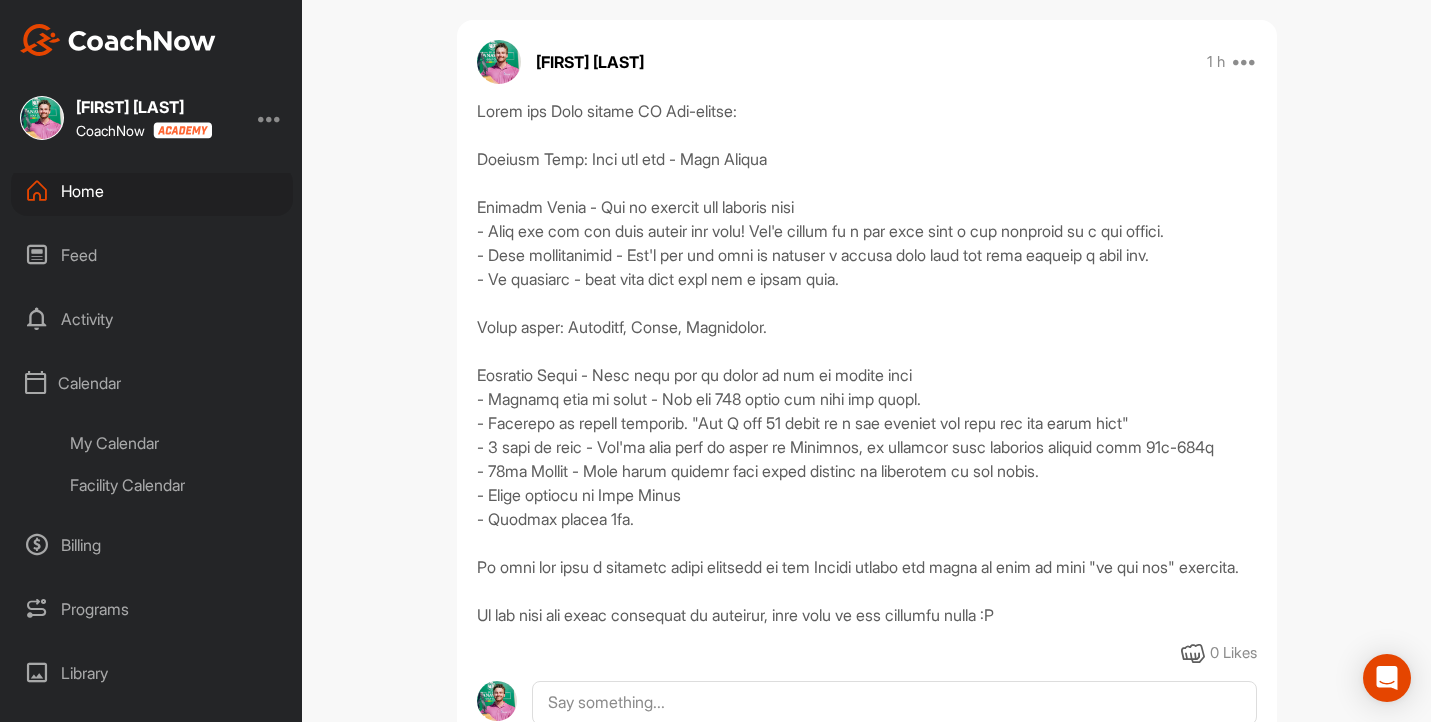 scroll, scrollTop: 0, scrollLeft: 0, axis: both 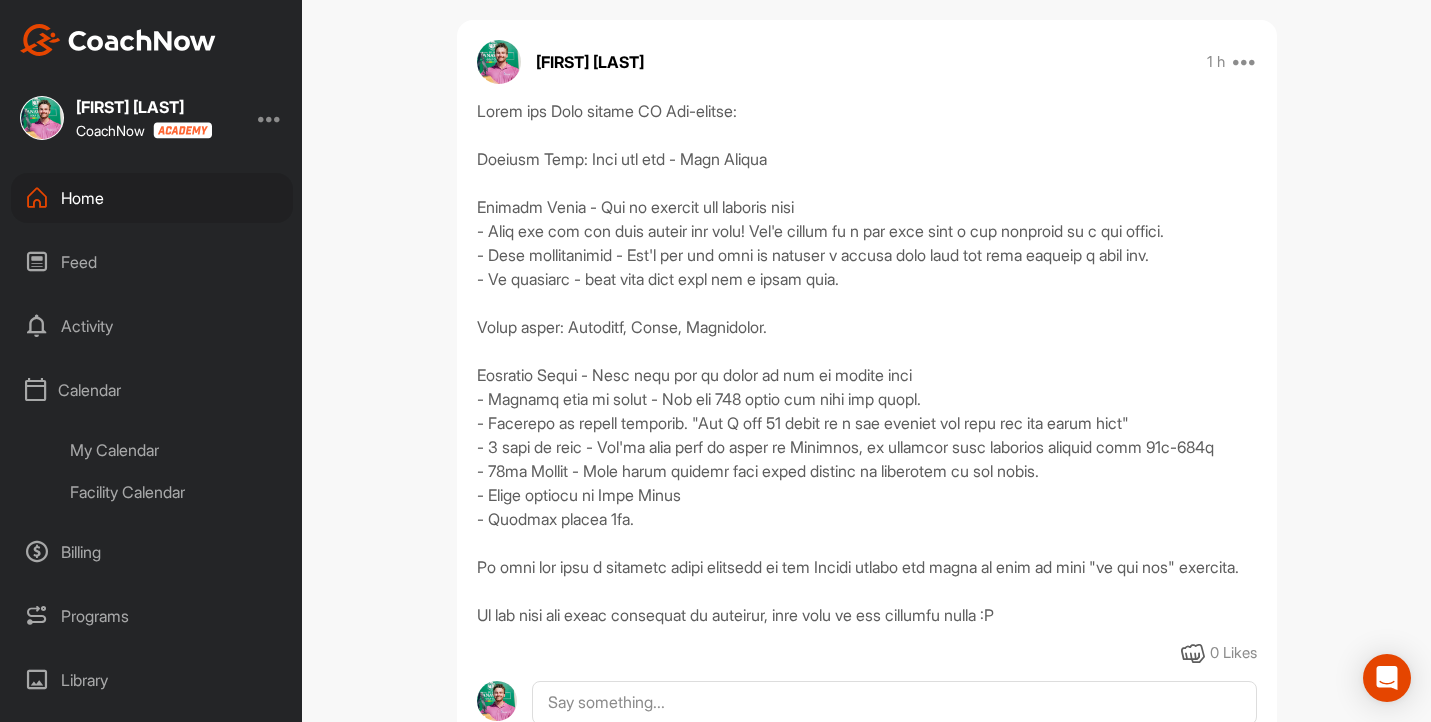 click on "Home" at bounding box center [152, 198] 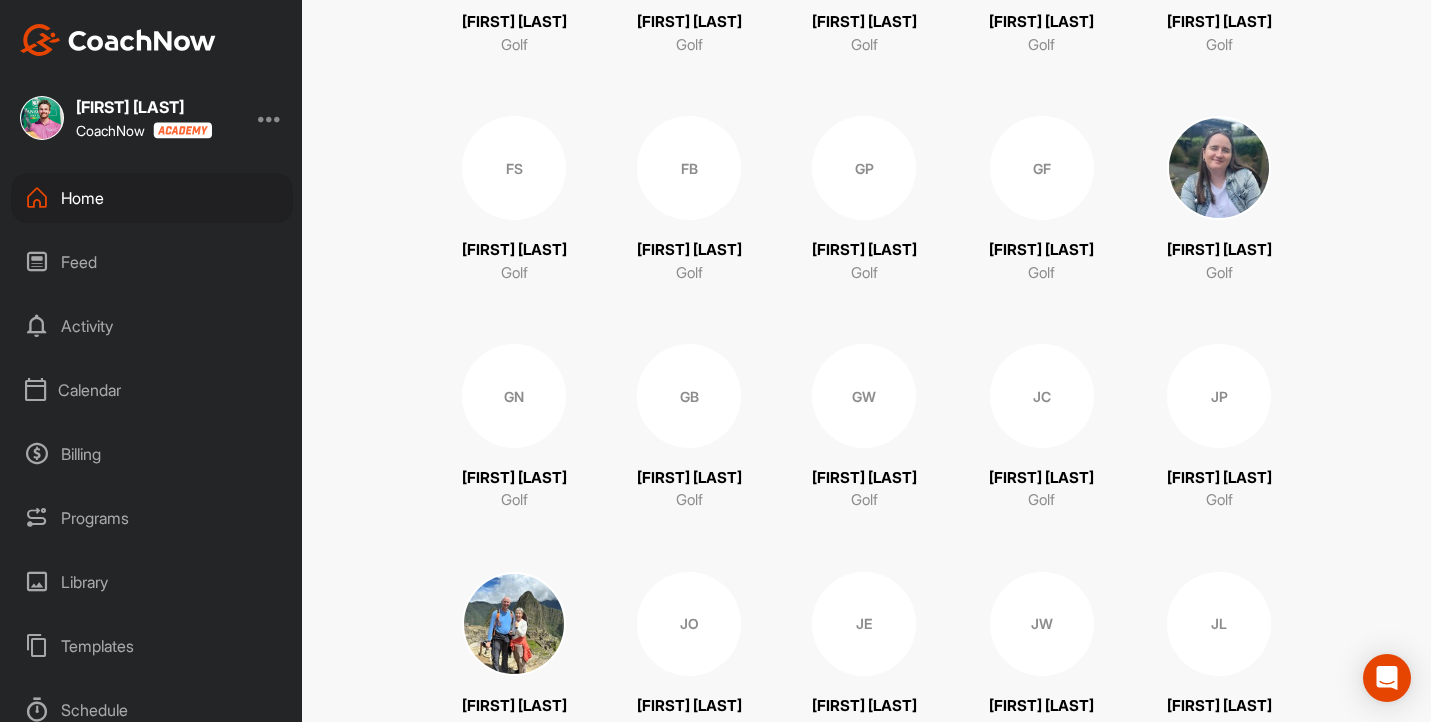 scroll, scrollTop: 818, scrollLeft: 0, axis: vertical 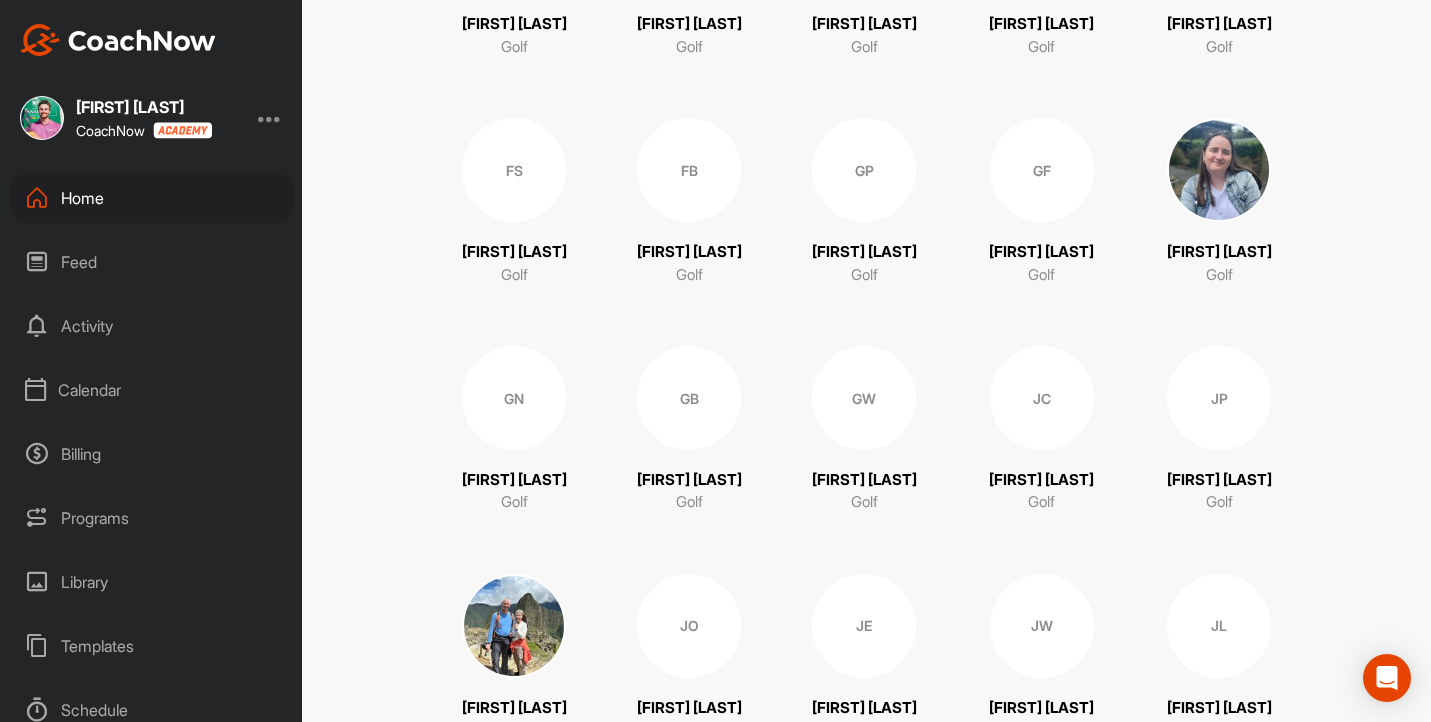 click on "GB" at bounding box center (689, 398) 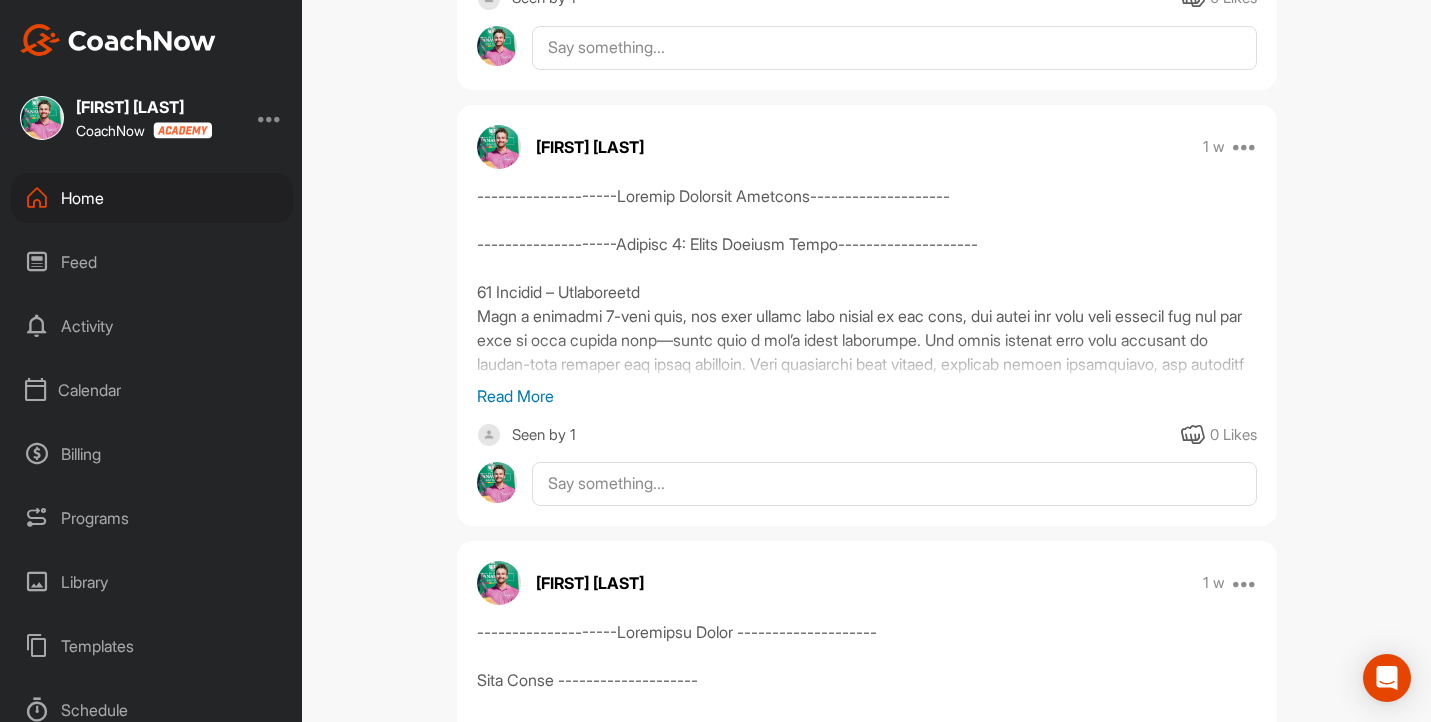 scroll, scrollTop: 1144, scrollLeft: 0, axis: vertical 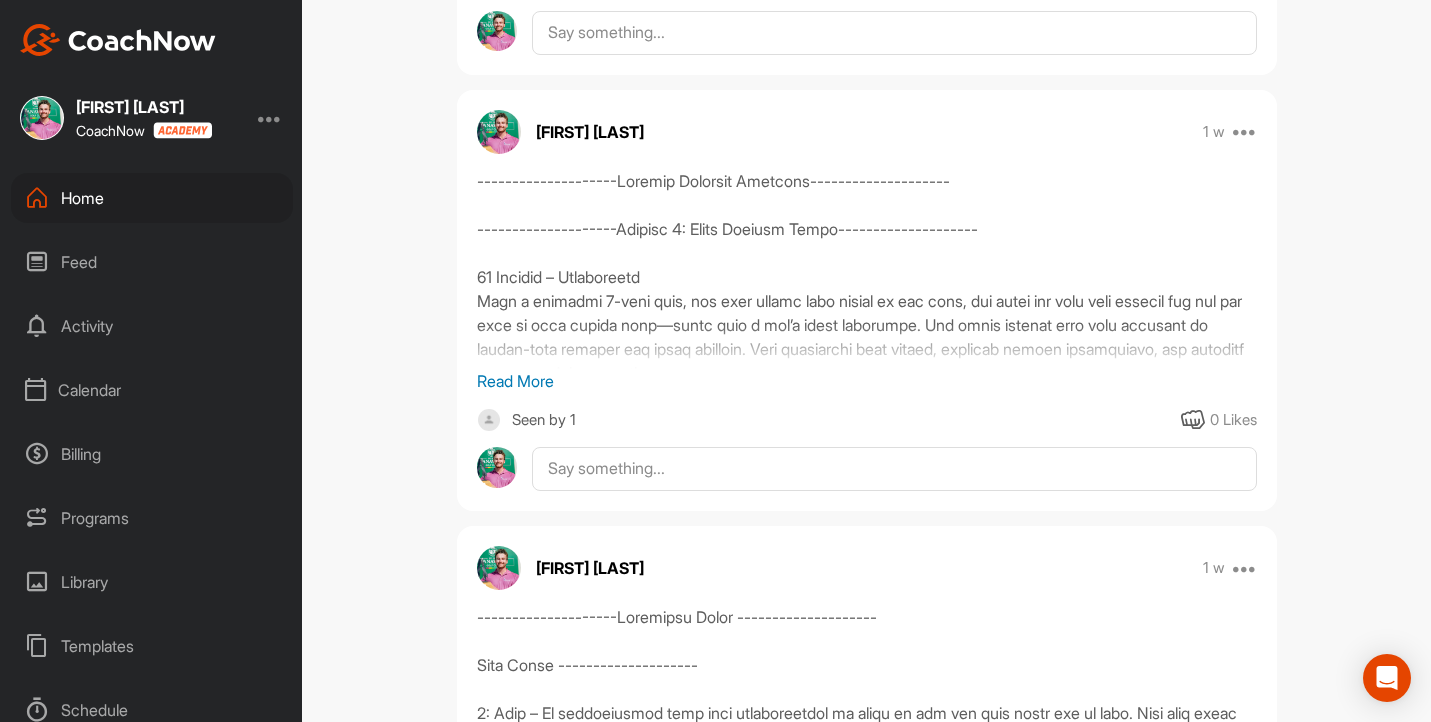 click on "Read More" at bounding box center (867, 381) 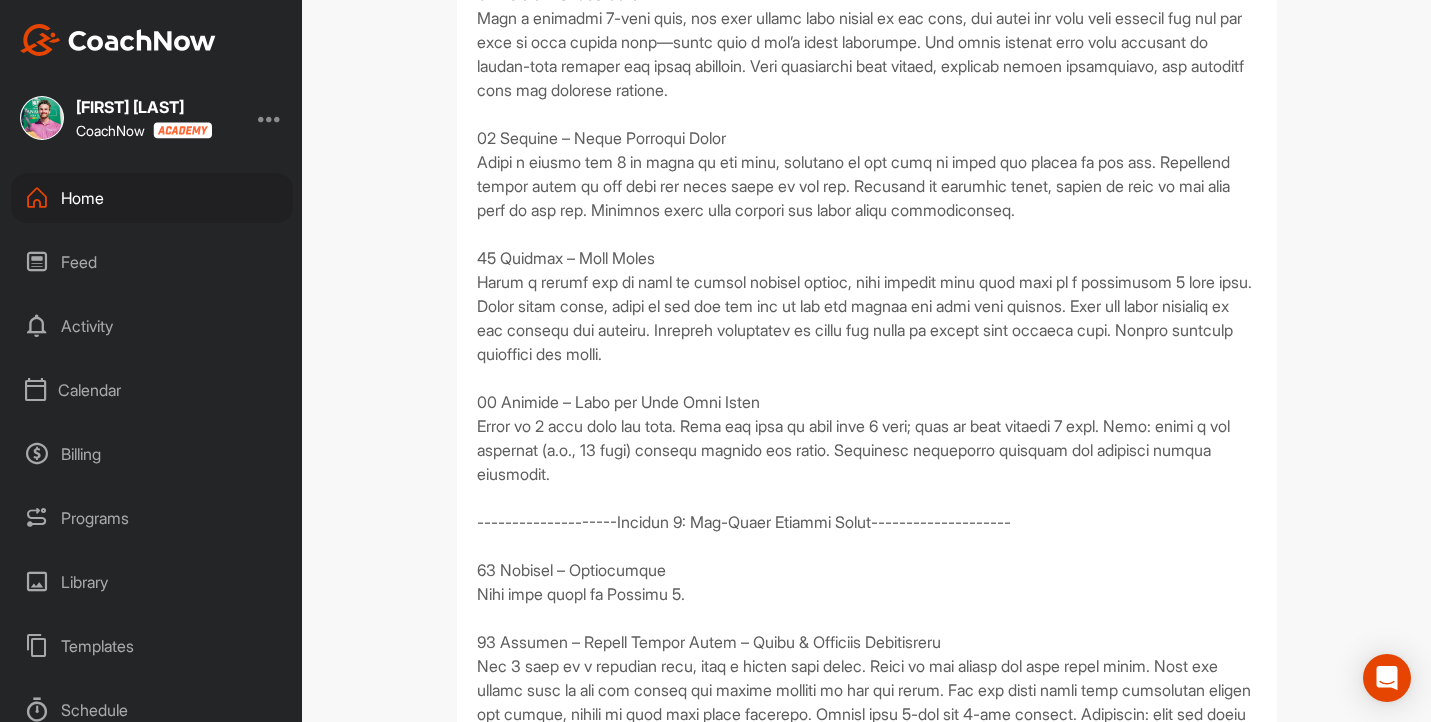 scroll, scrollTop: 1478, scrollLeft: 0, axis: vertical 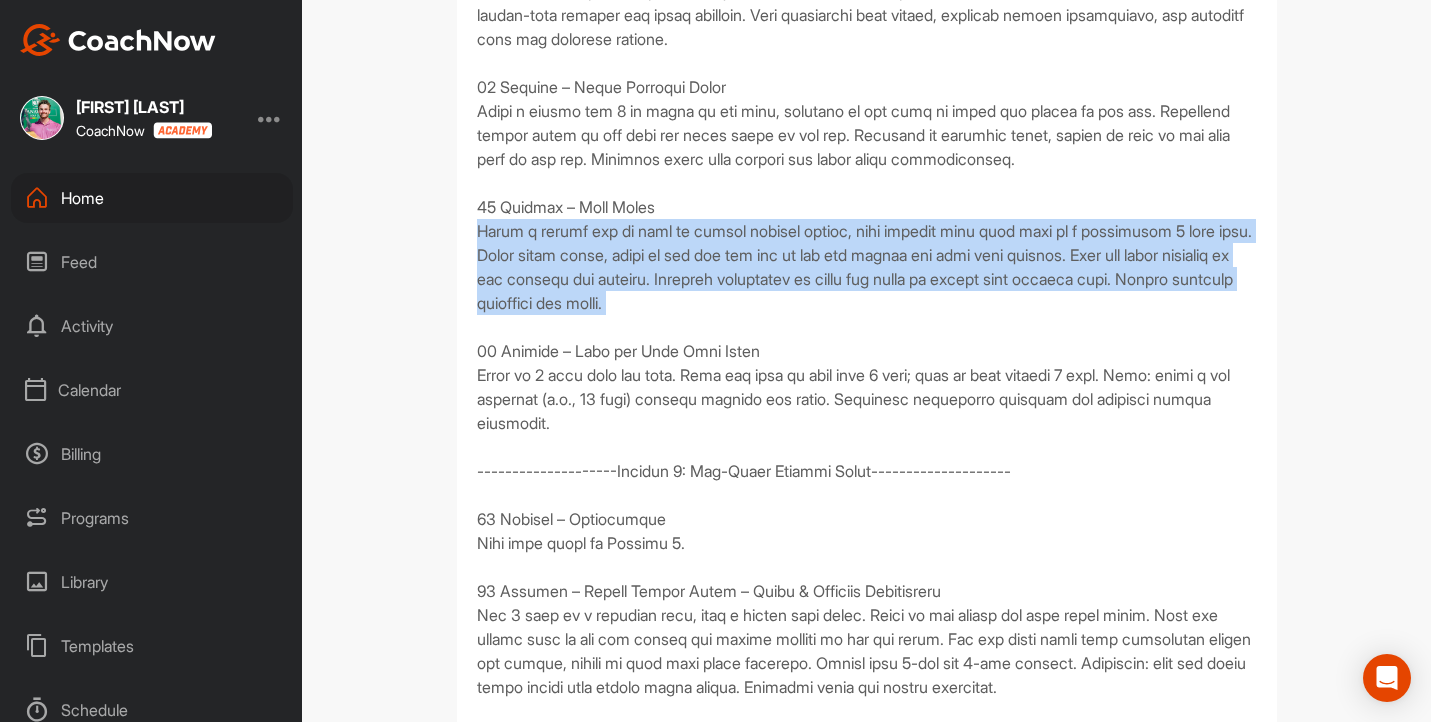 drag, startPoint x: 475, startPoint y: 230, endPoint x: 900, endPoint y: 331, distance: 436.83636 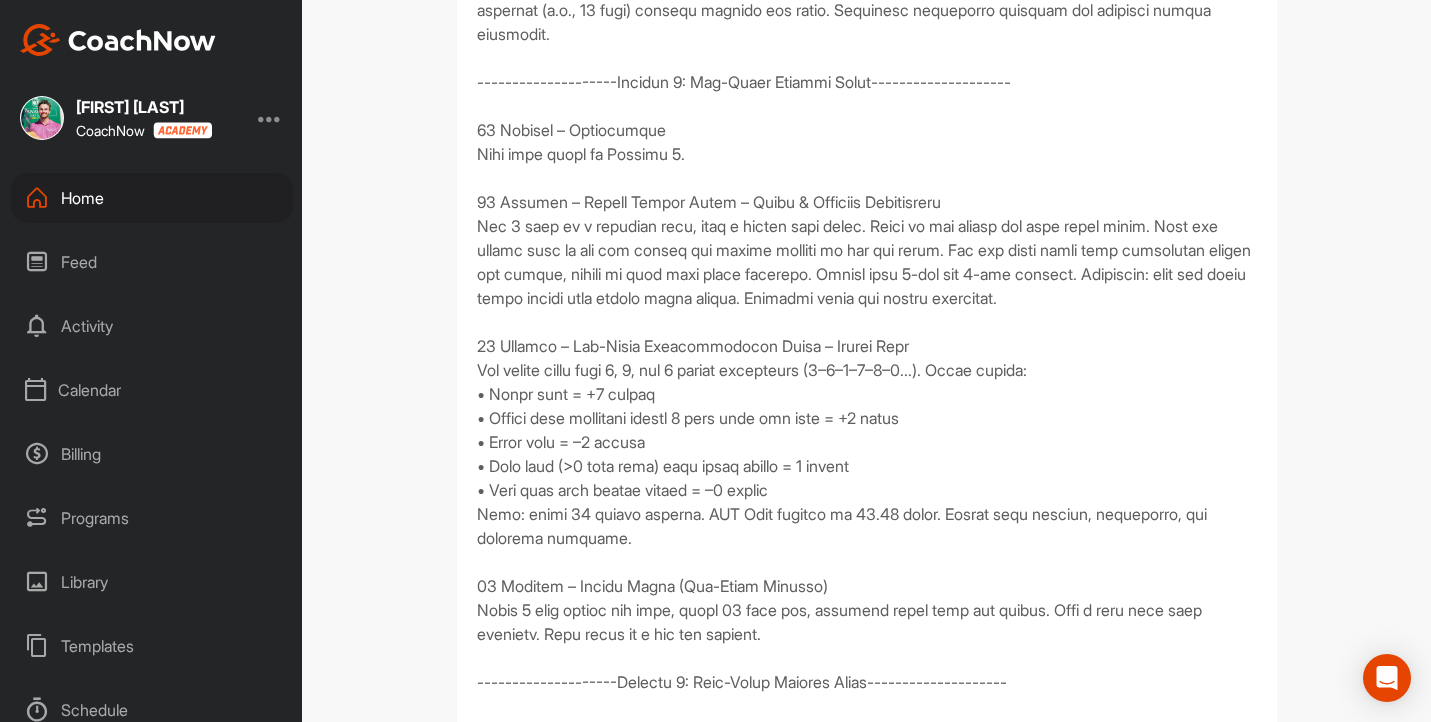 scroll, scrollTop: 1874, scrollLeft: 0, axis: vertical 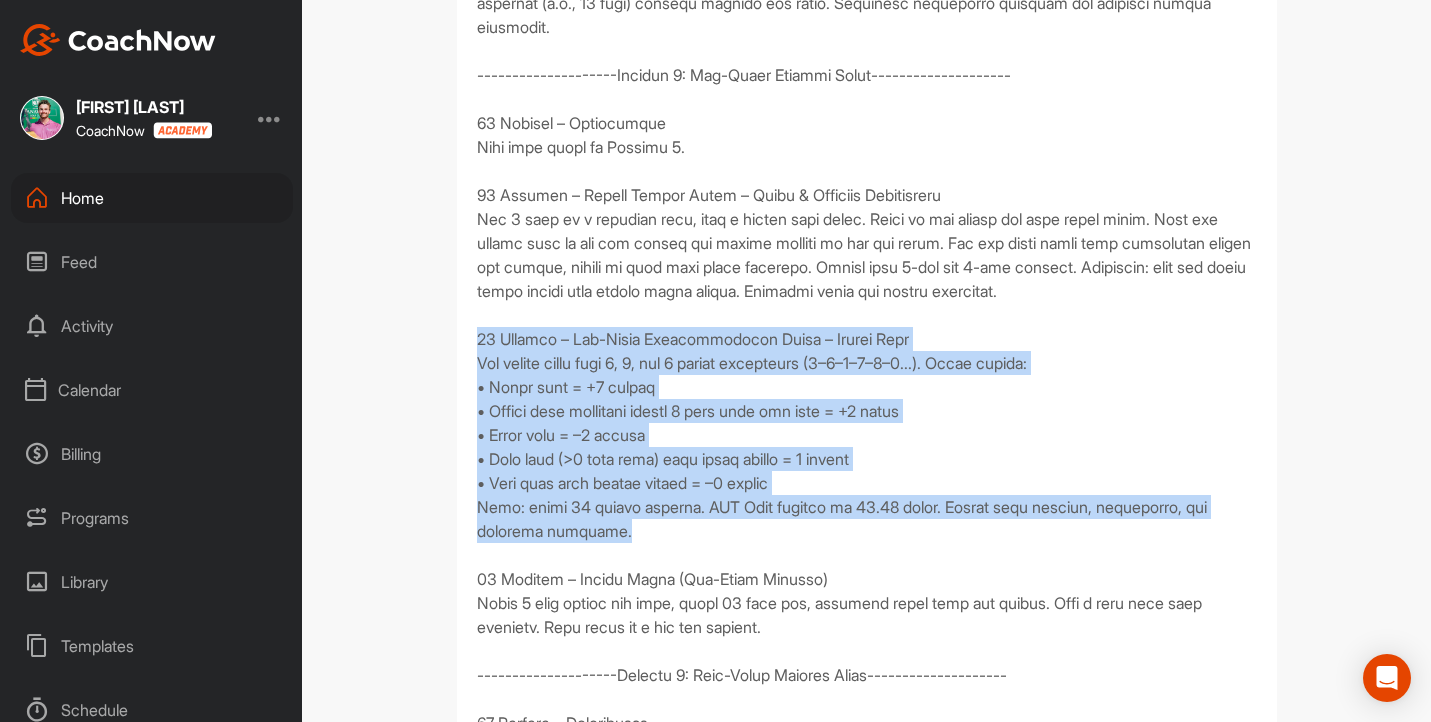 drag, startPoint x: 478, startPoint y: 338, endPoint x: 703, endPoint y: 530, distance: 295.7854 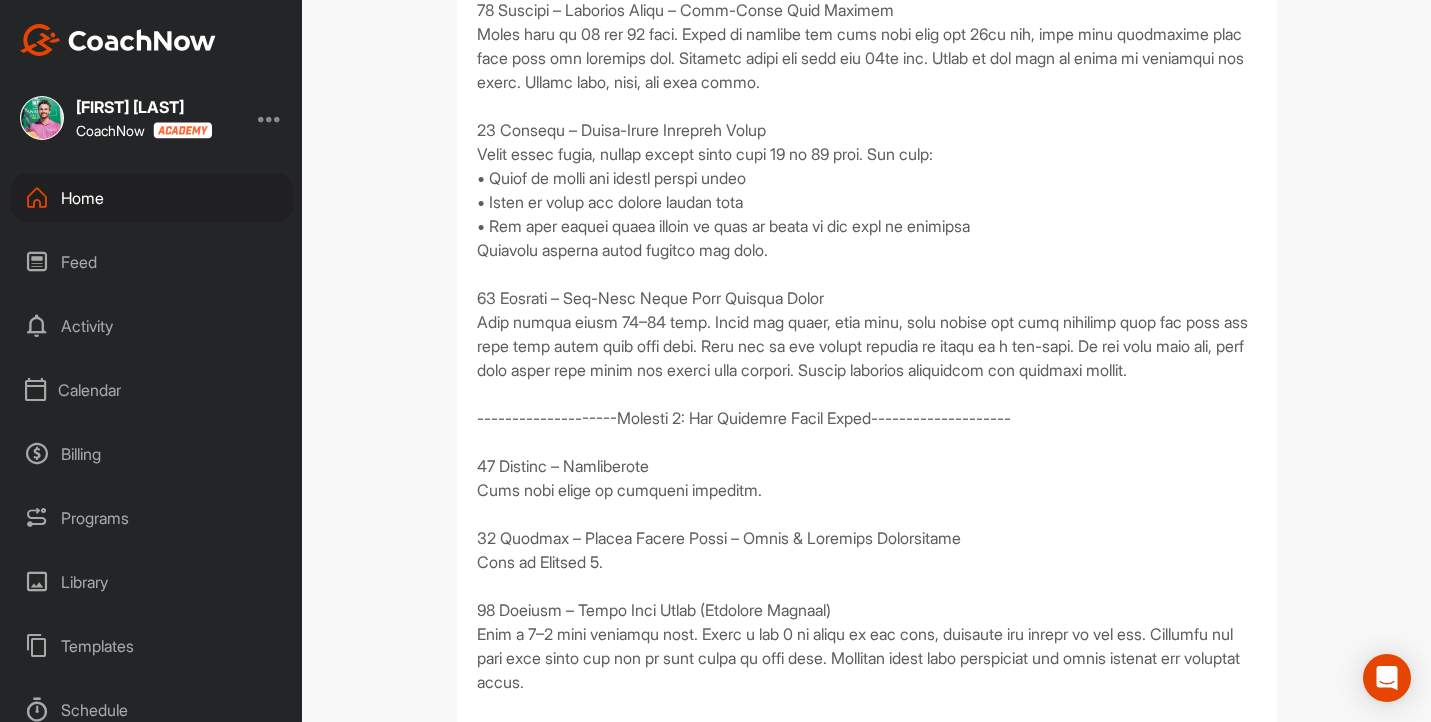 scroll, scrollTop: 2663, scrollLeft: 0, axis: vertical 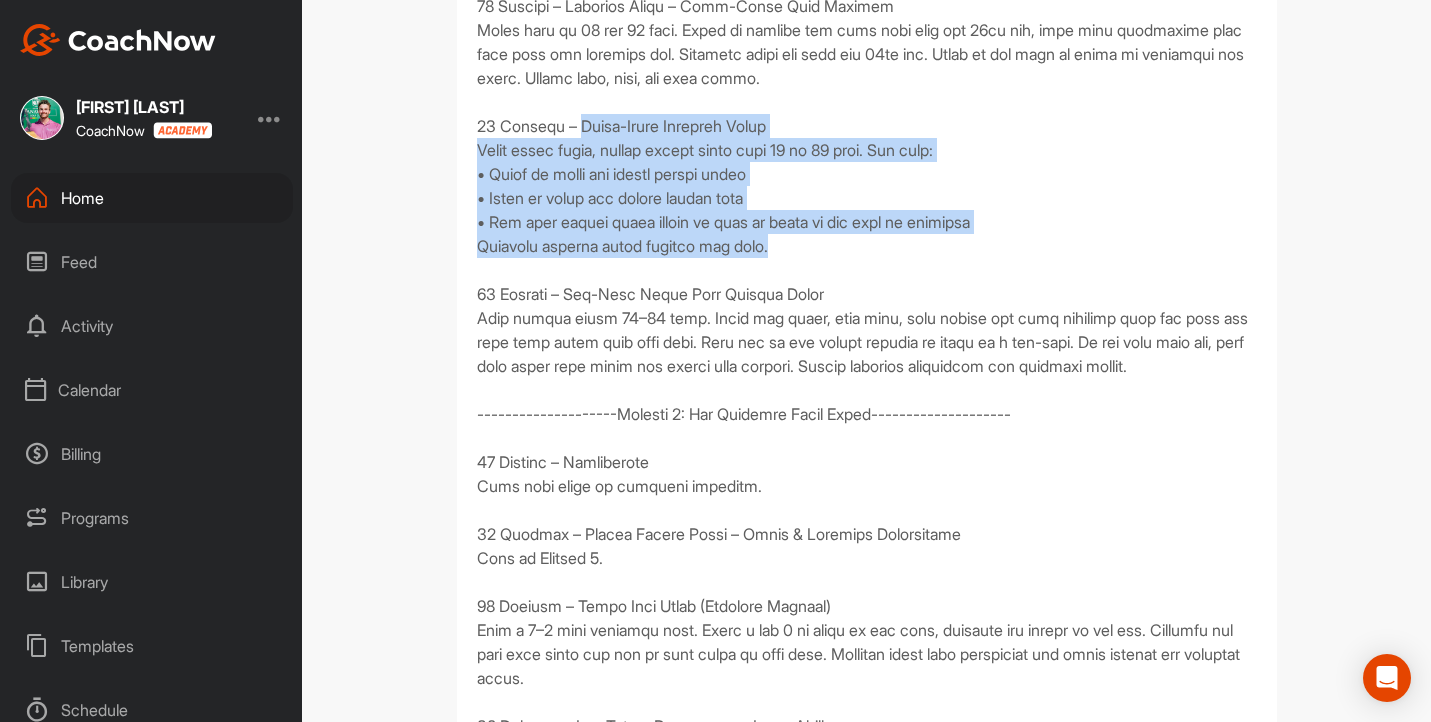 drag, startPoint x: 802, startPoint y: 242, endPoint x: 579, endPoint y: 126, distance: 251.36627 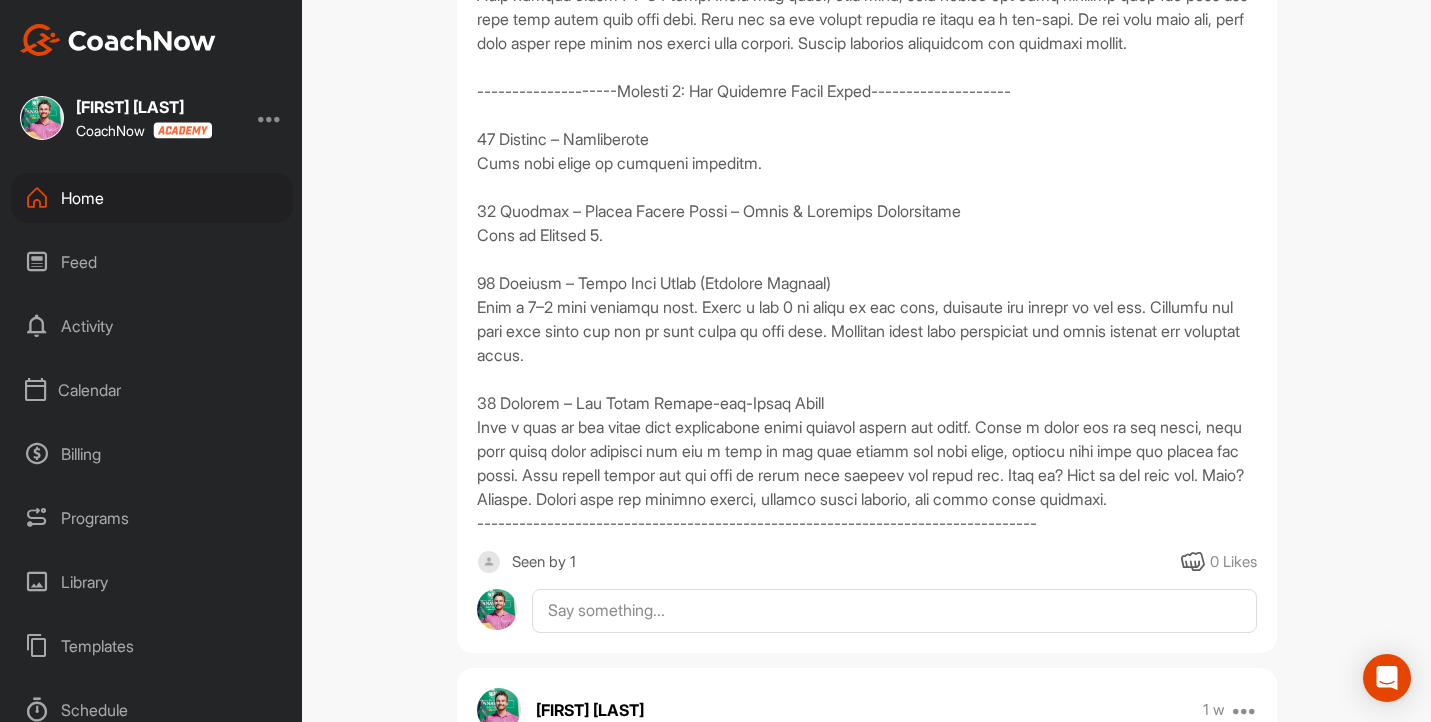 scroll, scrollTop: 2988, scrollLeft: 0, axis: vertical 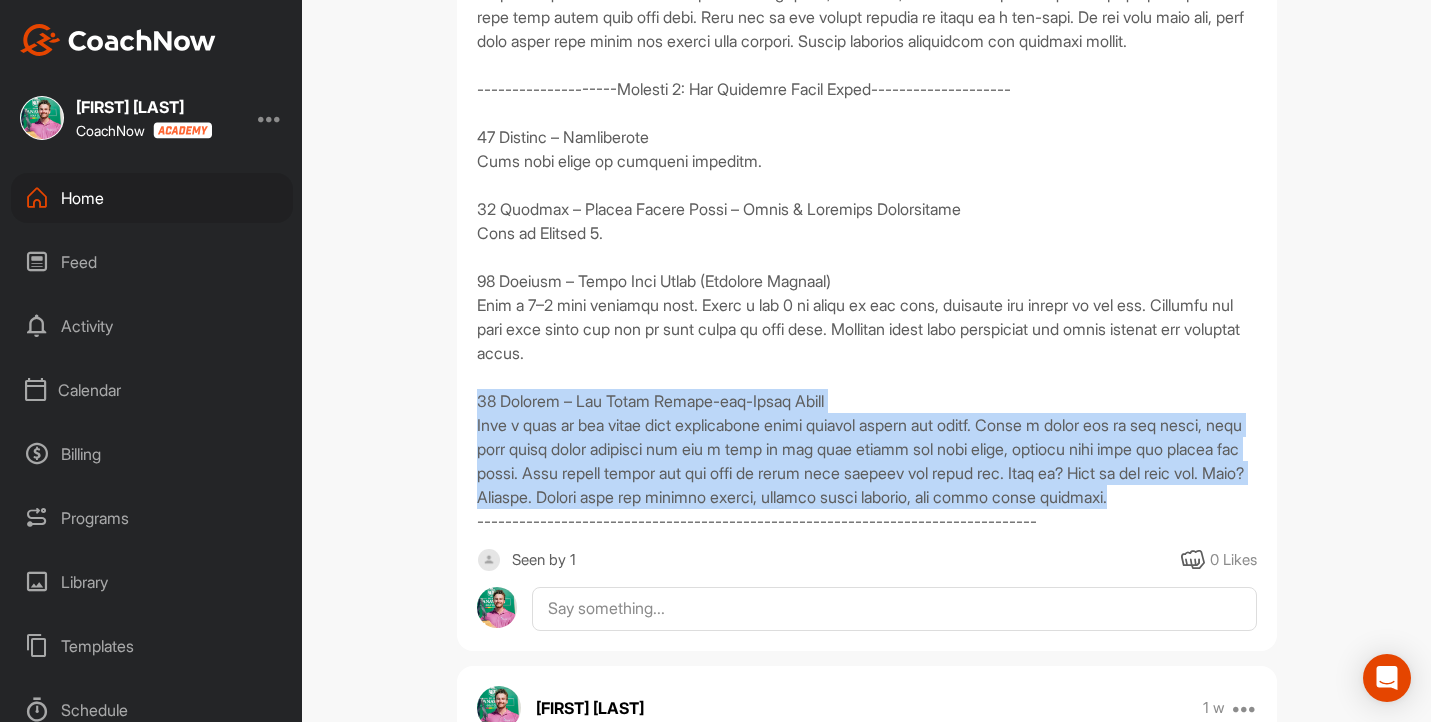 drag, startPoint x: 479, startPoint y: 419, endPoint x: 676, endPoint y: 531, distance: 226.612 